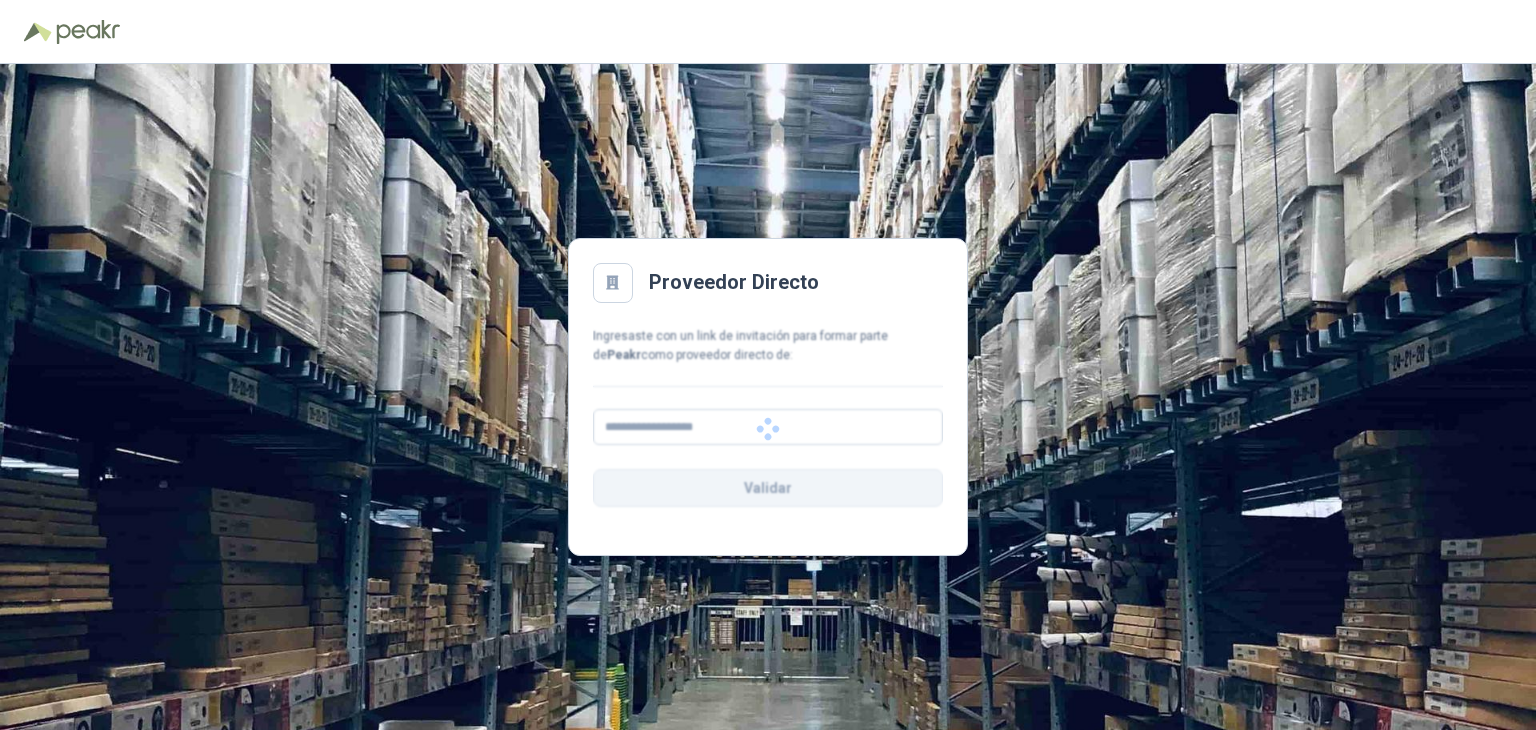 scroll, scrollTop: 0, scrollLeft: 0, axis: both 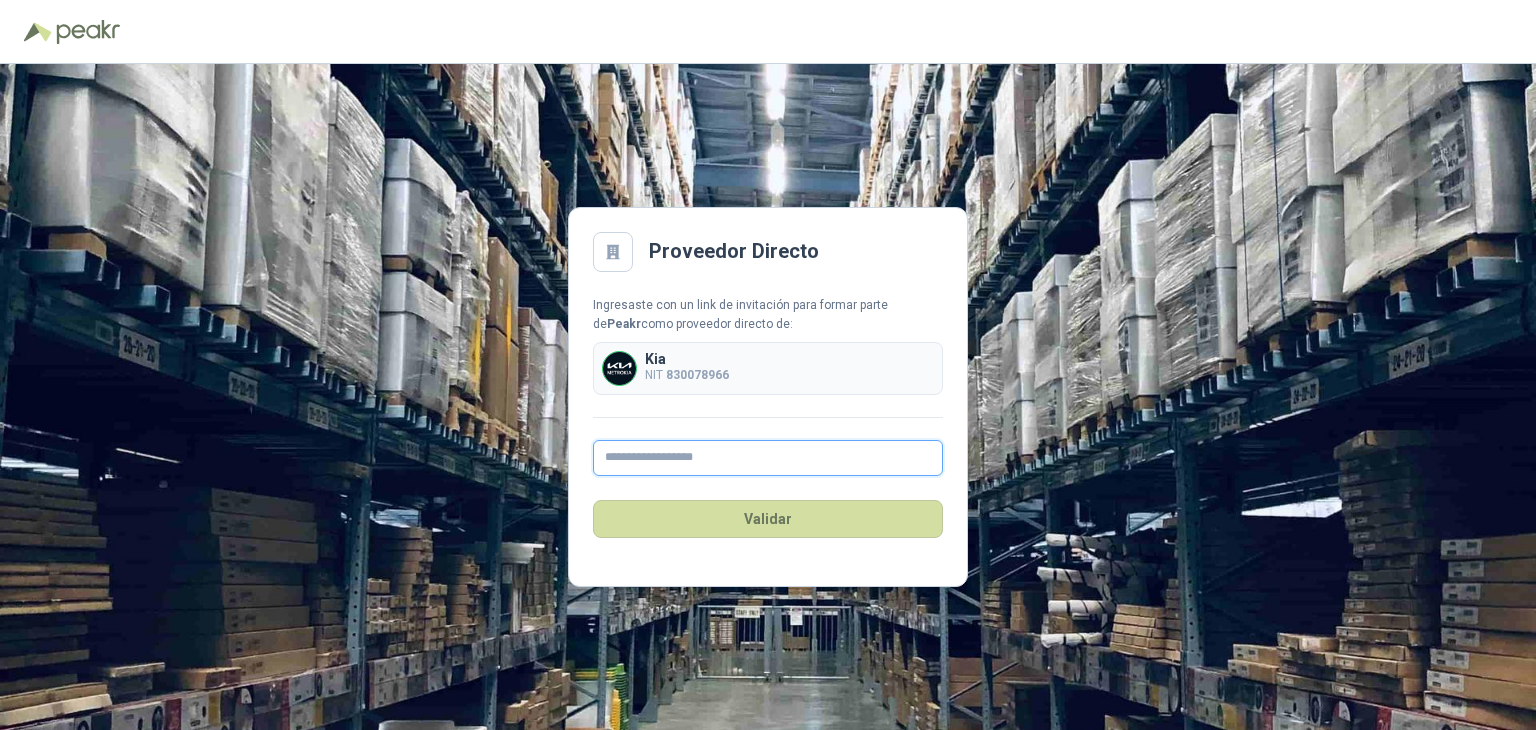 click at bounding box center [768, 458] 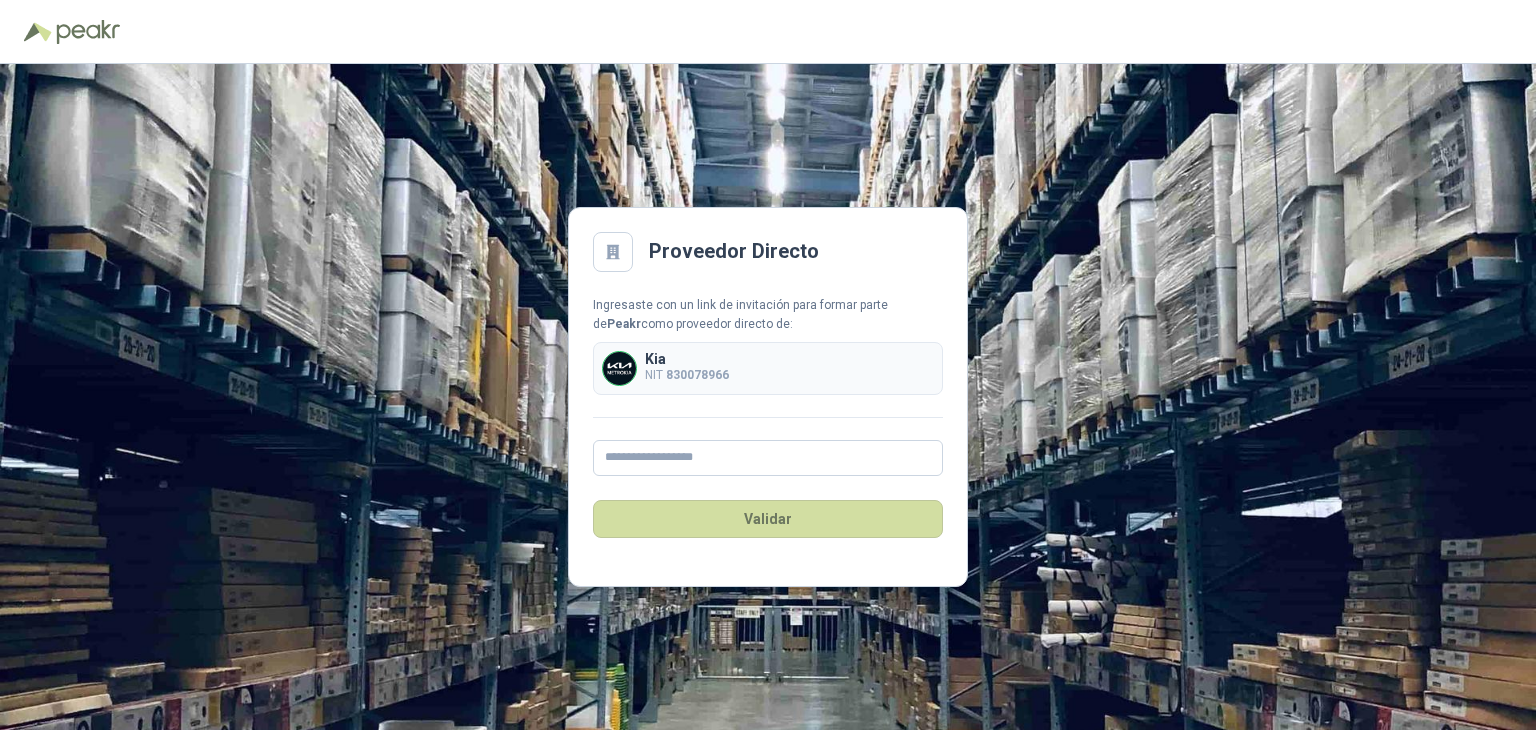 click on "Kia" at bounding box center (687, 359) 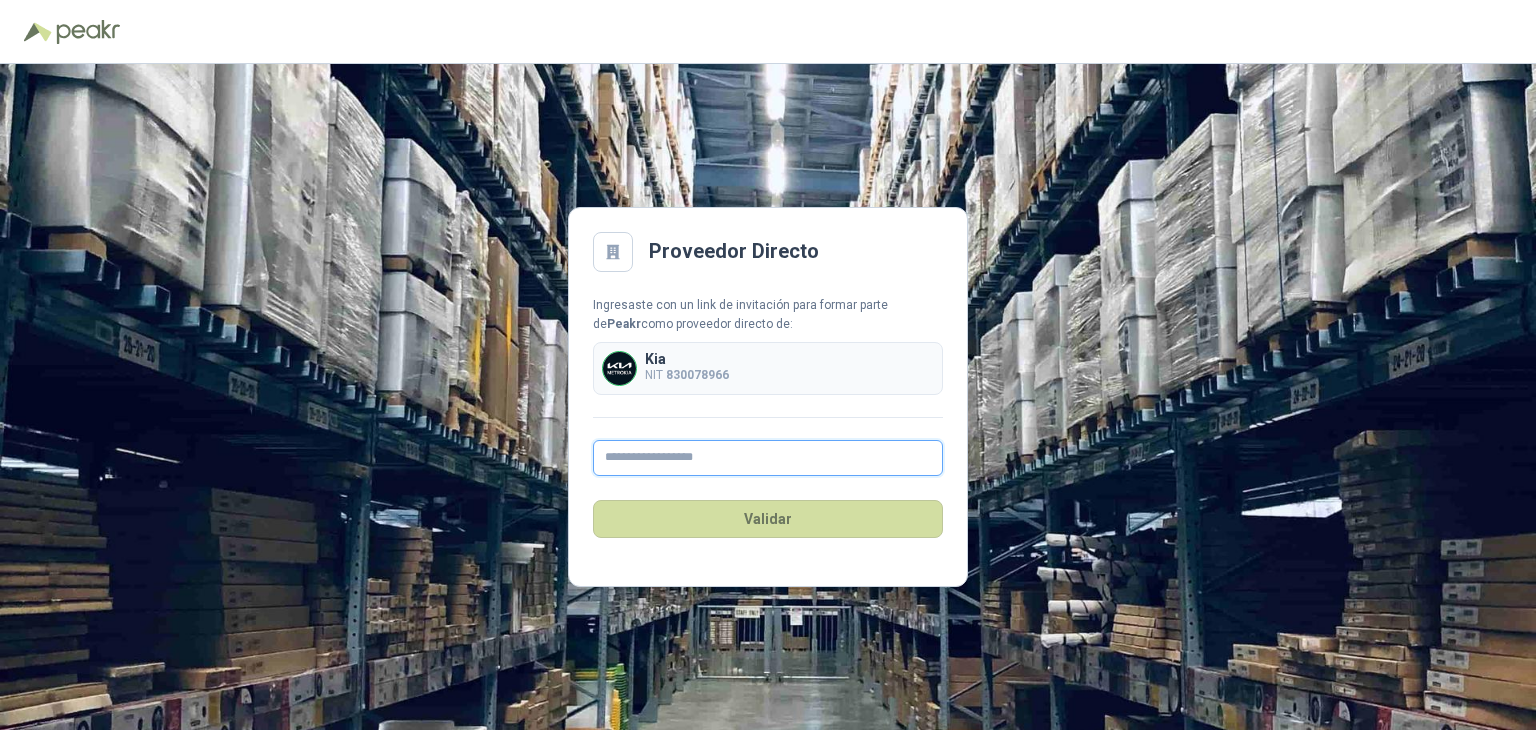 click at bounding box center (768, 458) 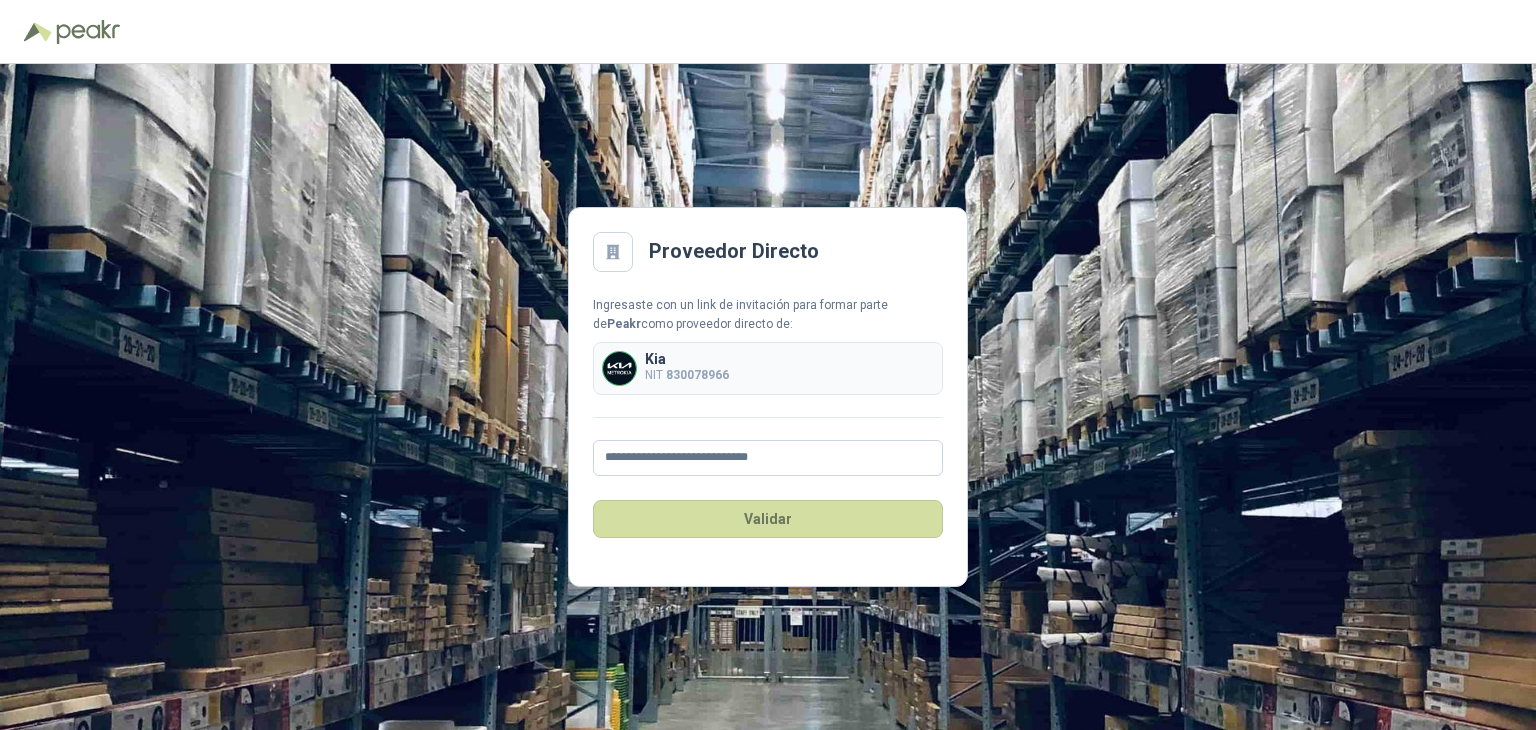 click on "**********" at bounding box center (768, 386) 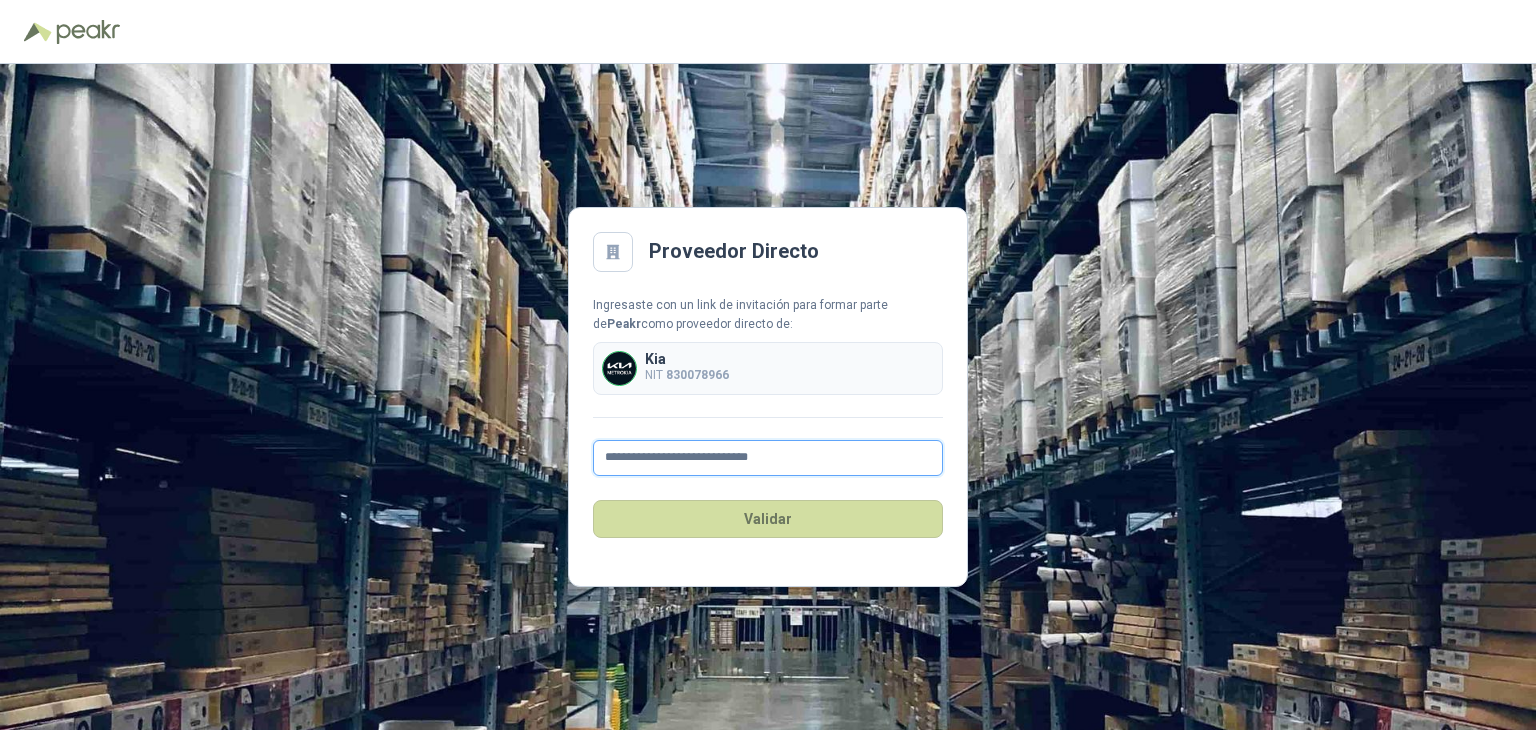 drag, startPoint x: 824, startPoint y: 462, endPoint x: 440, endPoint y: 506, distance: 386.5126 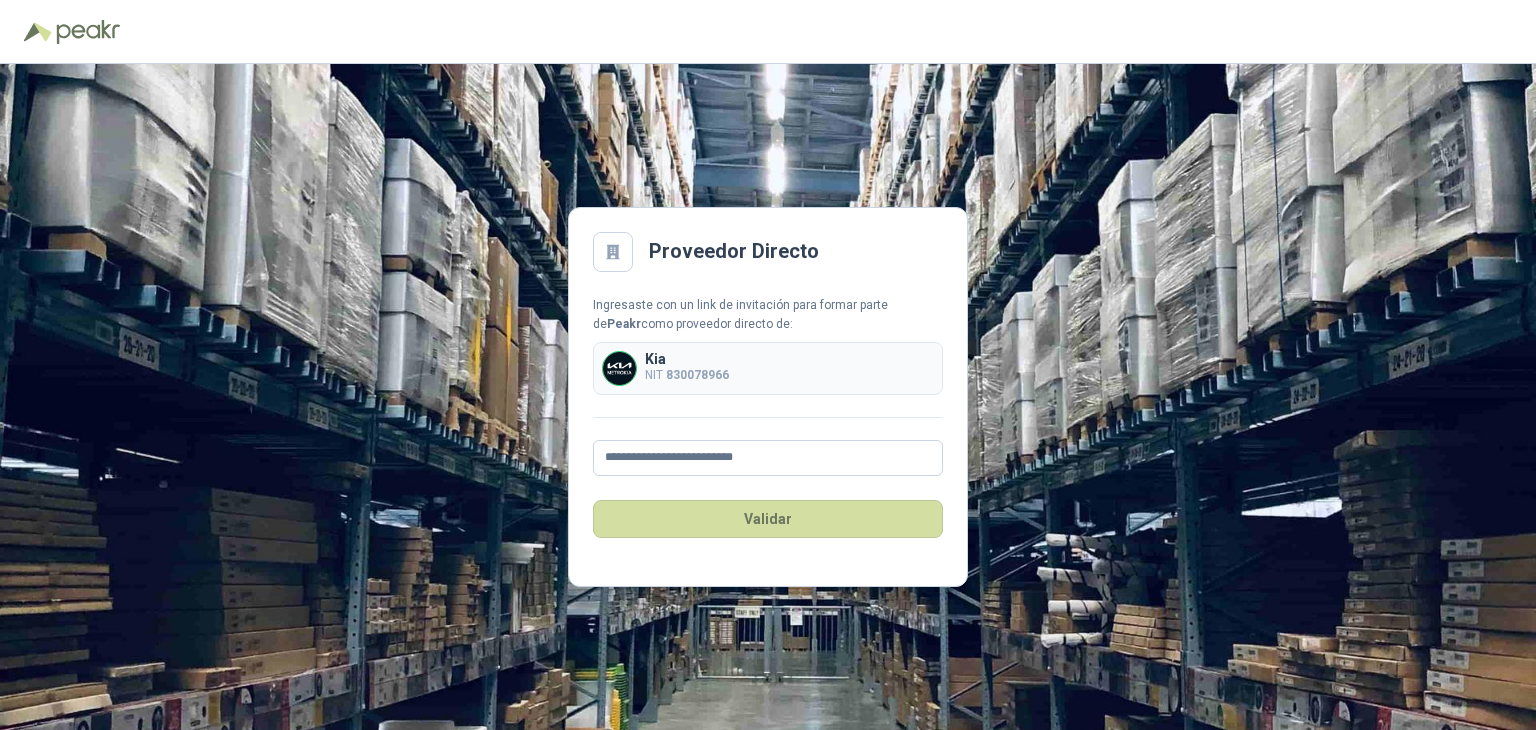 click on "**********" at bounding box center (768, 386) 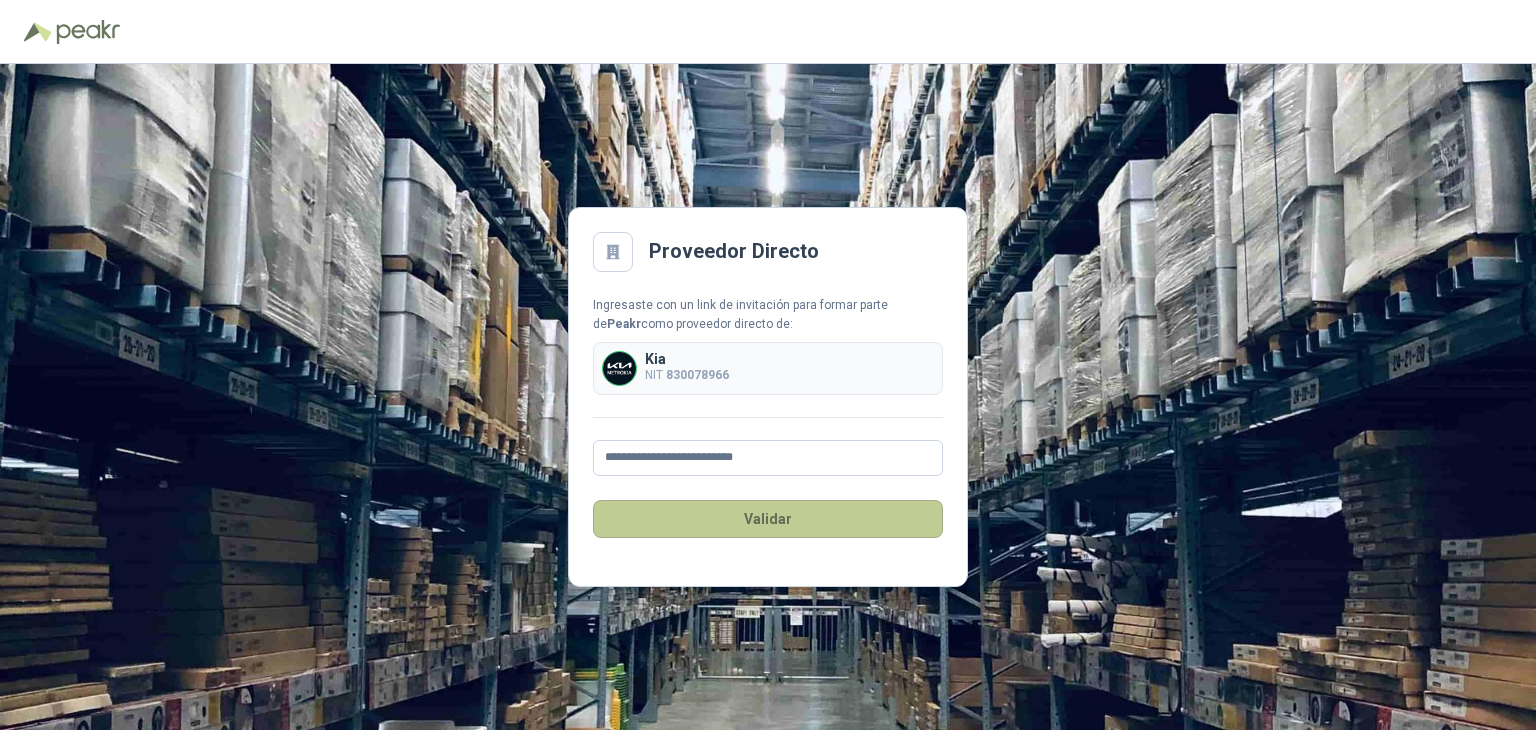 click on "Validar" at bounding box center [768, 519] 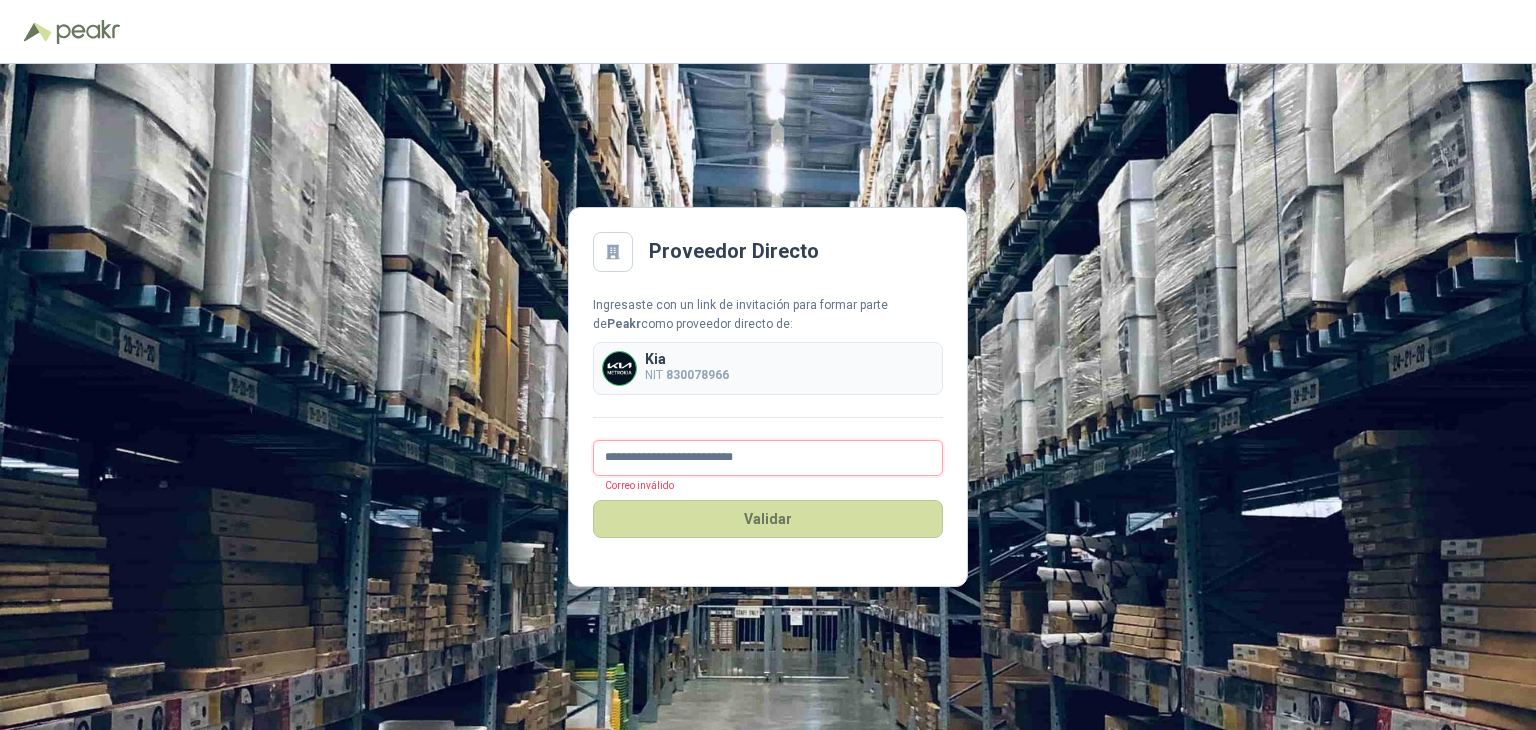 drag, startPoint x: 776, startPoint y: 461, endPoint x: 477, endPoint y: 460, distance: 299.00168 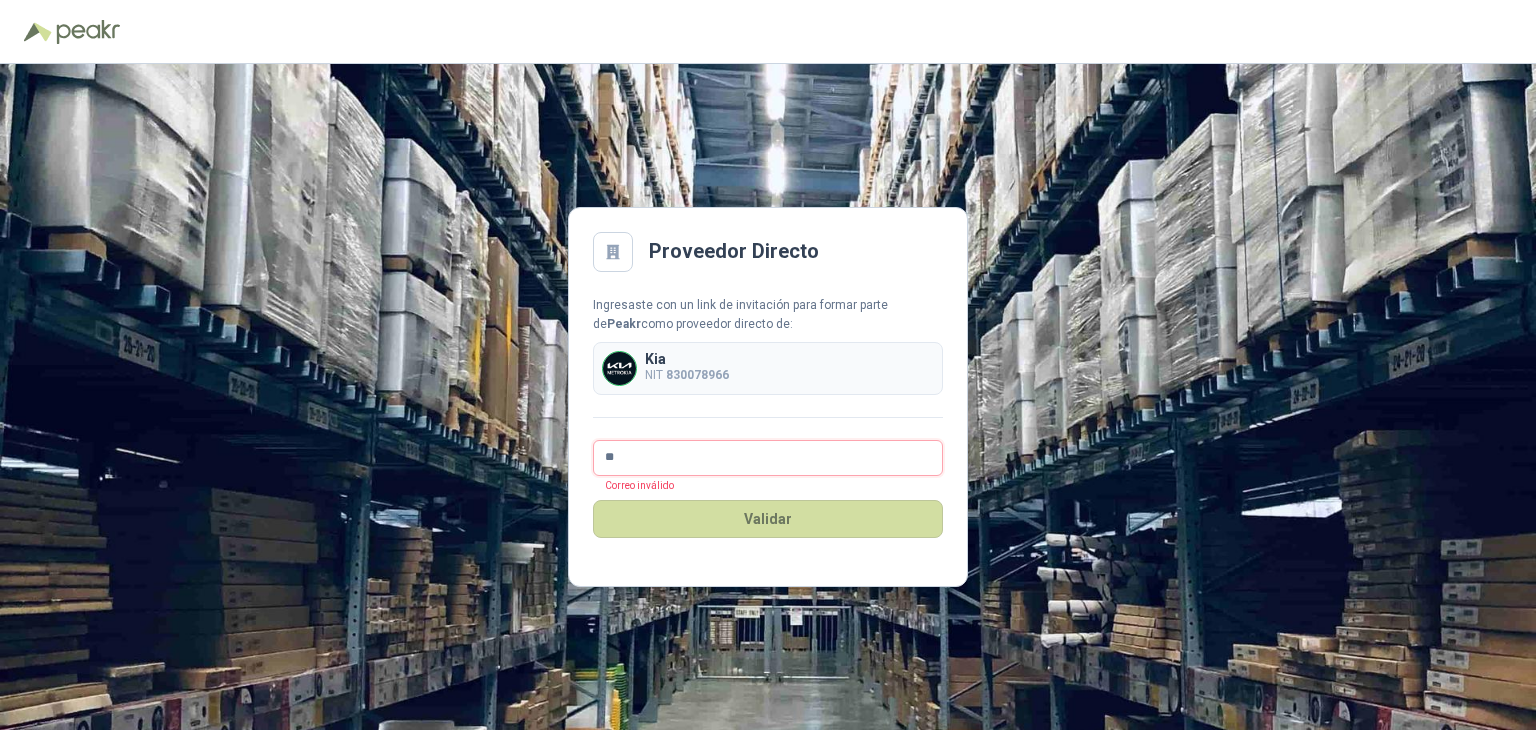 type on "**********" 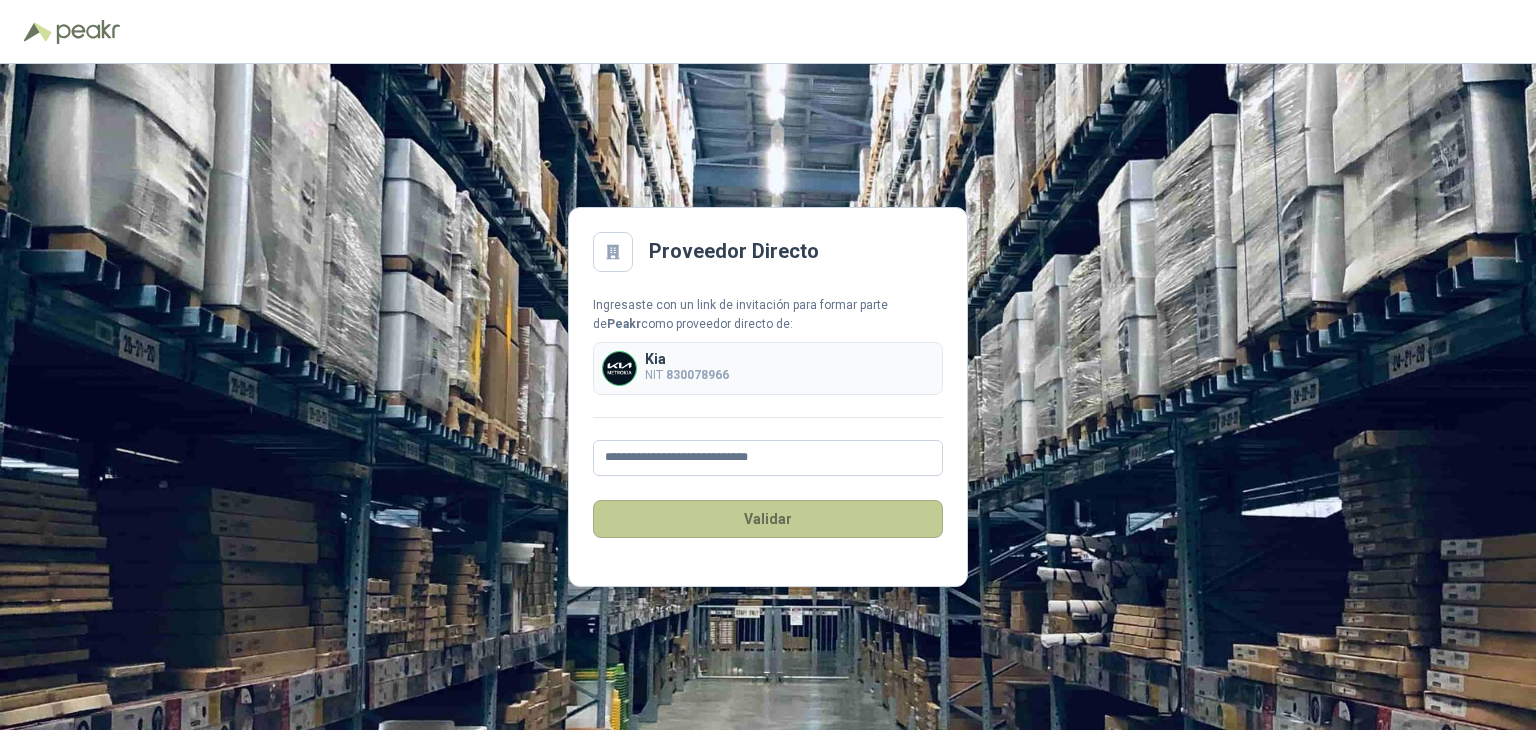 click on "Validar" at bounding box center [768, 519] 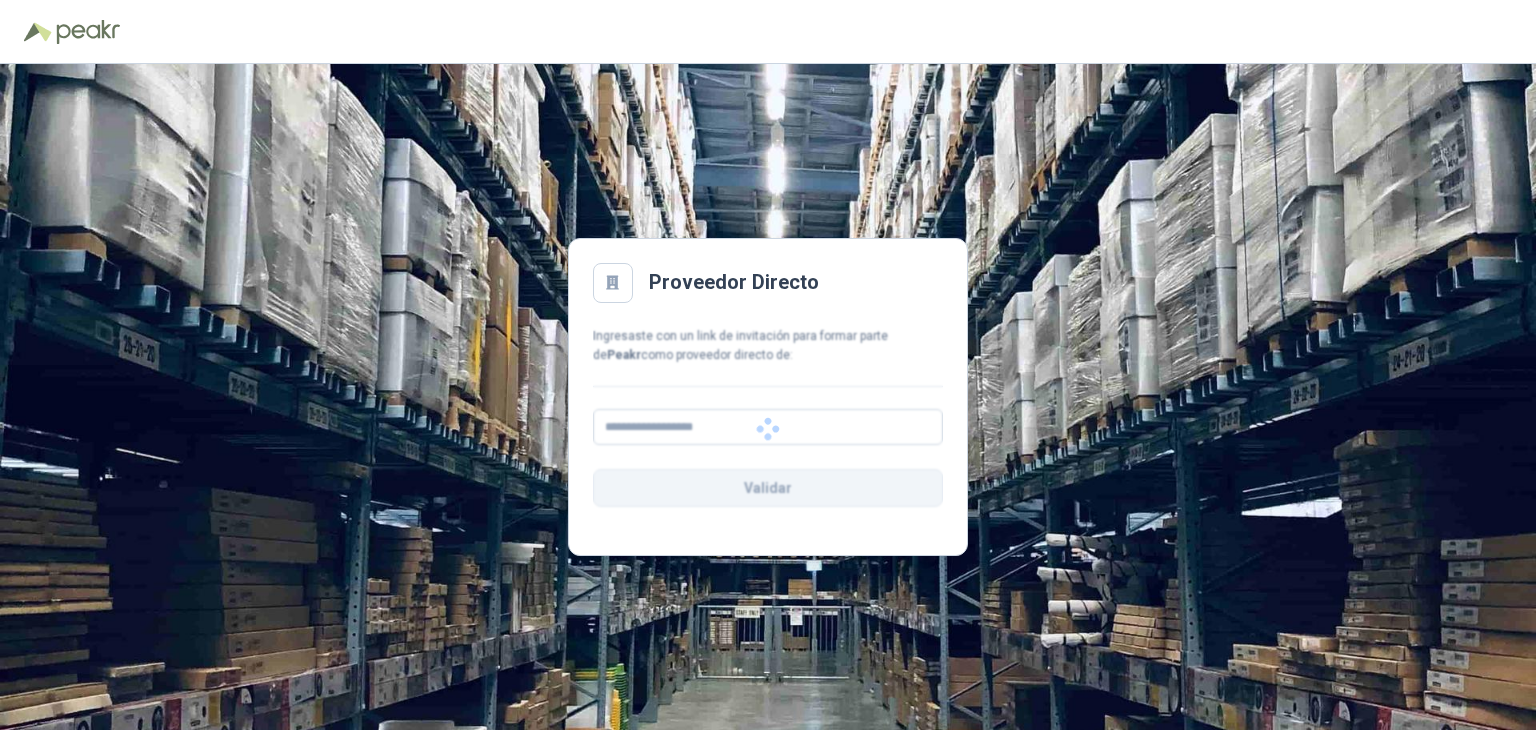 scroll, scrollTop: 0, scrollLeft: 0, axis: both 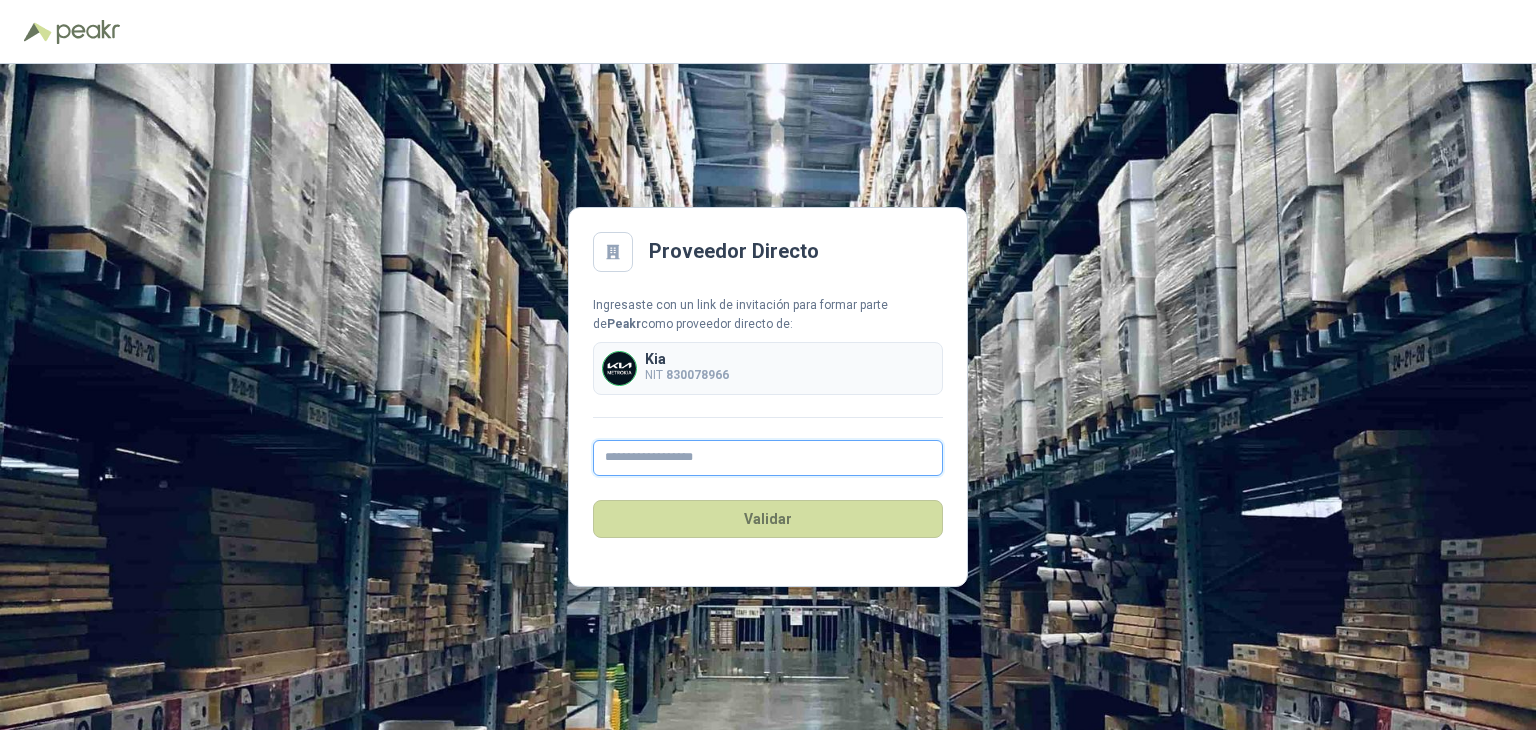 click at bounding box center [768, 458] 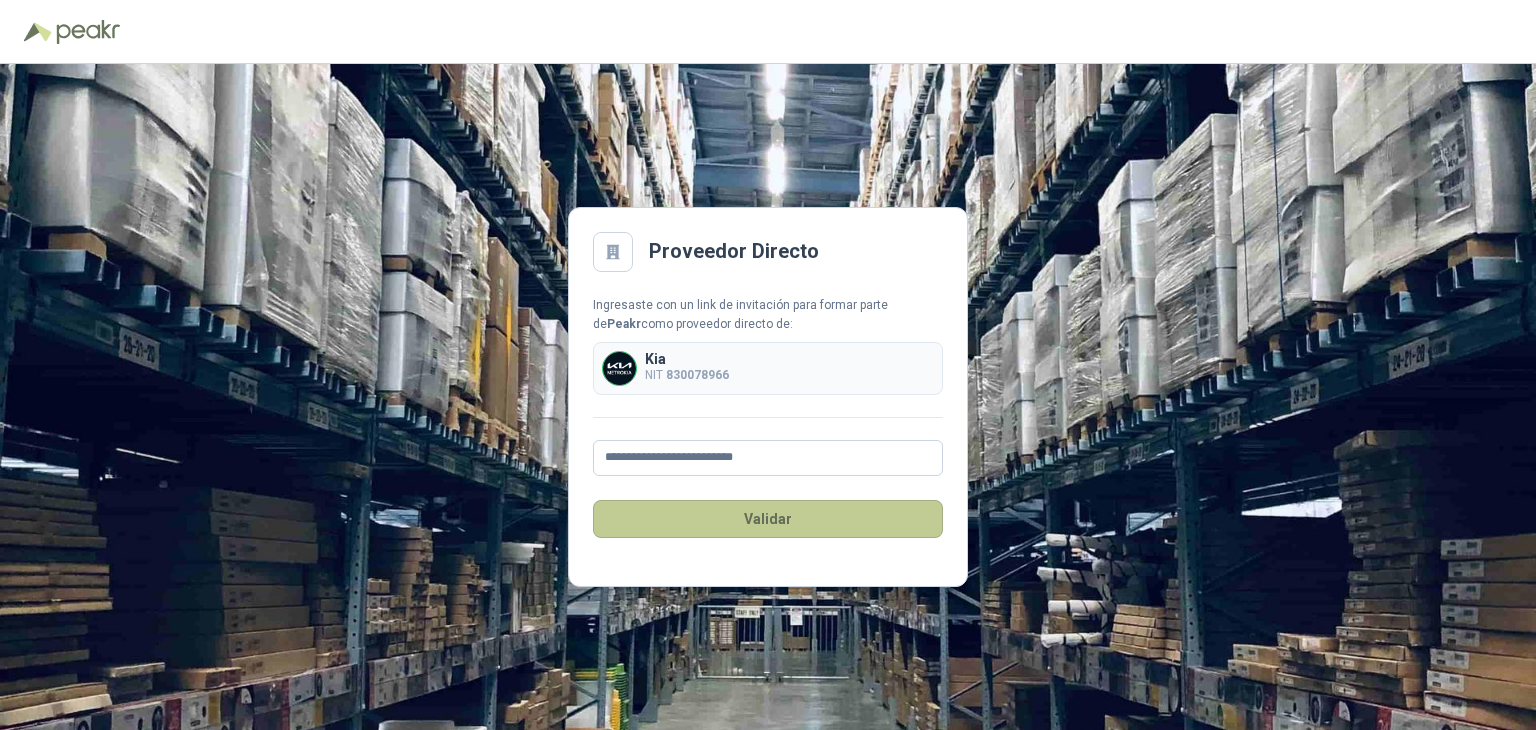 click on "Validar" at bounding box center (768, 519) 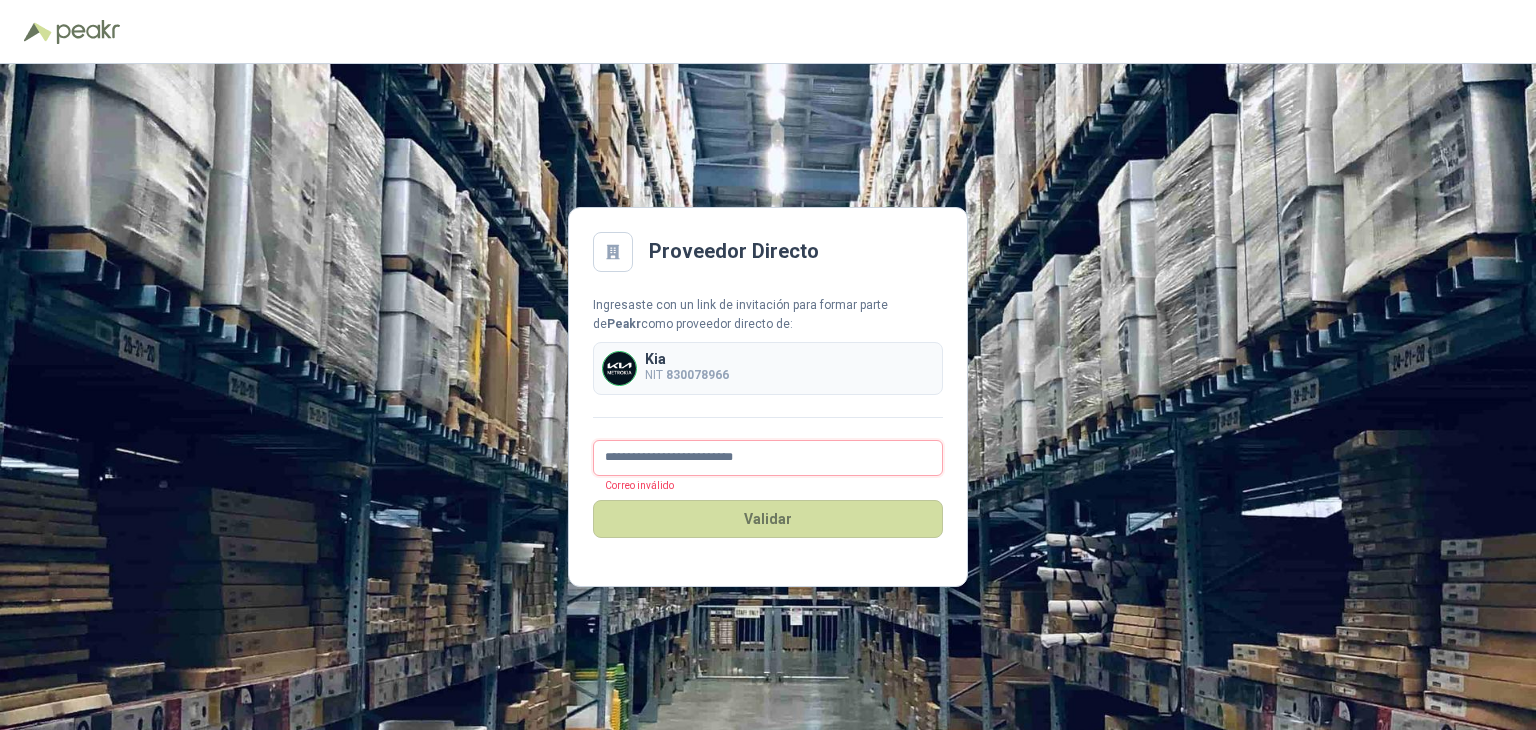 drag, startPoint x: 776, startPoint y: 457, endPoint x: 580, endPoint y: 465, distance: 196.1632 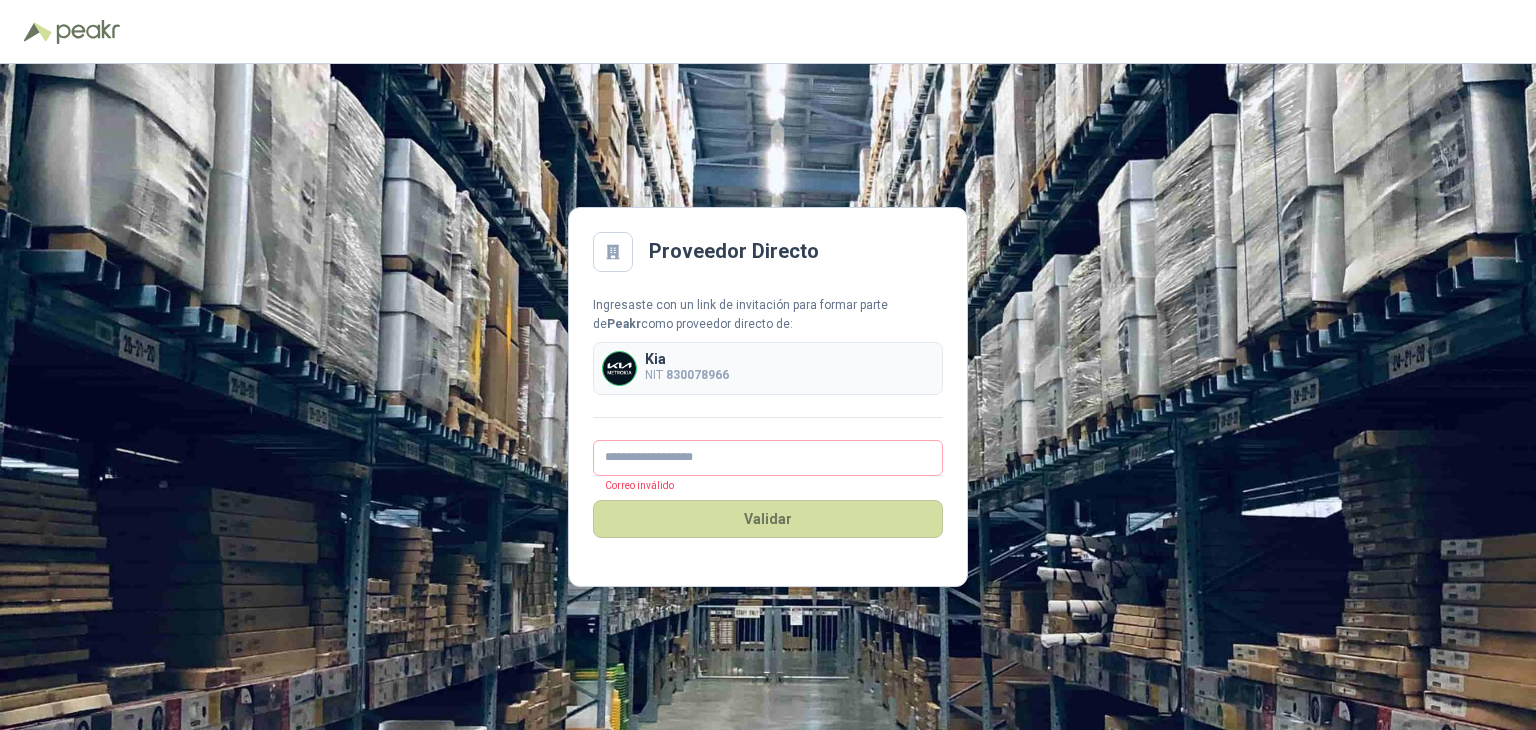 click on "Ingresaste con un link de invitación para formar parte de  Peakr  como proveedor directo de: Kia NIT   830078966 Correo inválido" at bounding box center [768, 386] 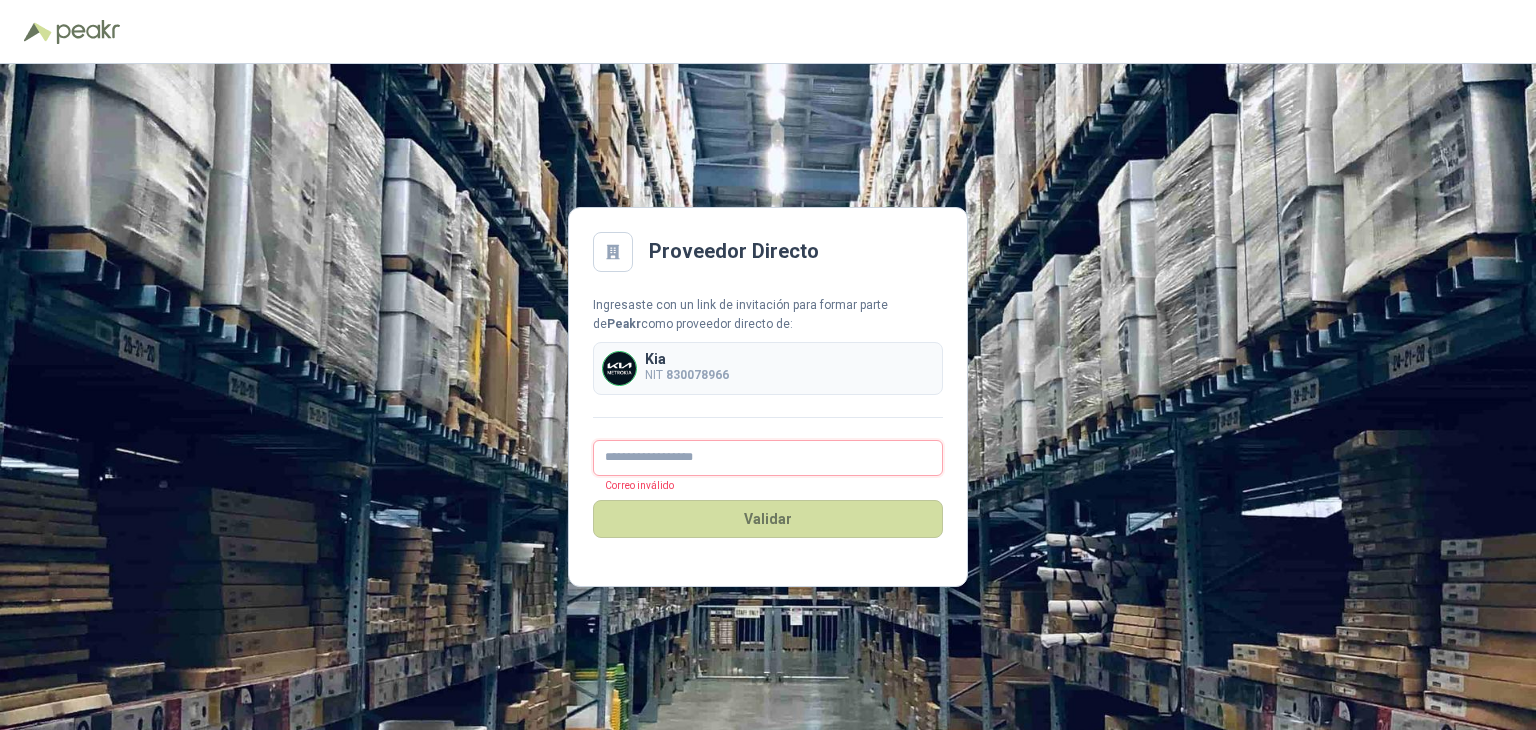 click at bounding box center [768, 458] 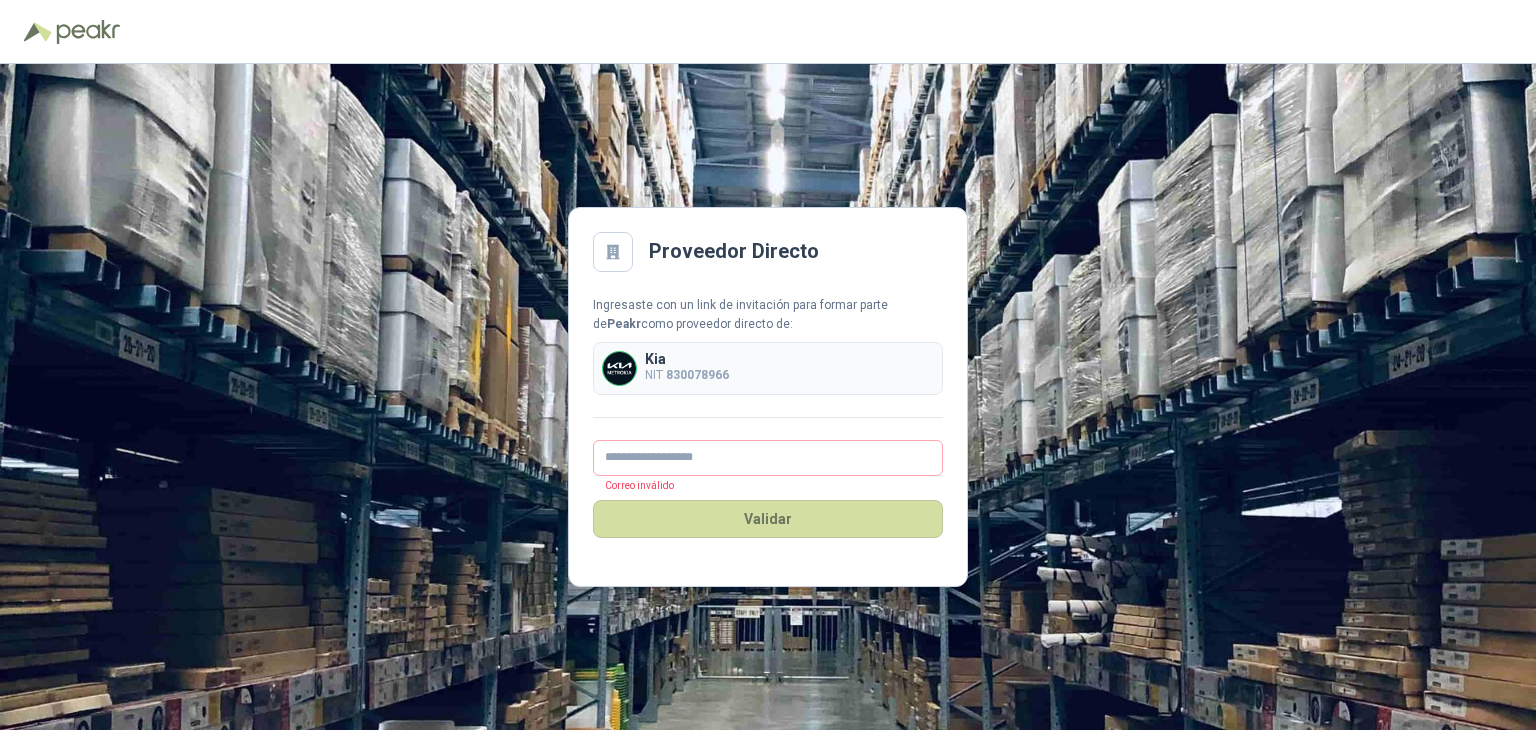 click on "Ingresaste con un link de invitación para formar parte de  Peakr  como proveedor directo de: Kia NIT   830078966 Correo inválido" at bounding box center [768, 386] 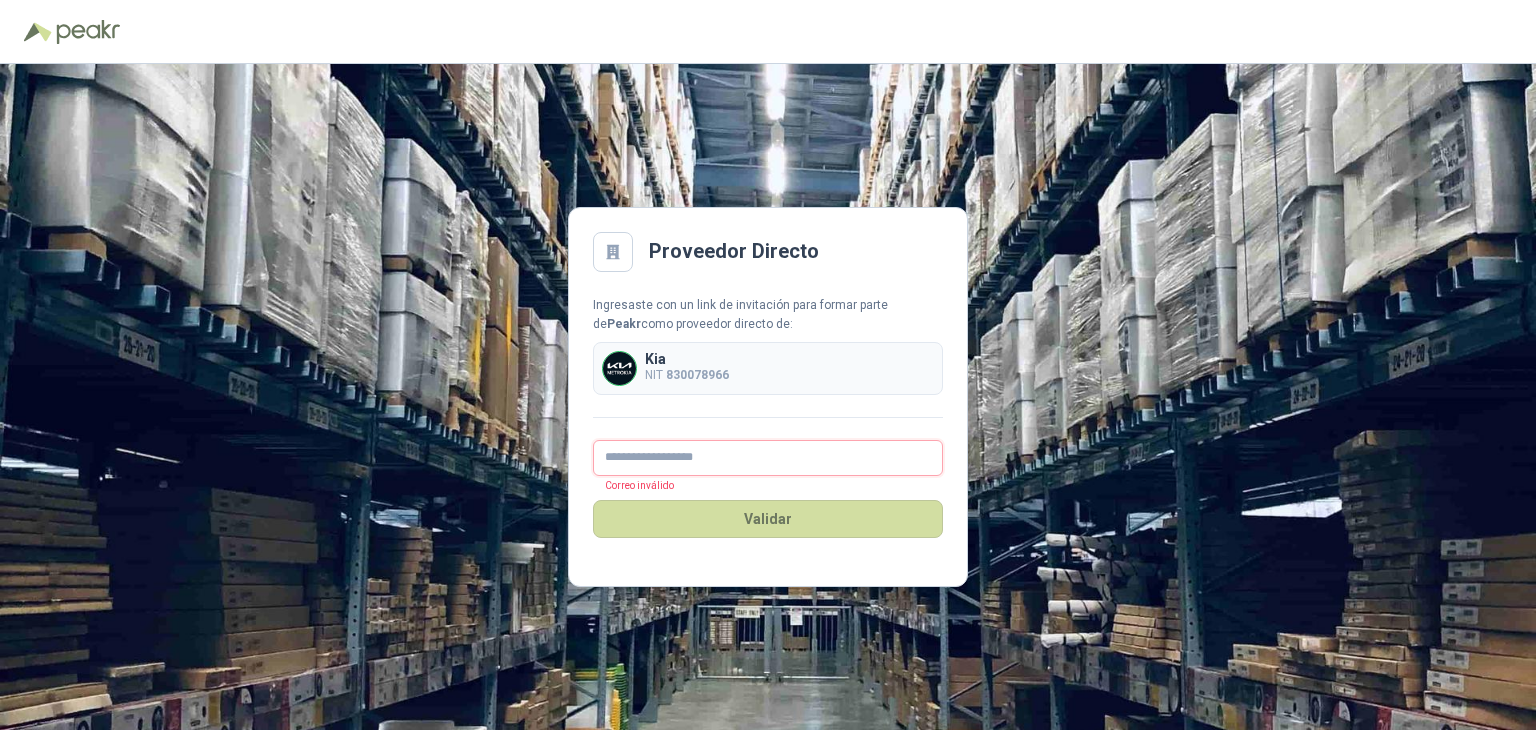 click at bounding box center (768, 458) 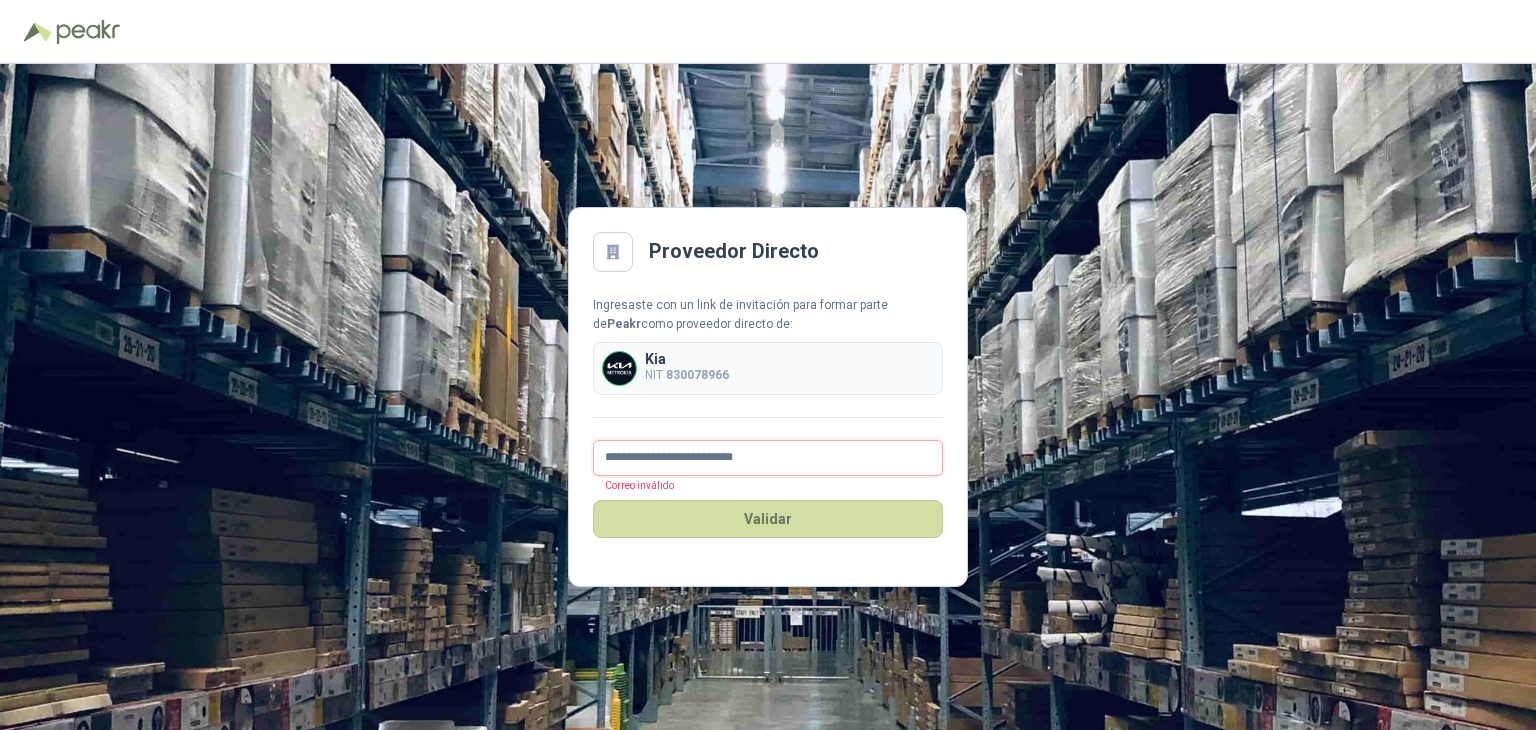 drag, startPoint x: 779, startPoint y: 457, endPoint x: 556, endPoint y: 449, distance: 223.14345 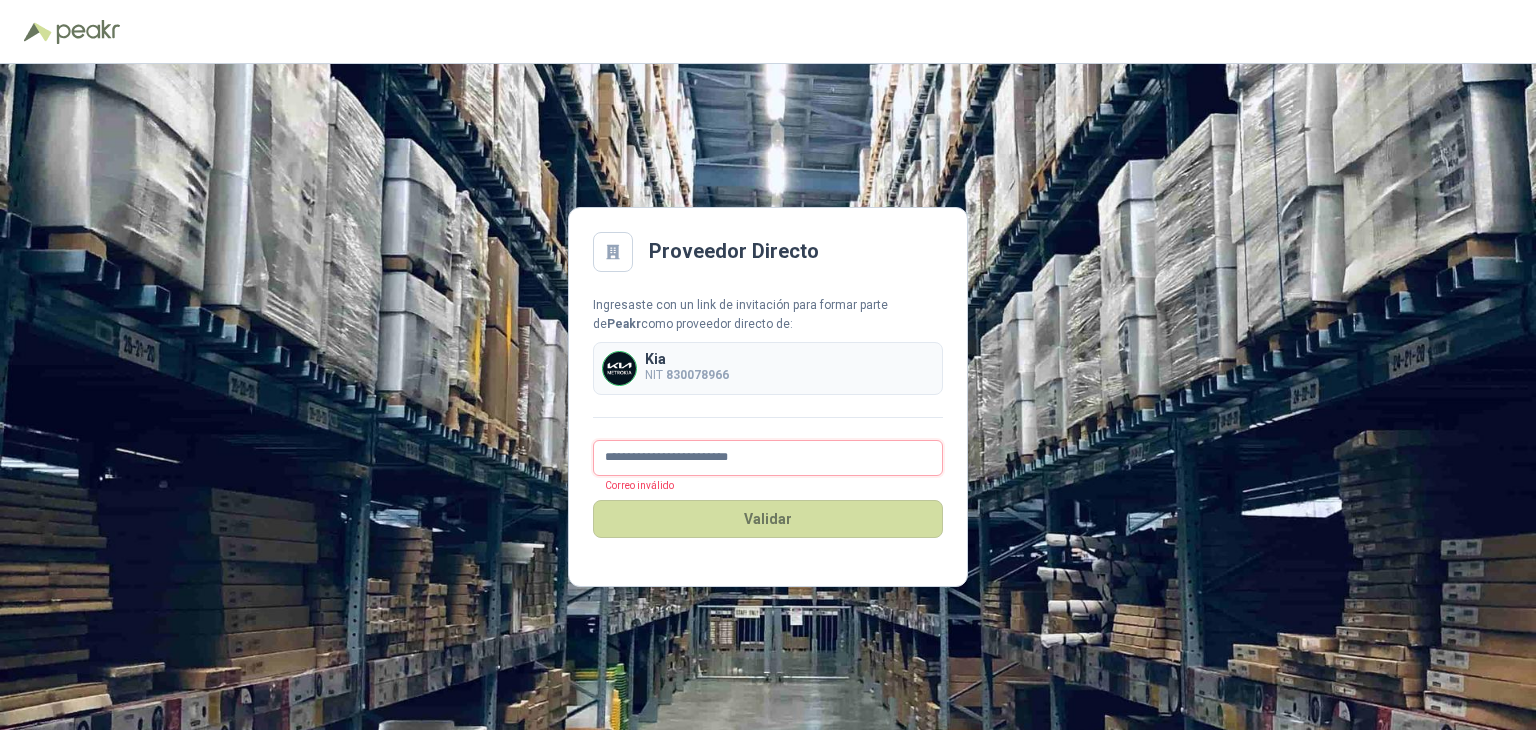 type on "**********" 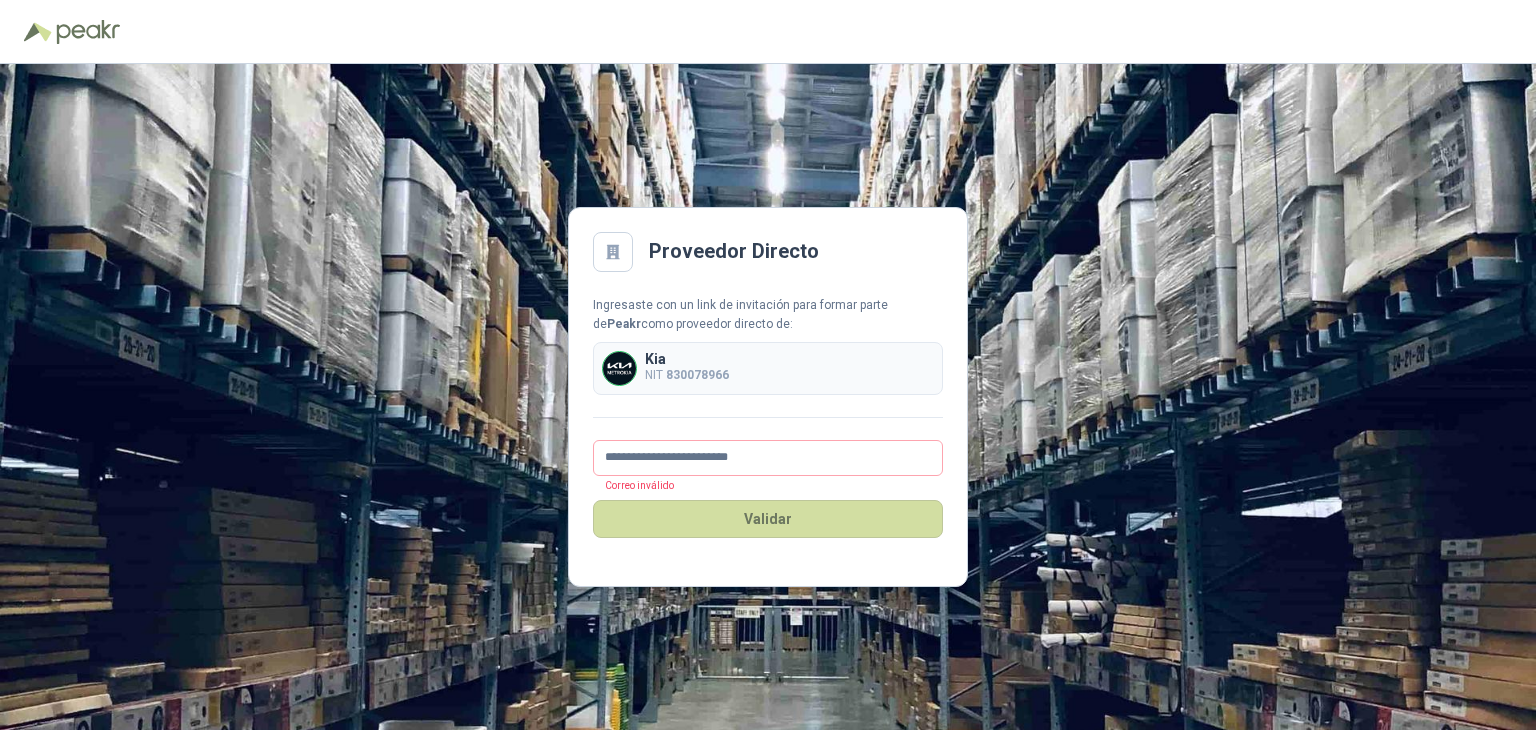 click on "**********" at bounding box center [768, 386] 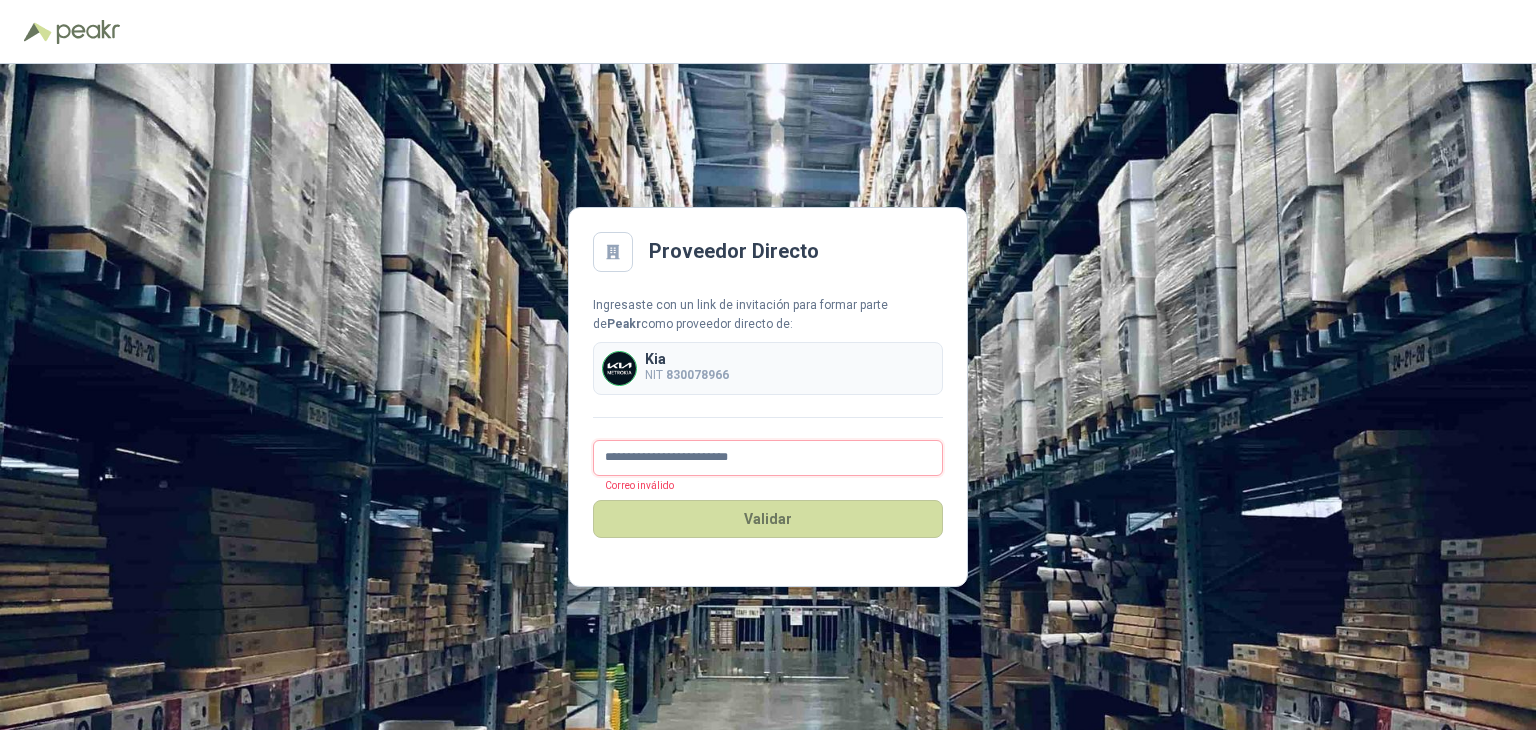 click on "**********" at bounding box center (768, 458) 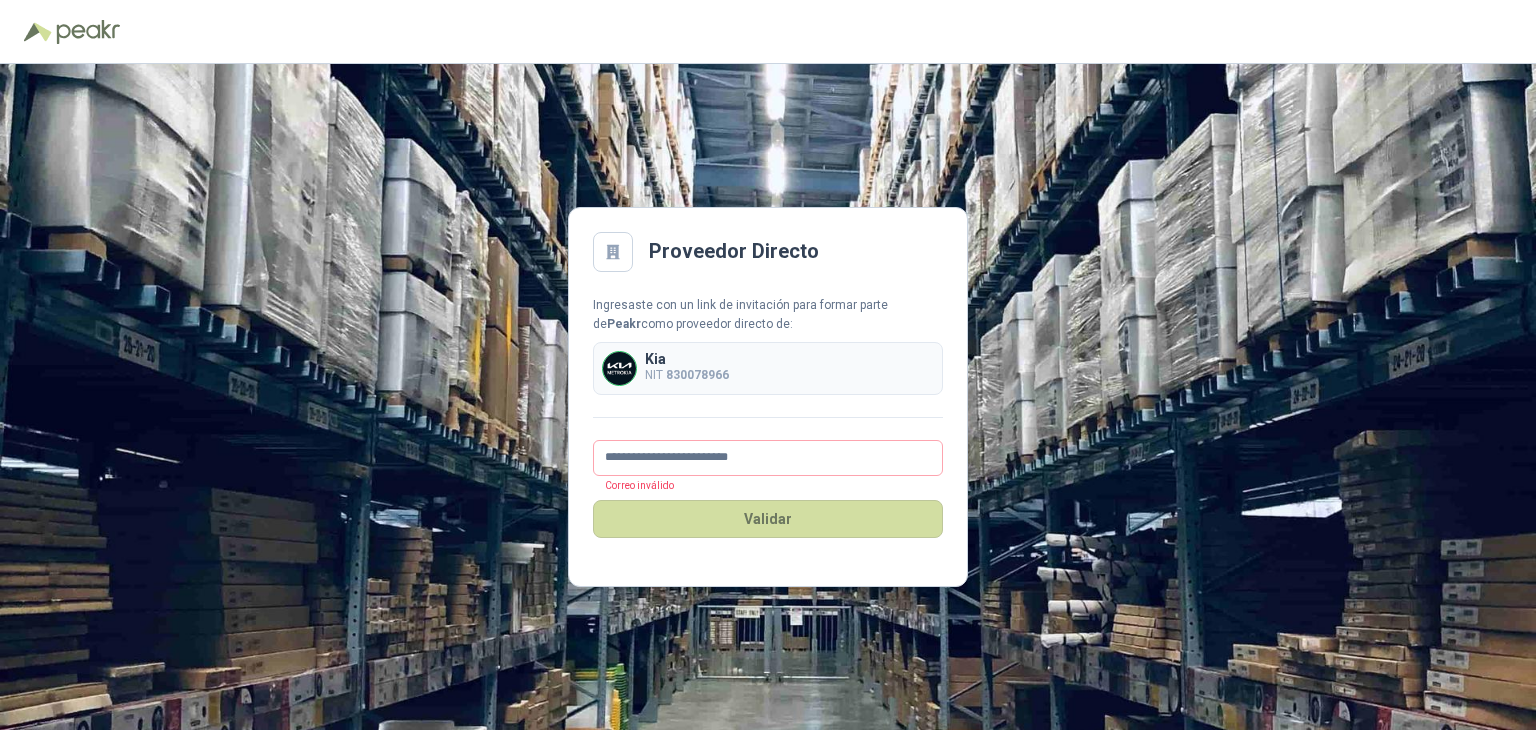click on "**********" at bounding box center [768, 386] 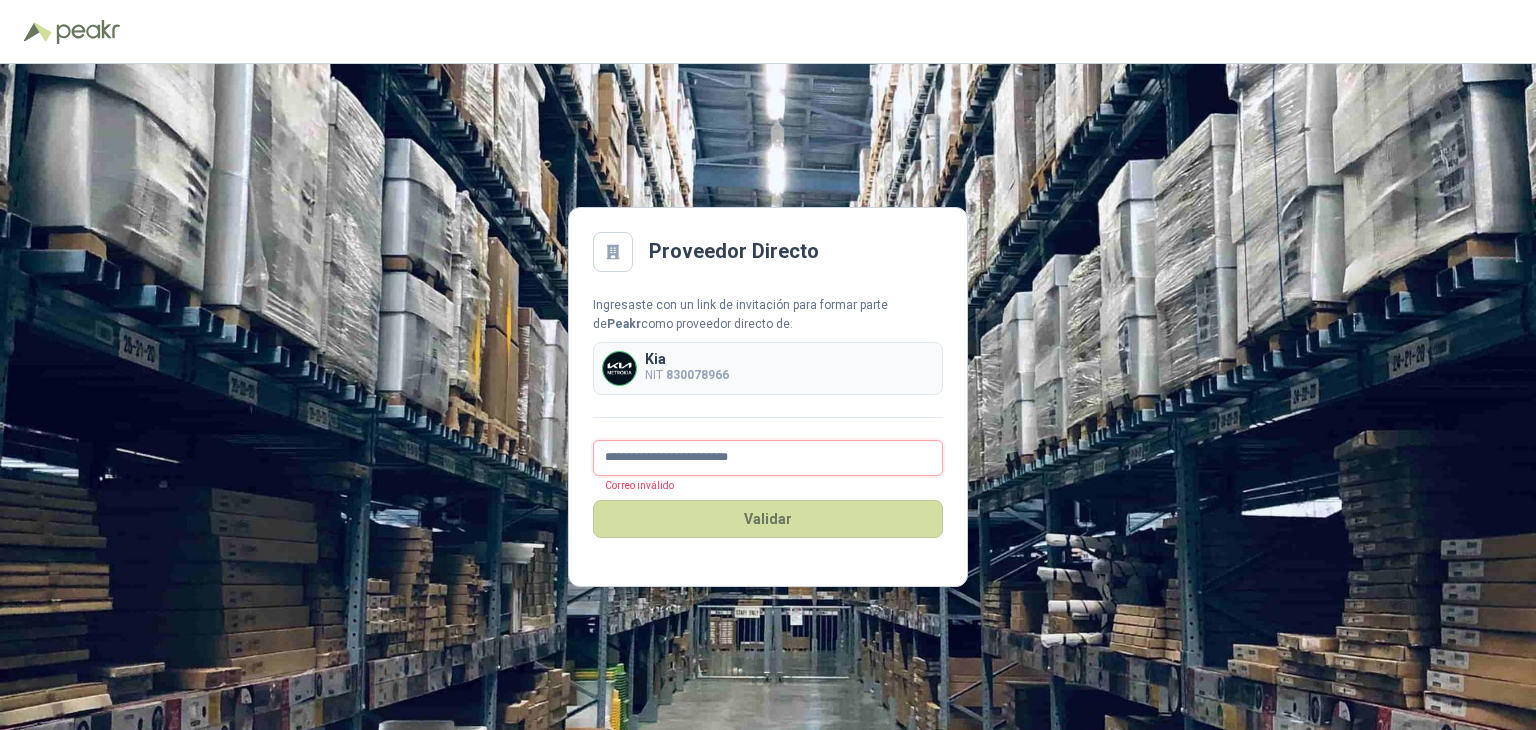click on "**********" at bounding box center (768, 458) 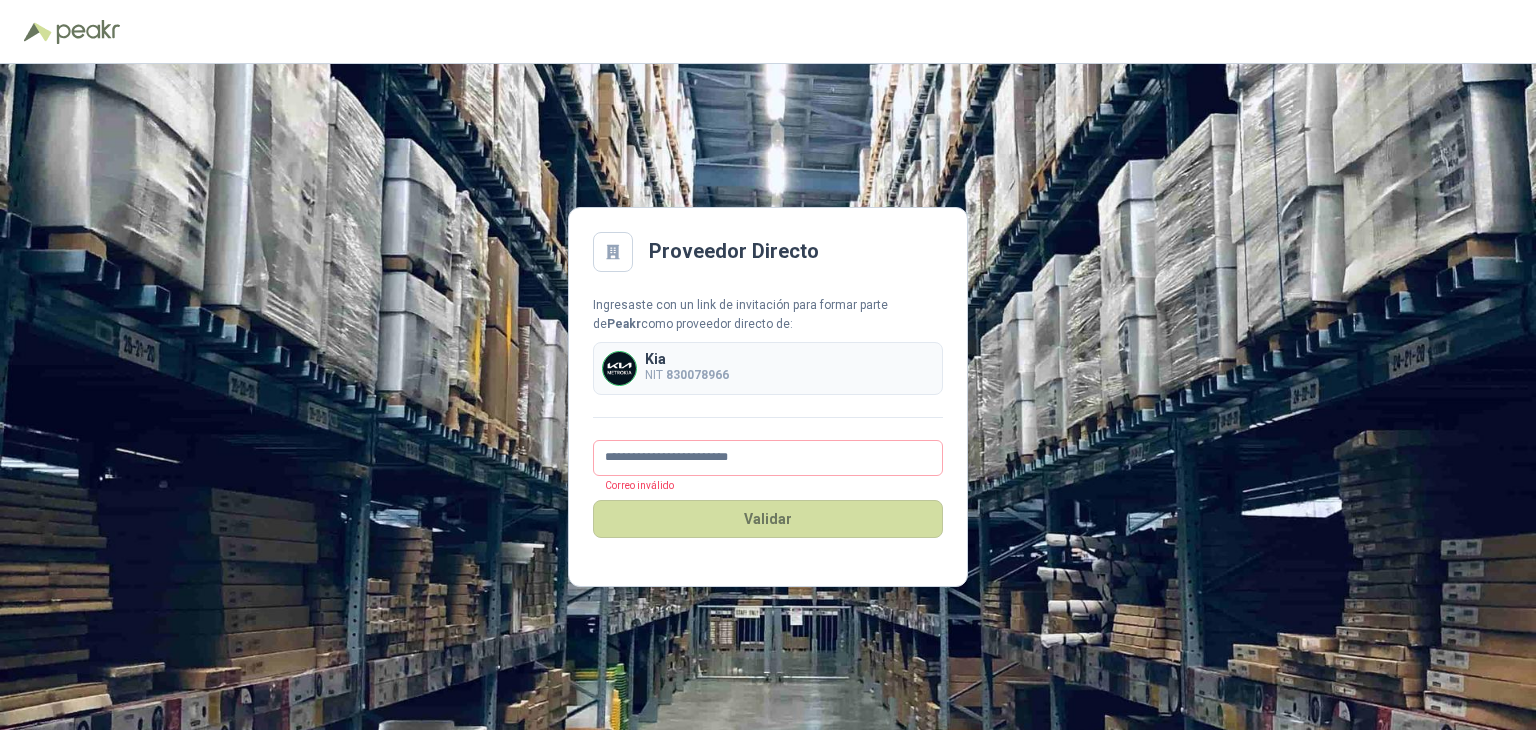 click on "**********" at bounding box center [768, 386] 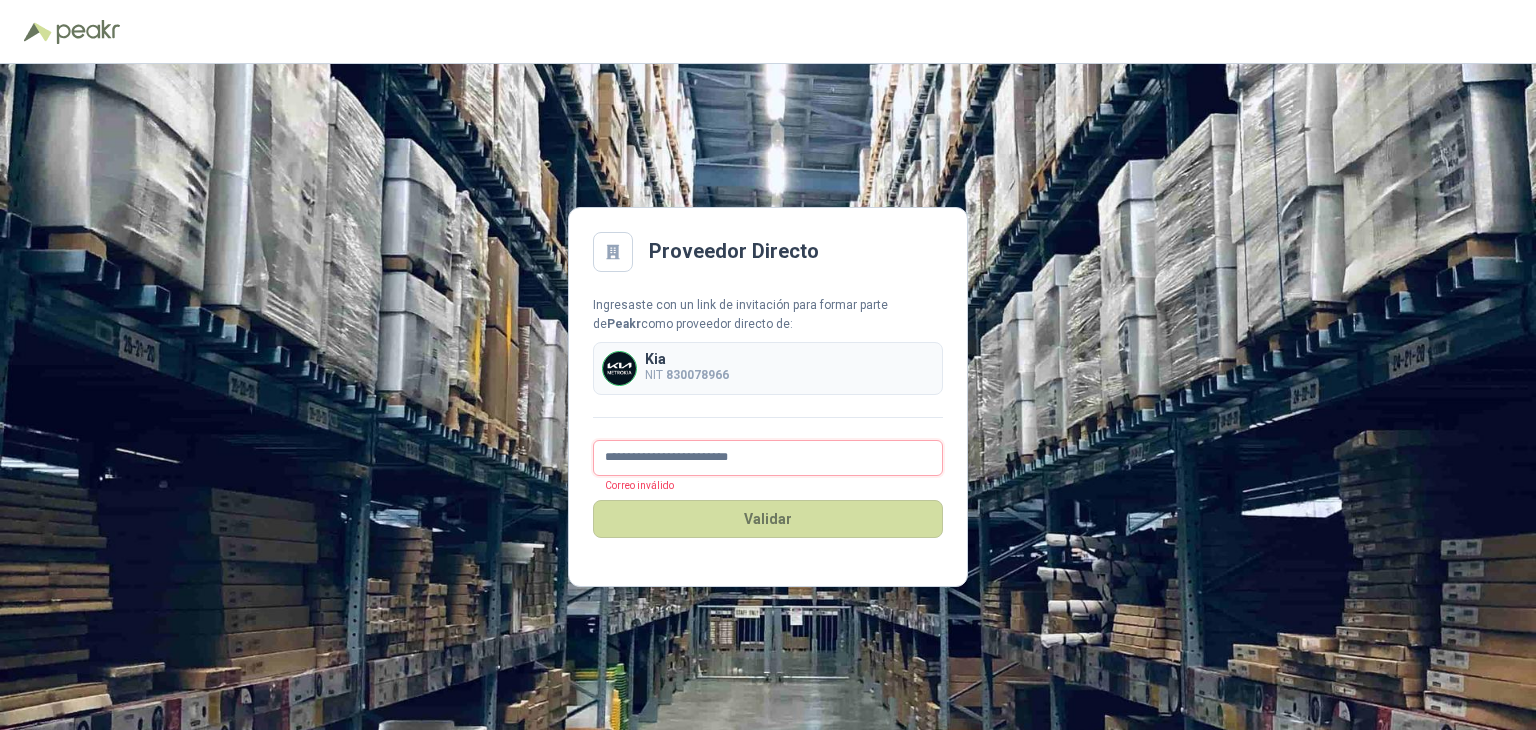 drag, startPoint x: 795, startPoint y: 460, endPoint x: 575, endPoint y: 460, distance: 220 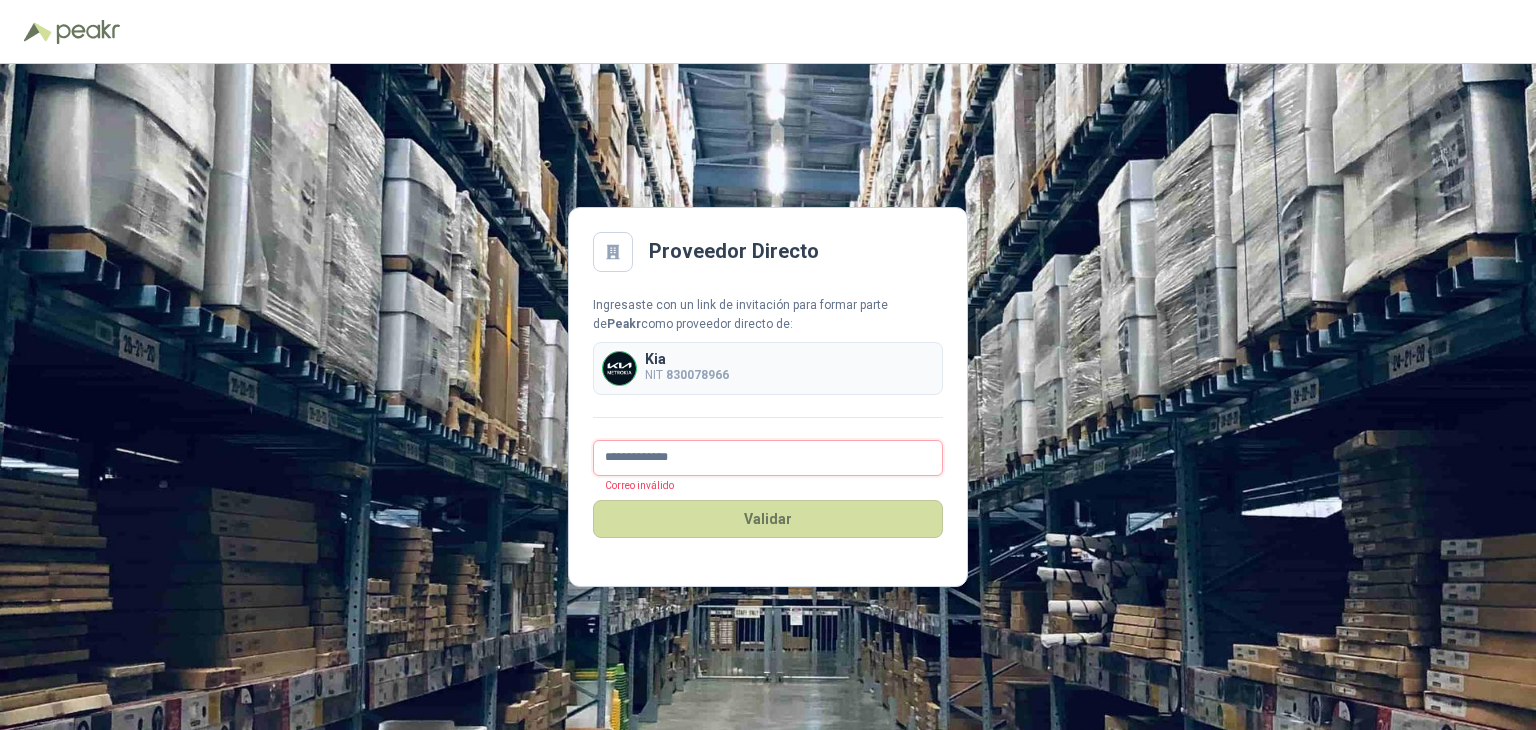type on "**********" 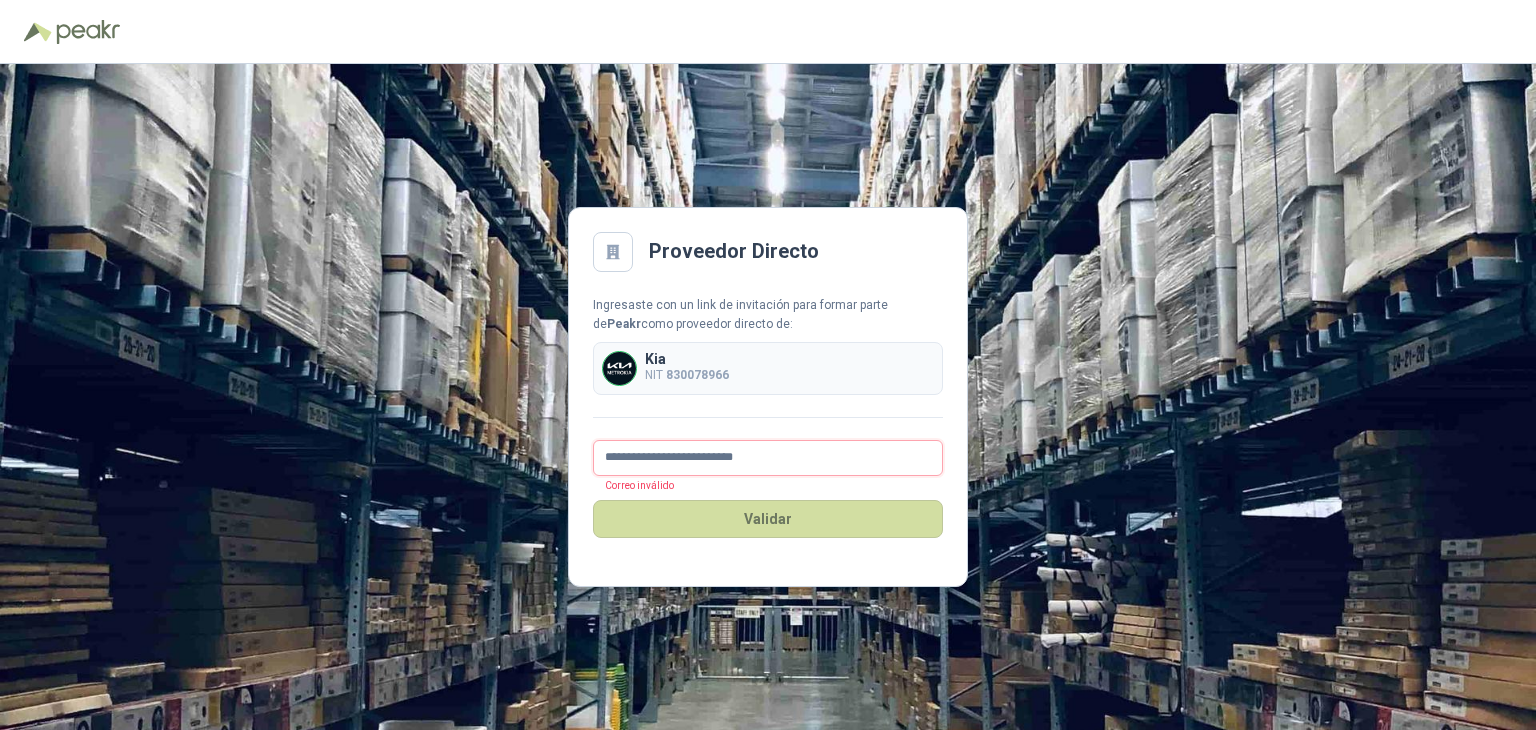 drag, startPoint x: 786, startPoint y: 461, endPoint x: 499, endPoint y: 446, distance: 287.39172 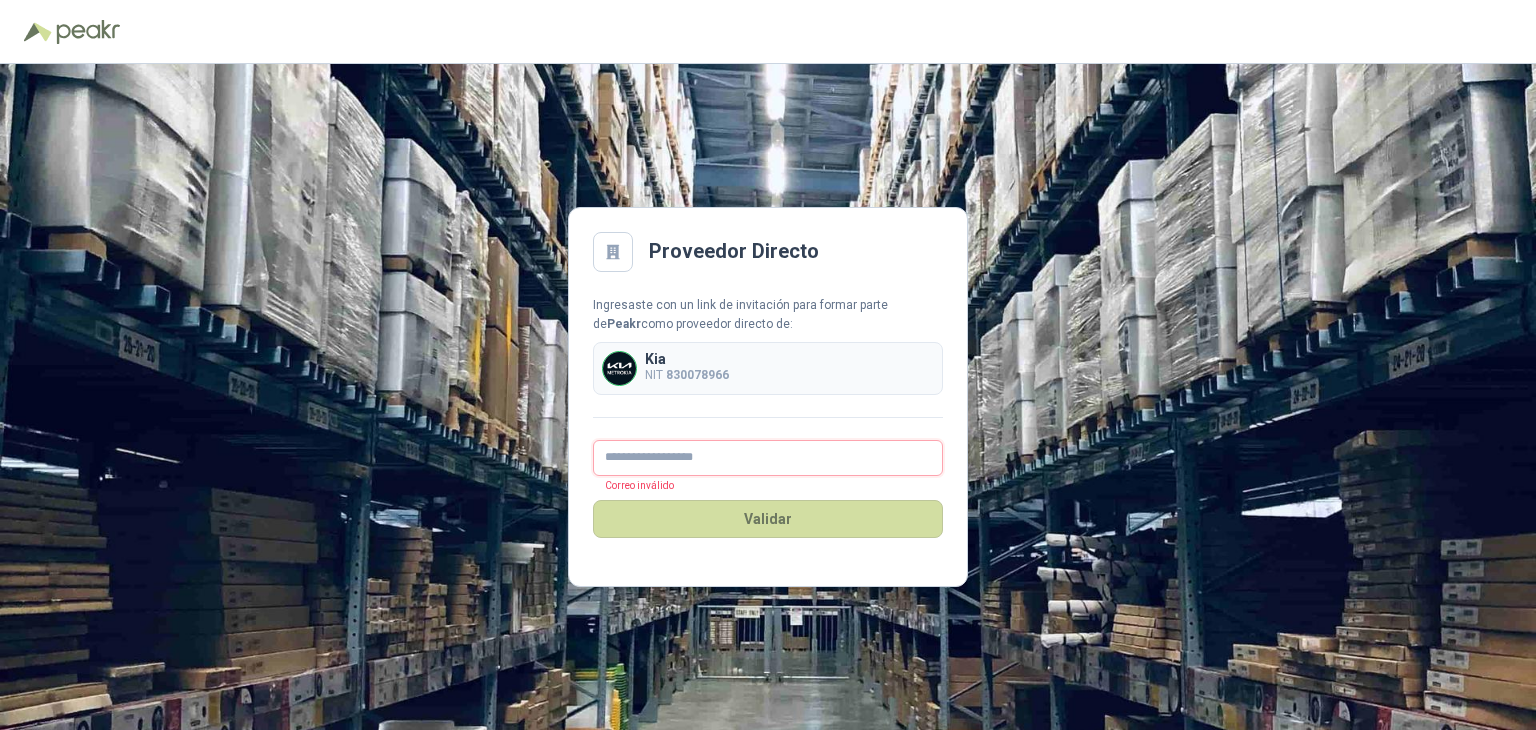 paste on "**********" 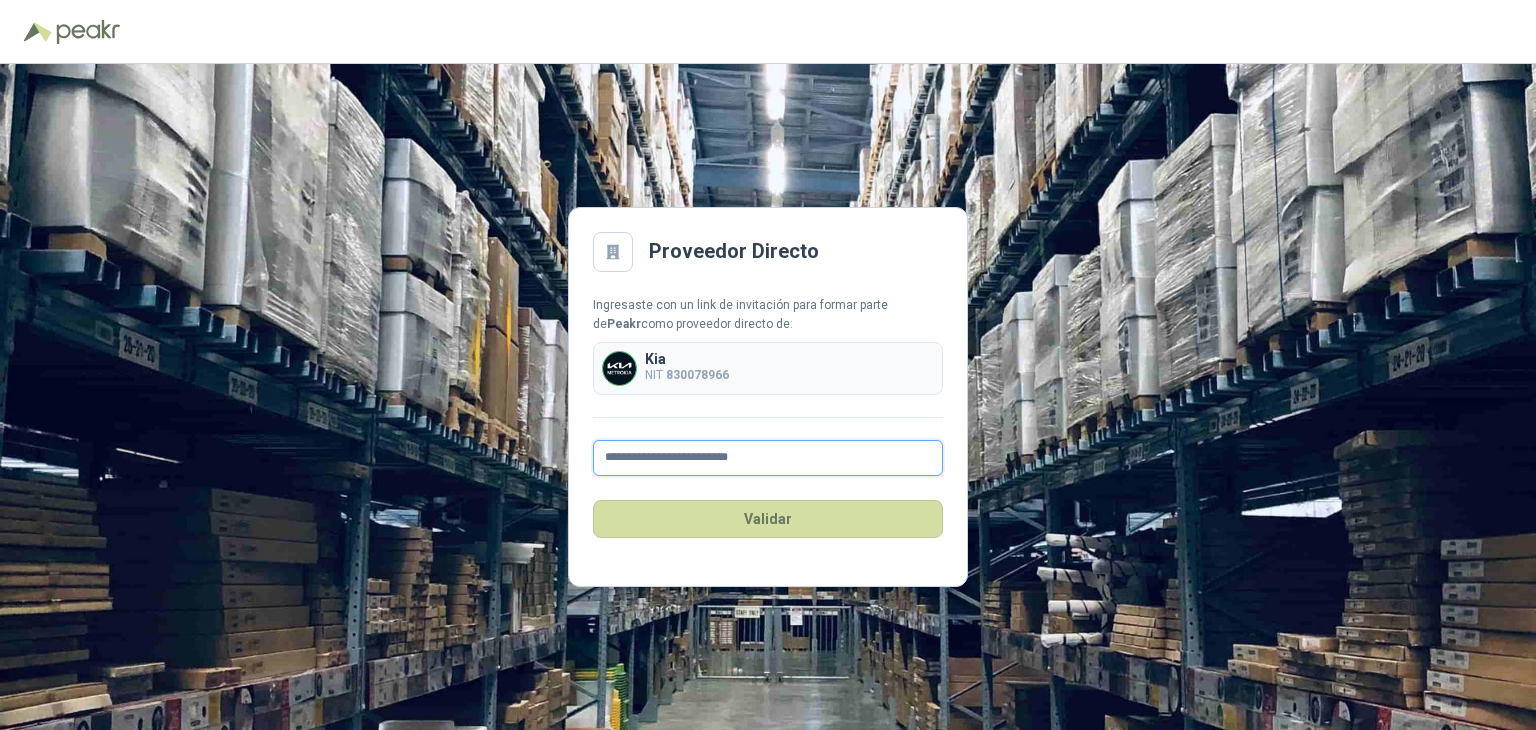 type on "**********" 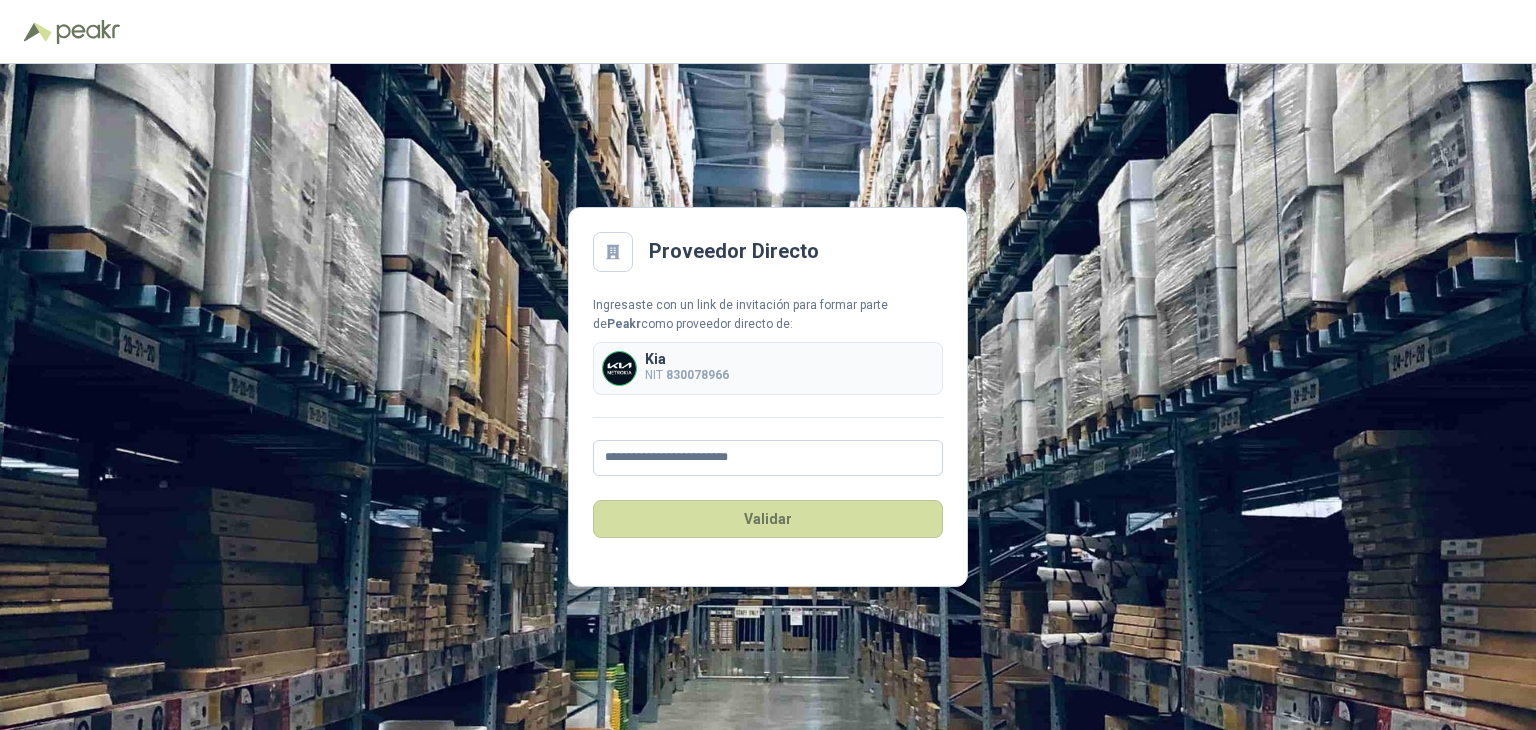 click on "**********" at bounding box center (768, 386) 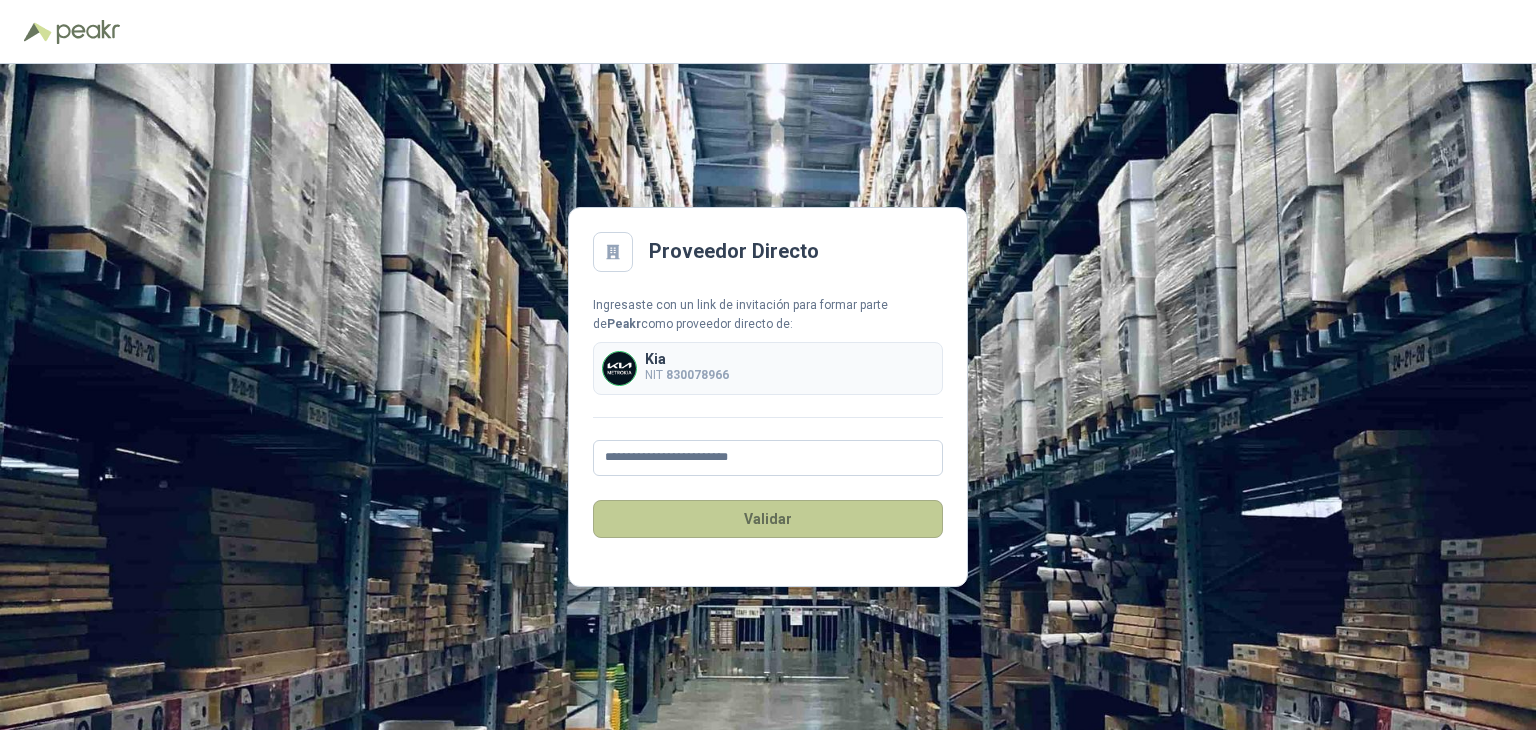 click on "Validar" at bounding box center [768, 519] 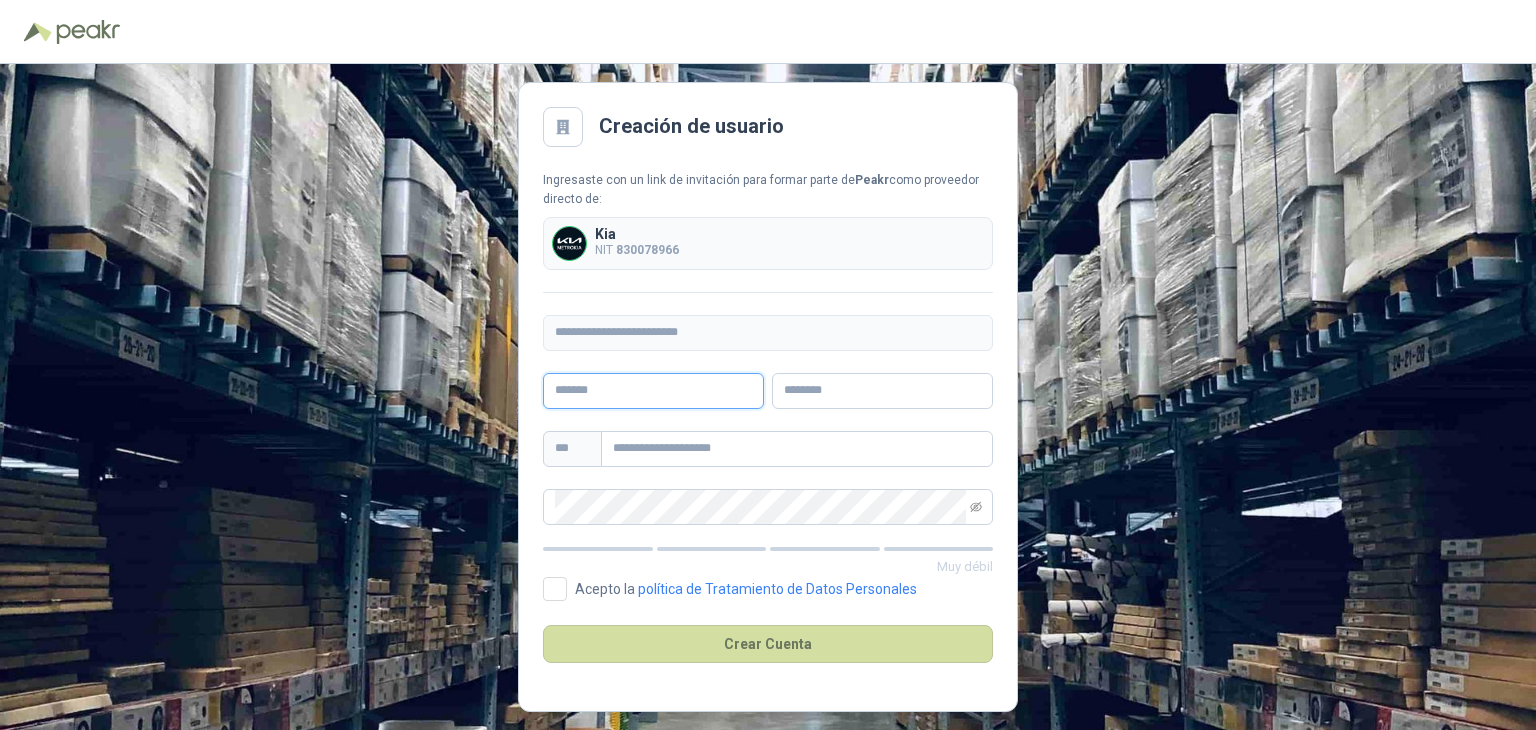 click at bounding box center (653, 391) 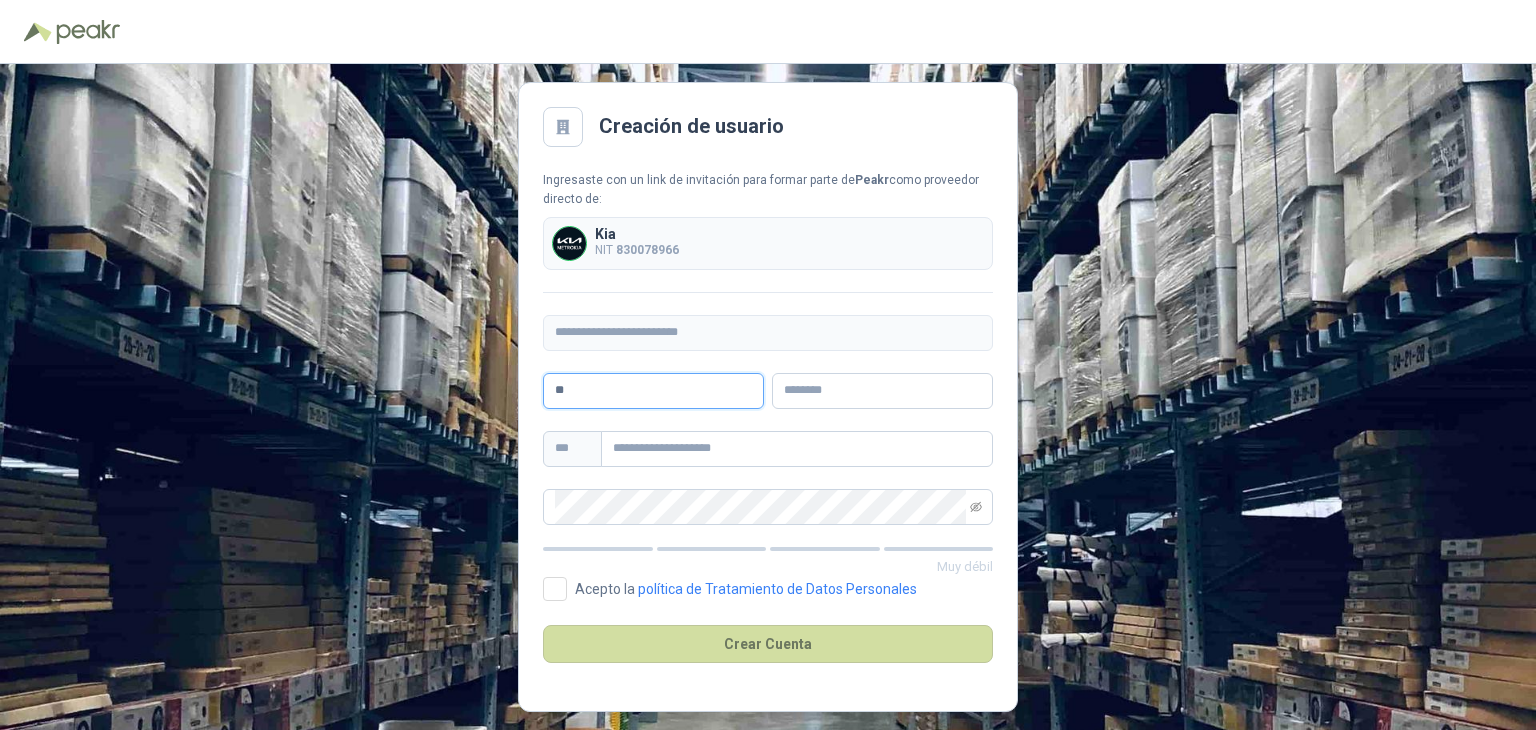 type on "*" 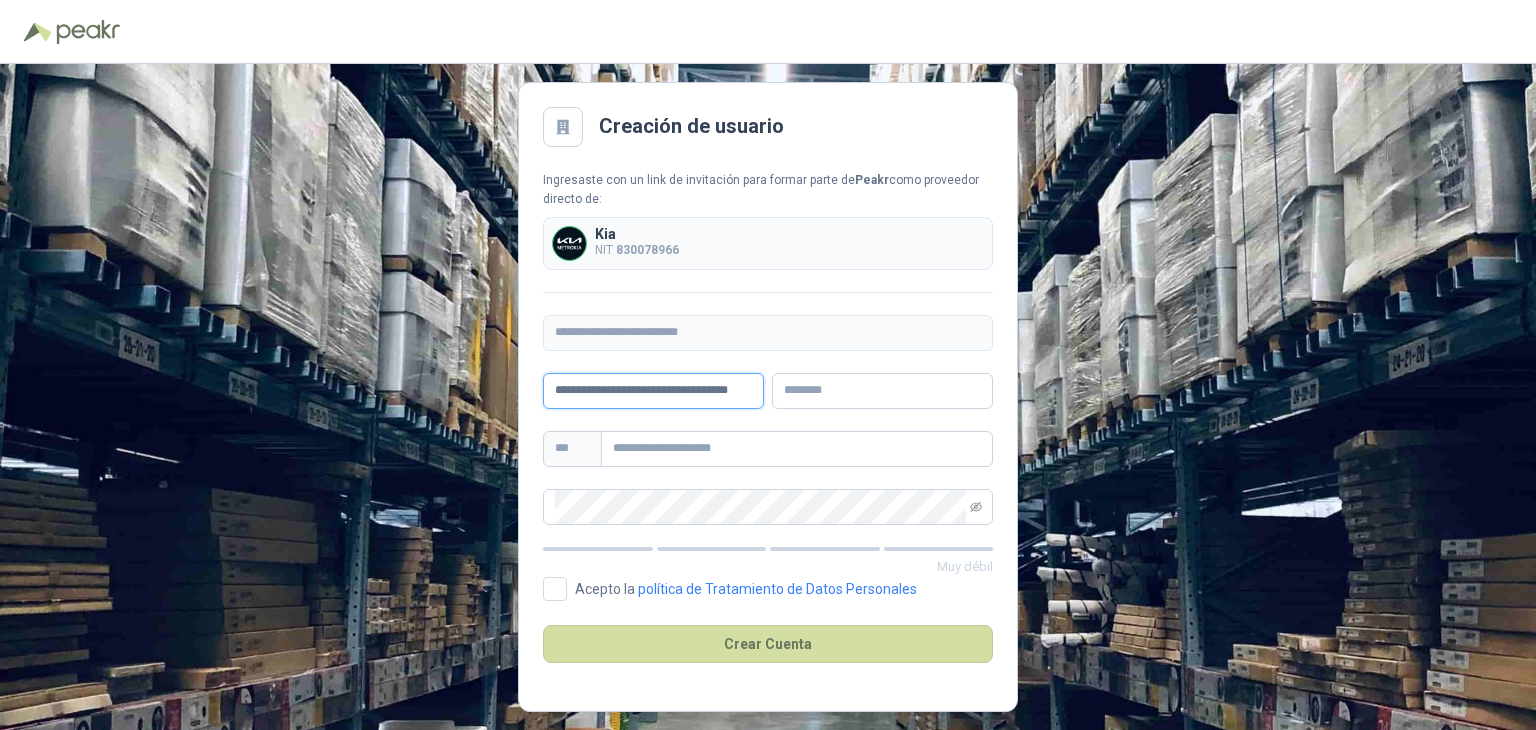 scroll, scrollTop: 0, scrollLeft: 22, axis: horizontal 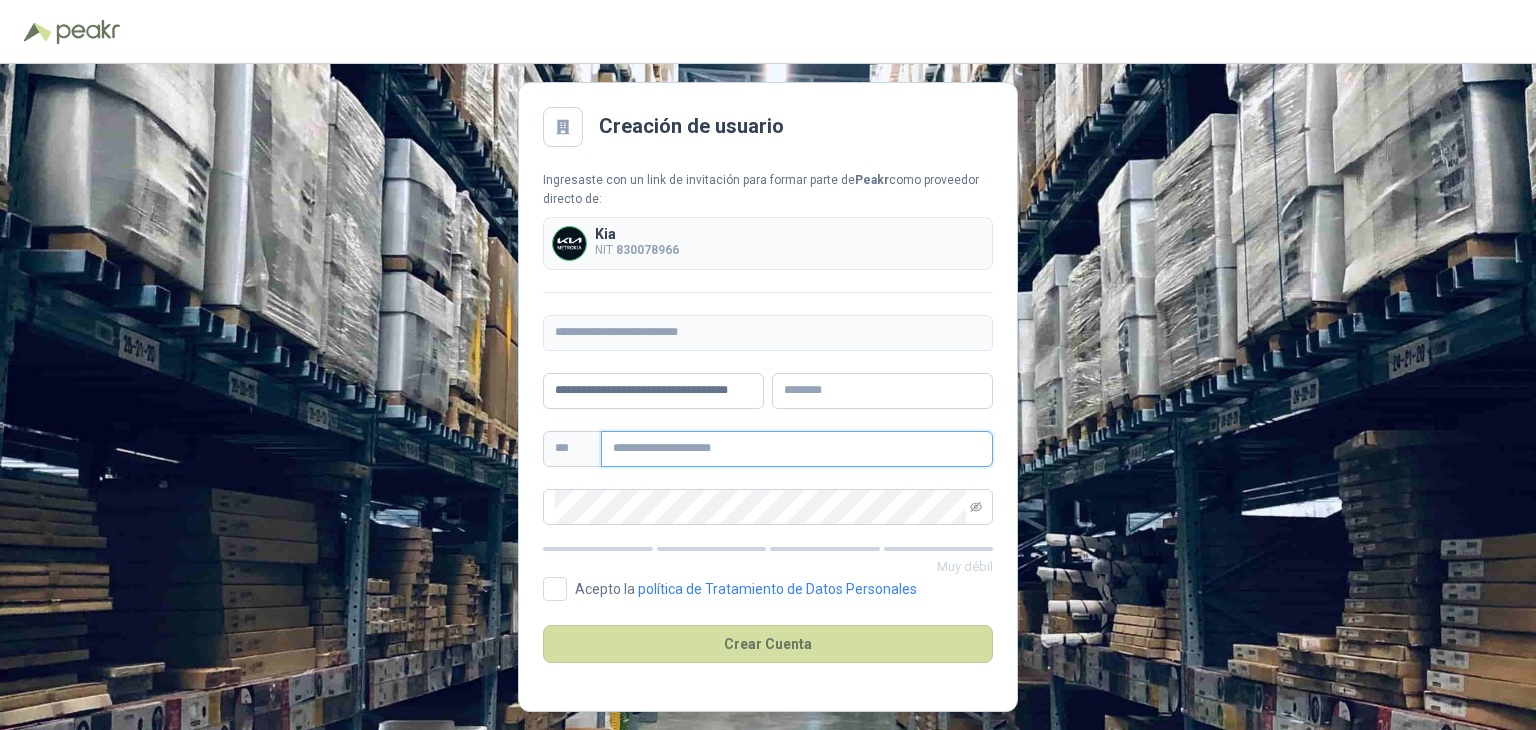 click at bounding box center [797, 449] 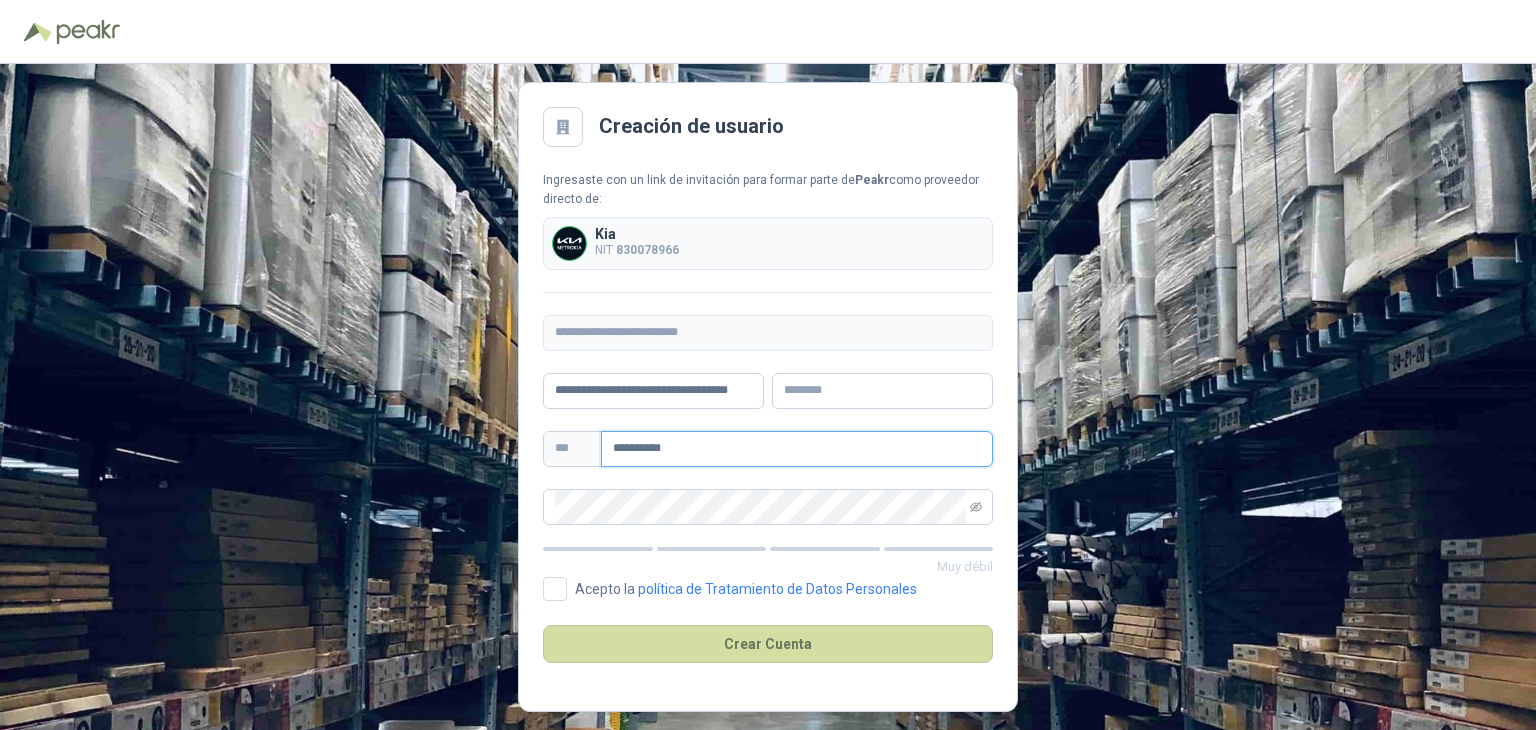 type on "**********" 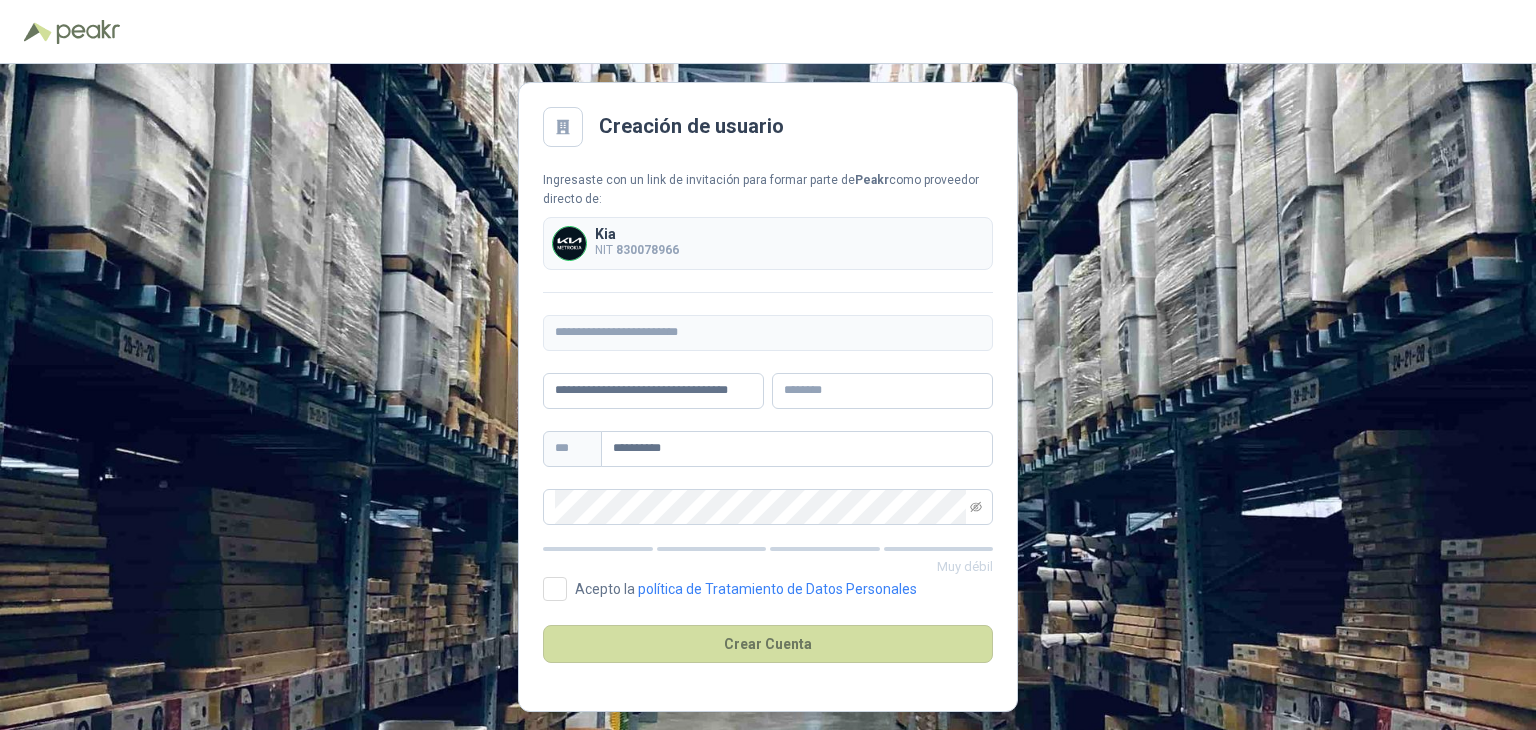 click on "**********" at bounding box center [768, 348] 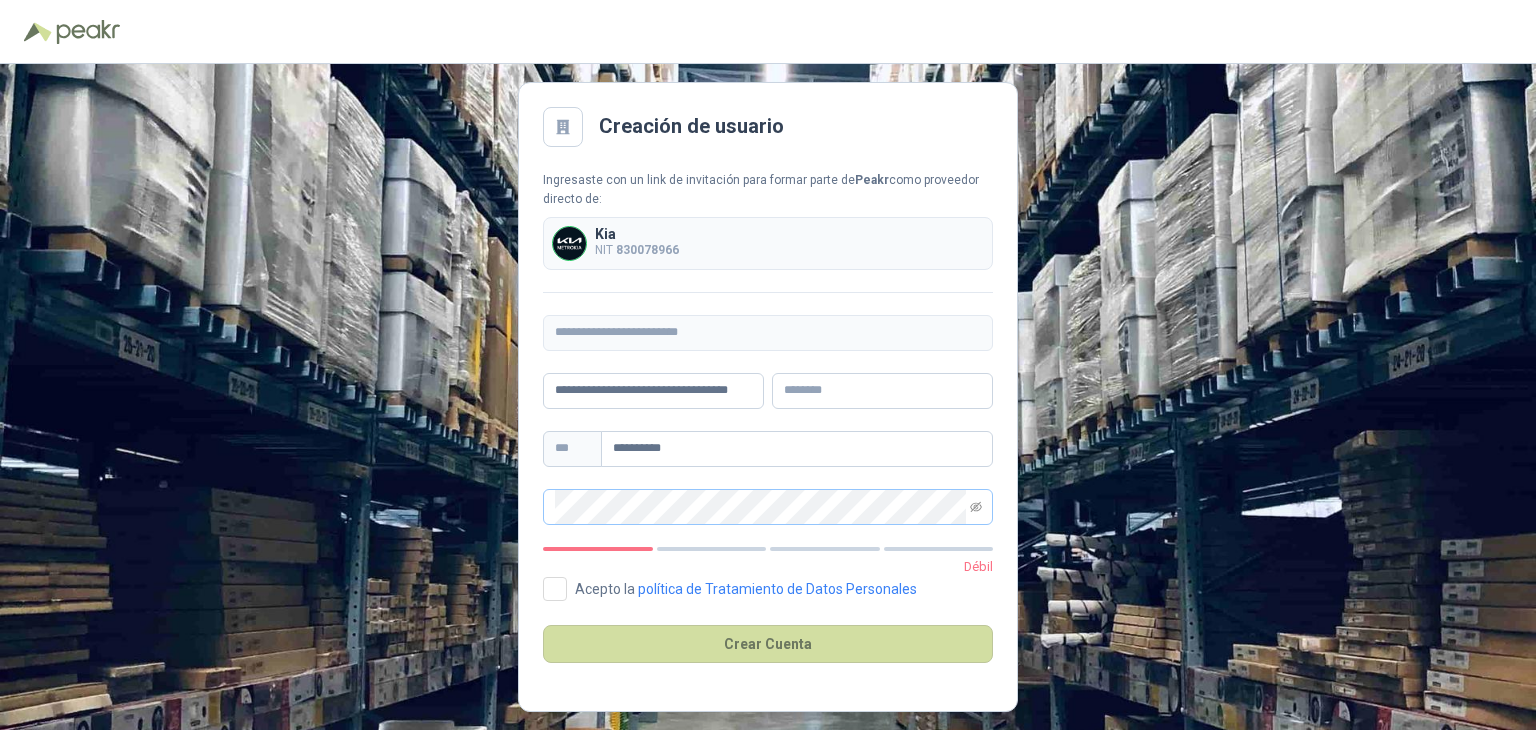 click at bounding box center (976, 507) 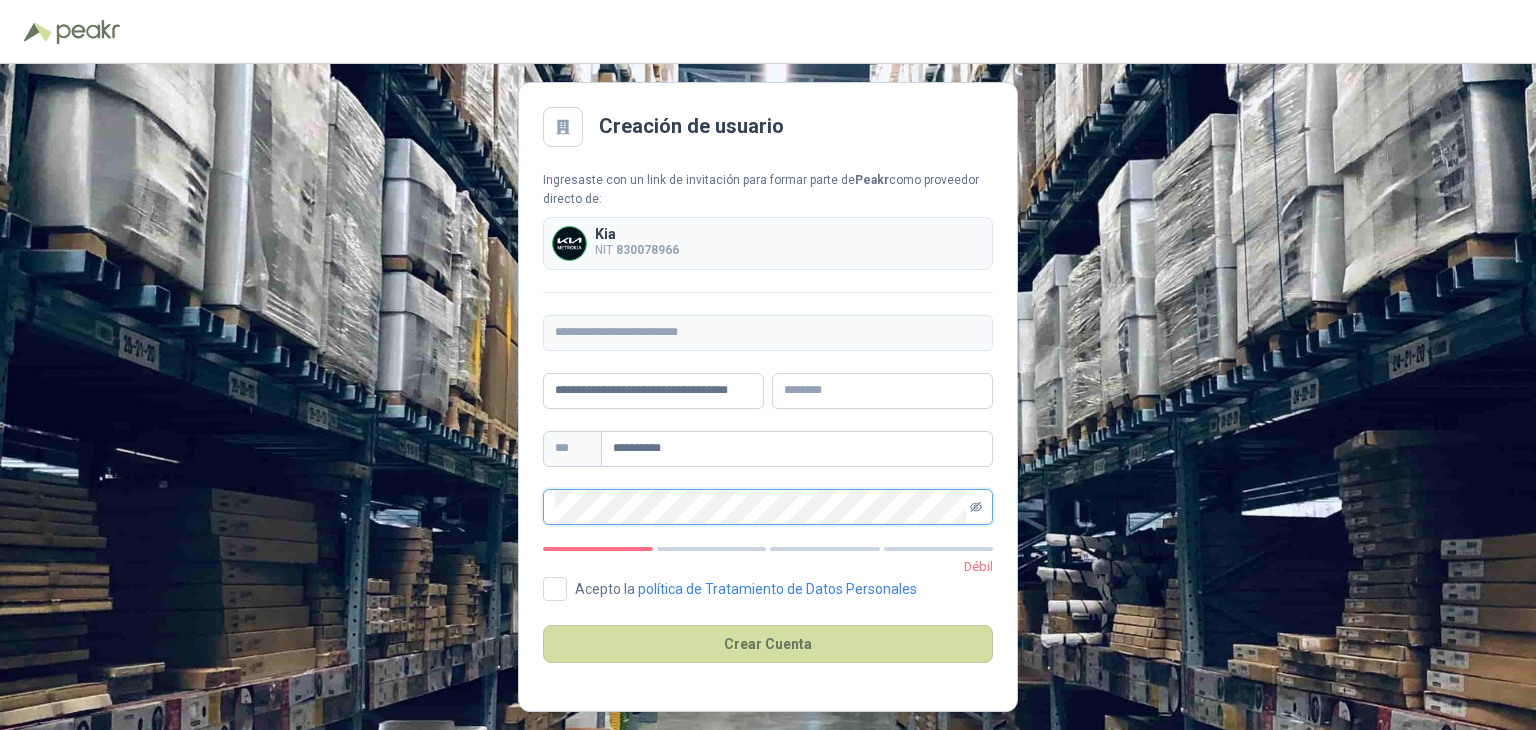 click 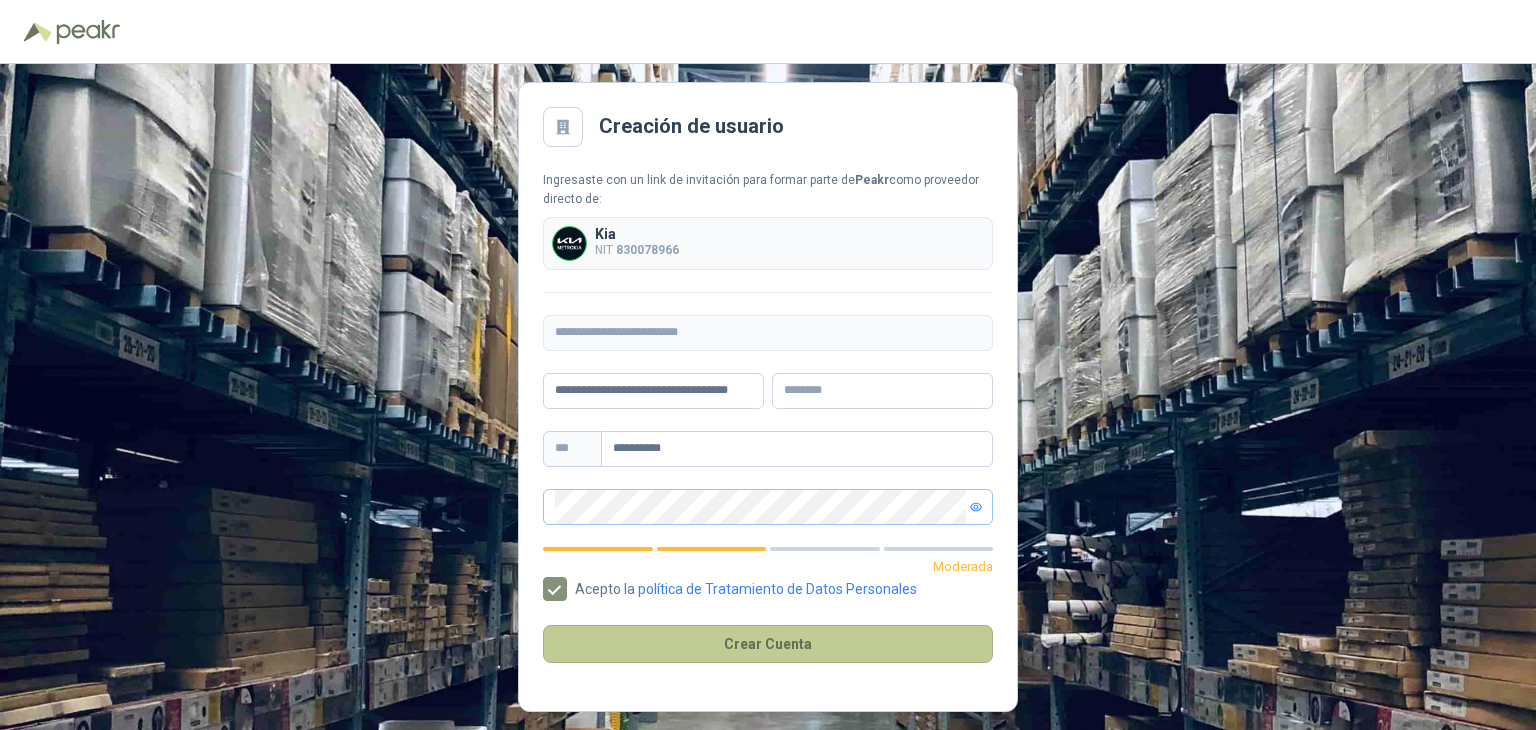 click on "Crear Cuenta" at bounding box center (768, 644) 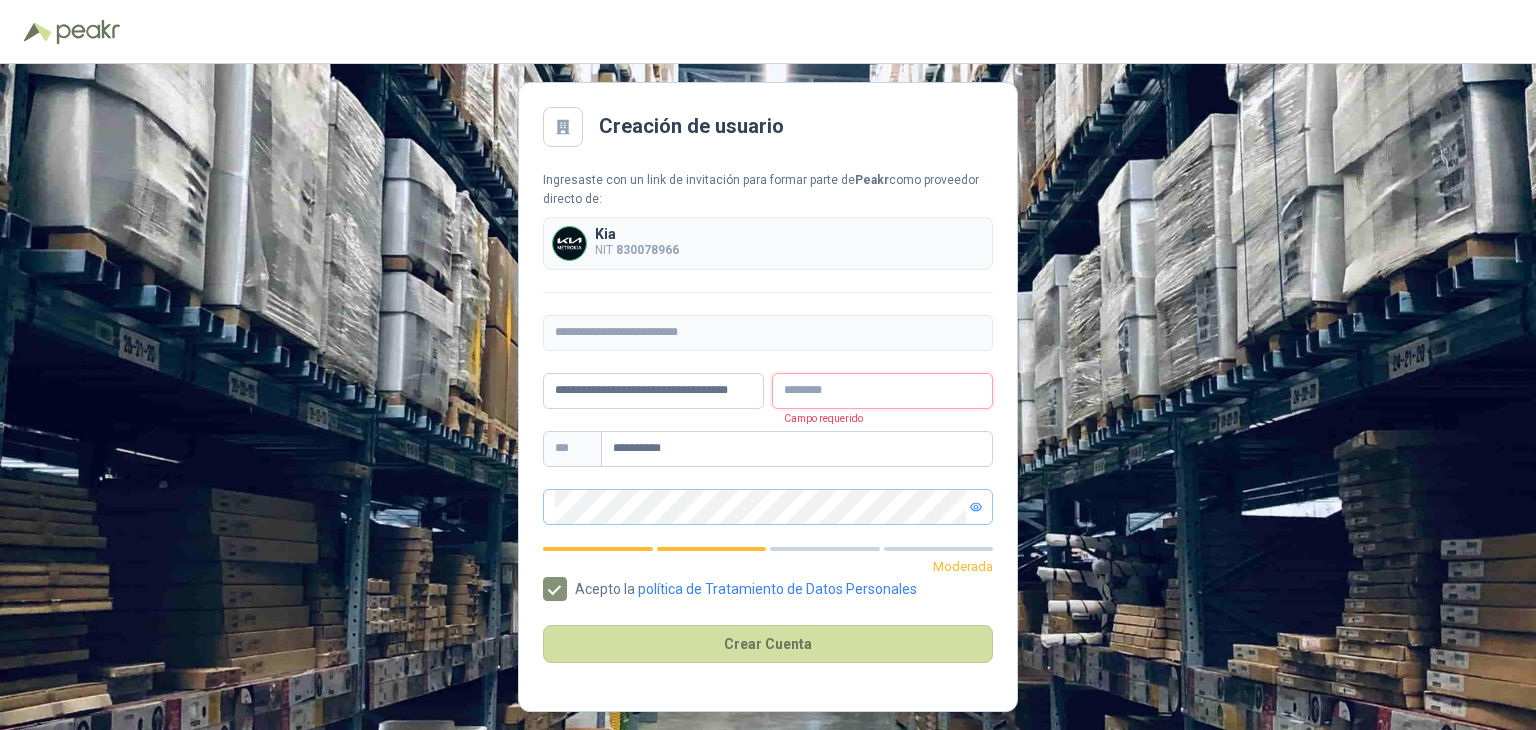 click at bounding box center [882, 391] 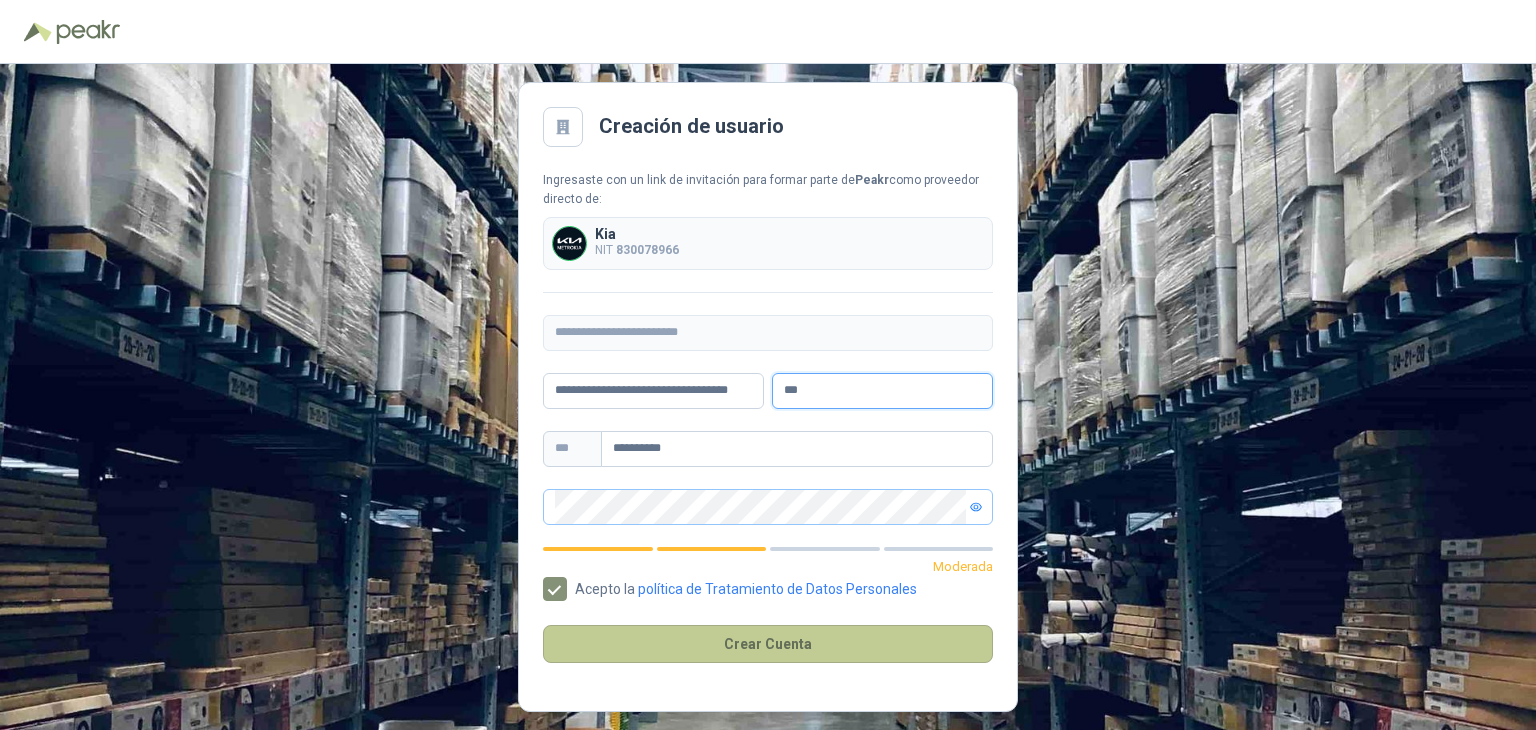 type on "***" 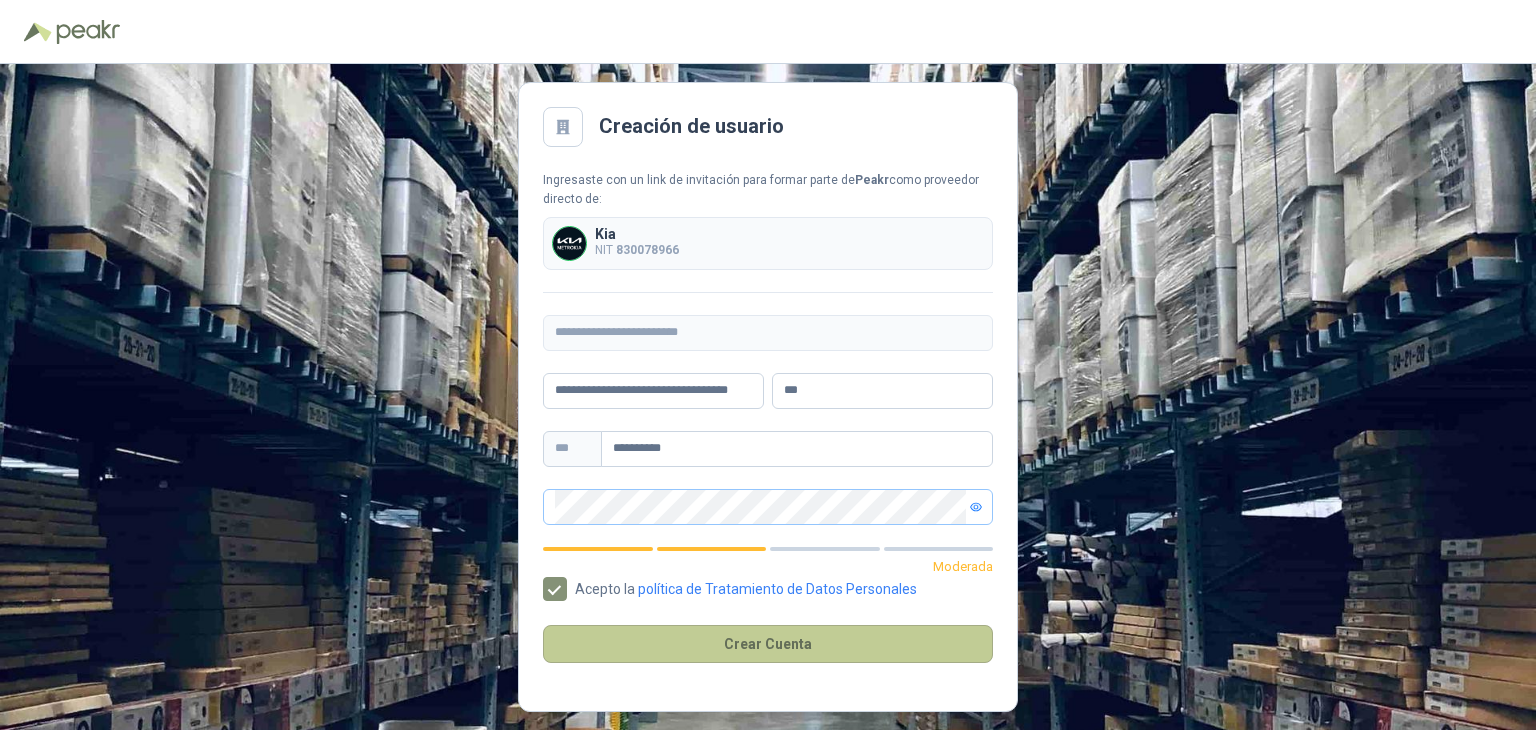 click on "Crear Cuenta" at bounding box center (768, 644) 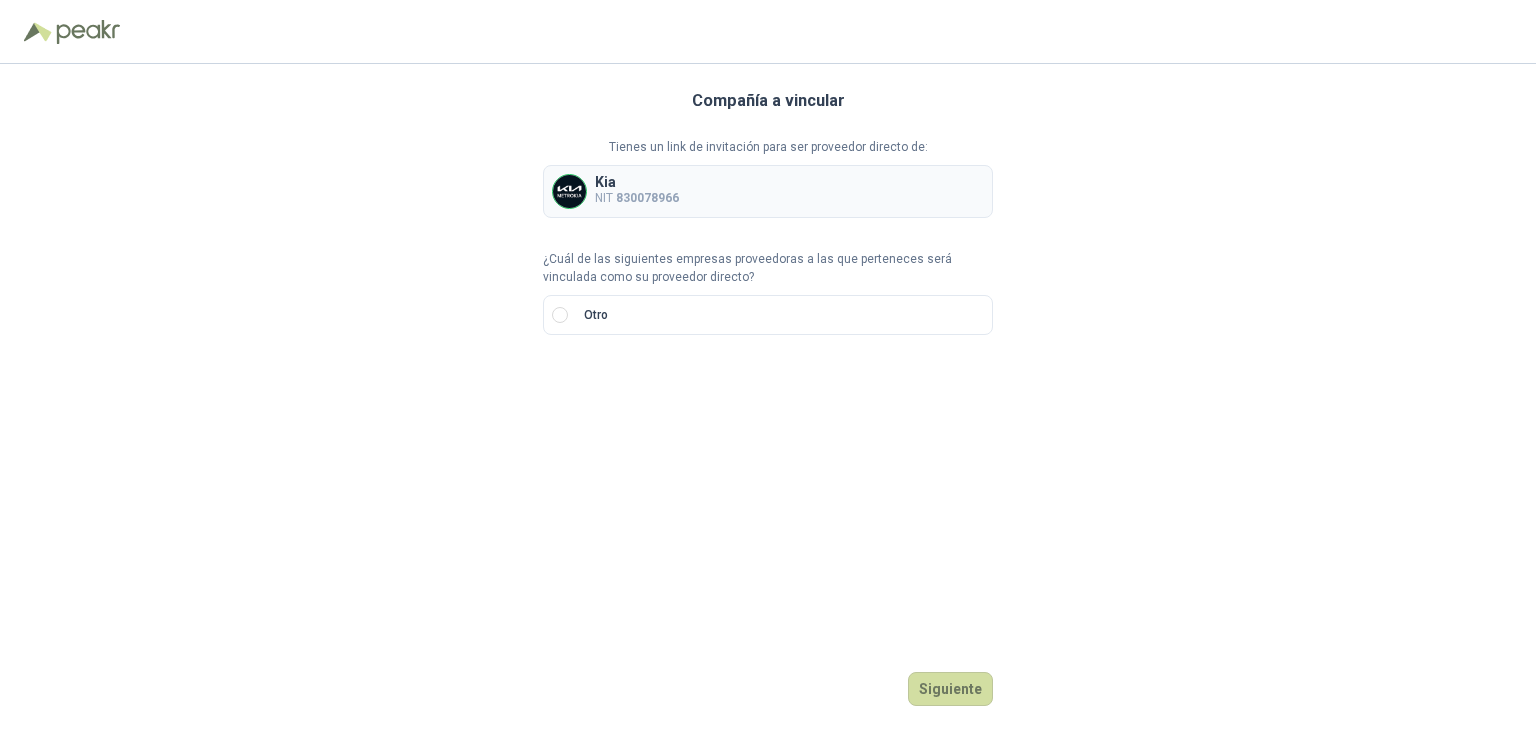 click on "Kia" at bounding box center [637, 182] 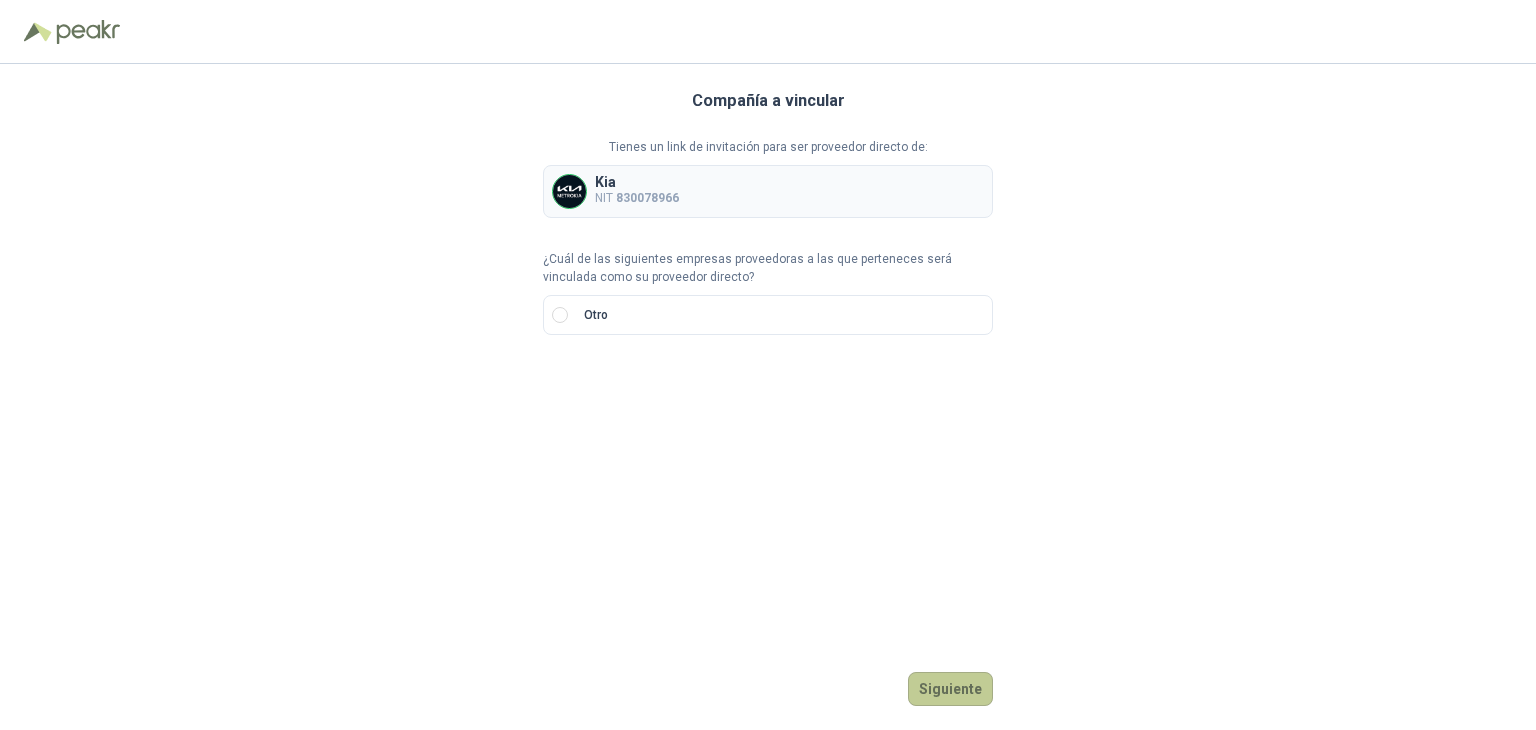 click on "Siguiente" at bounding box center [950, 689] 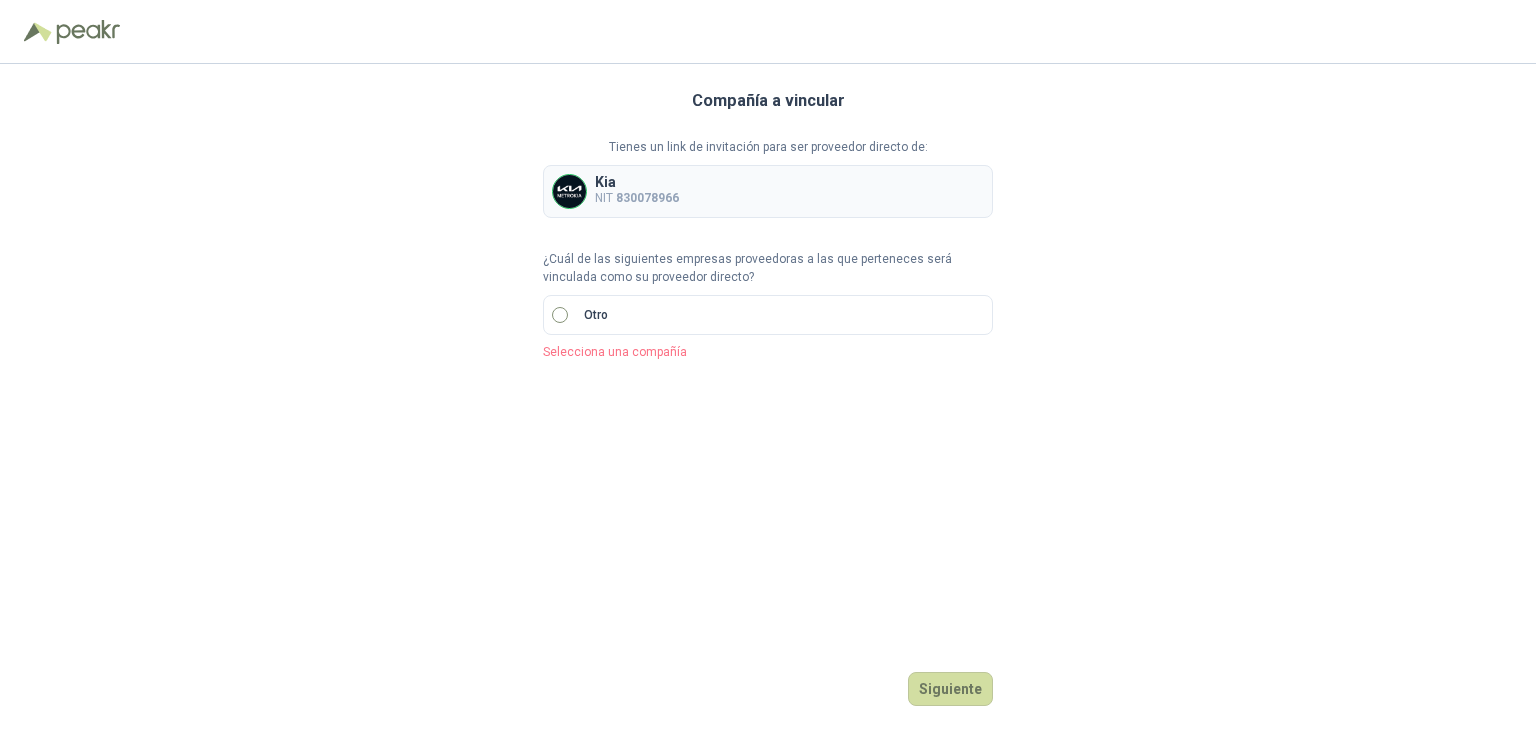 click on "Otro" at bounding box center (768, 315) 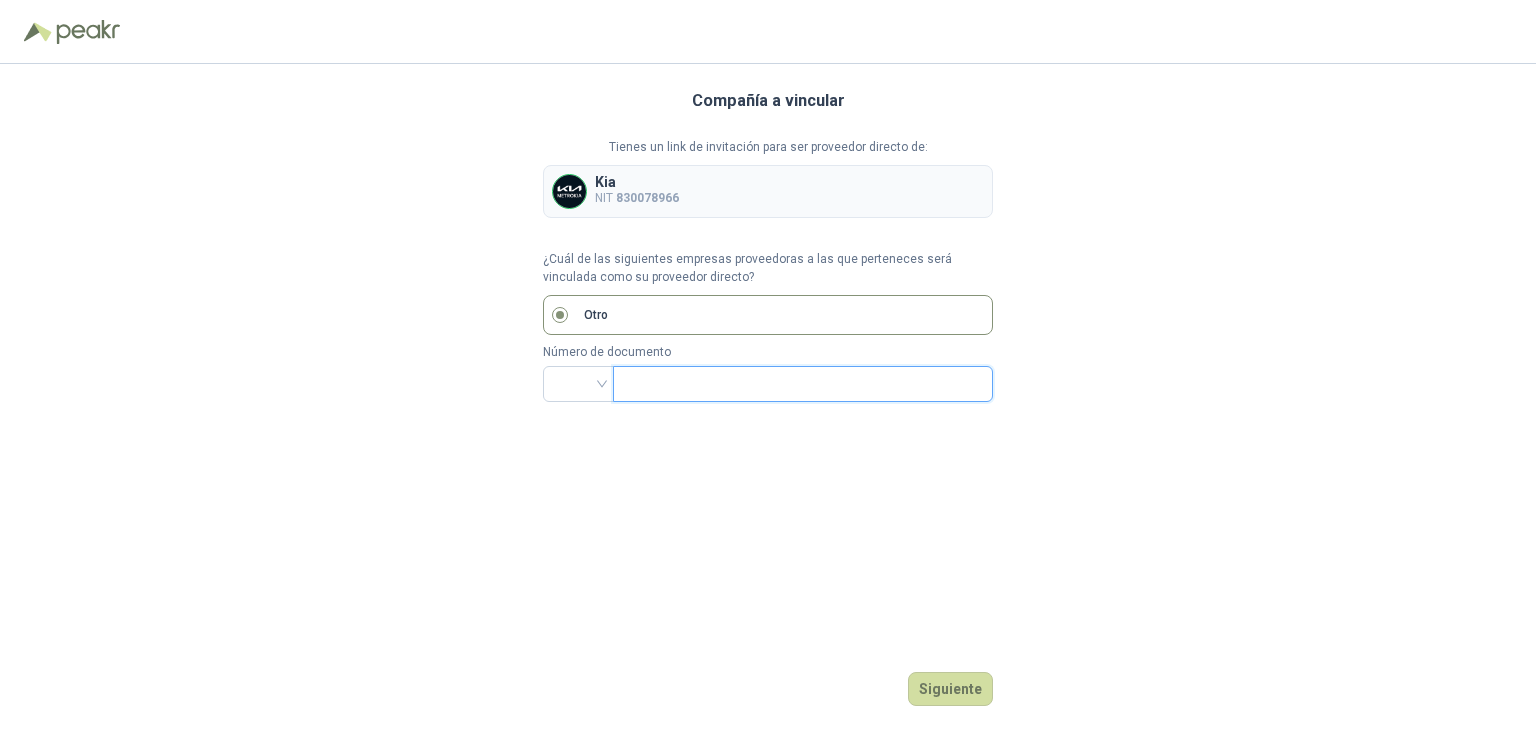 click at bounding box center [801, 384] 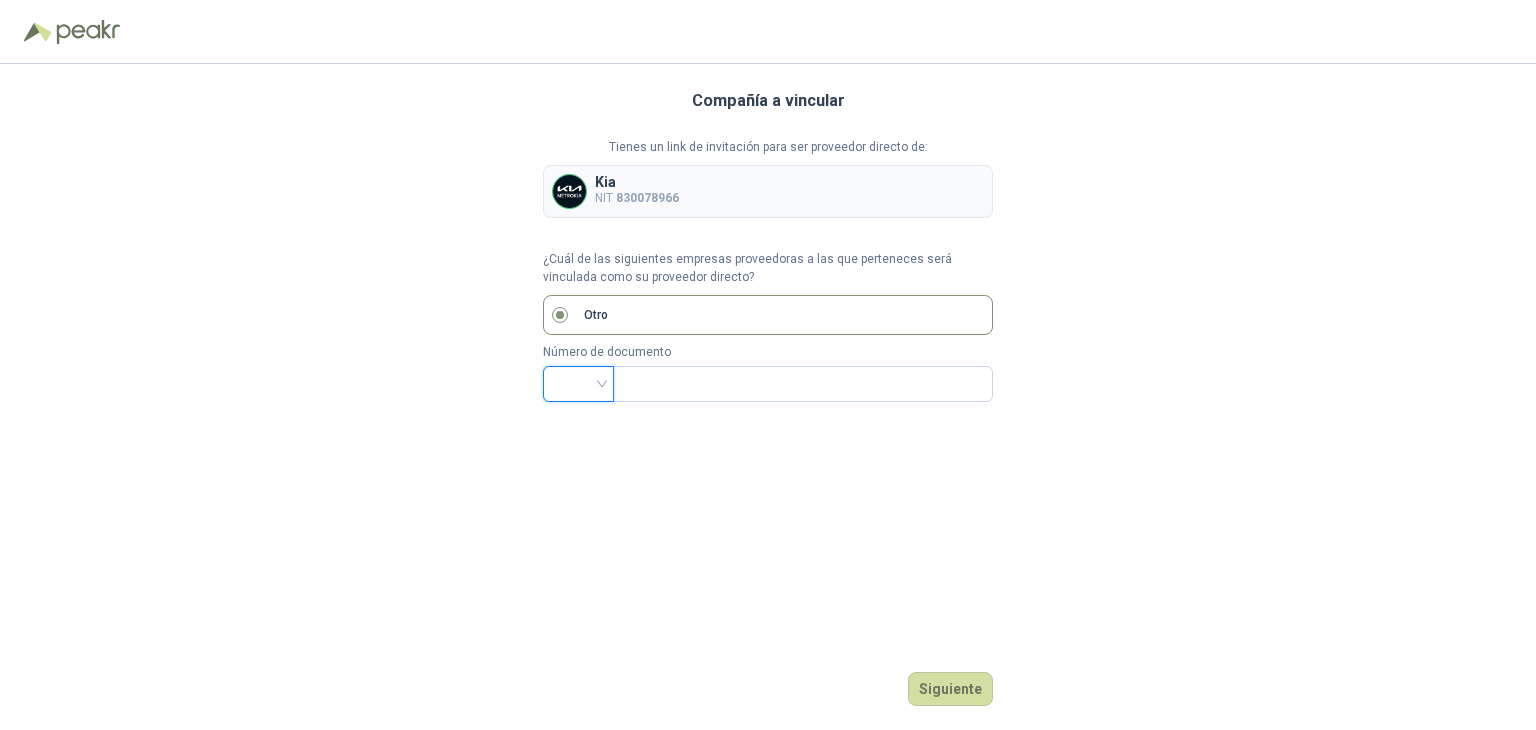click at bounding box center [578, 382] 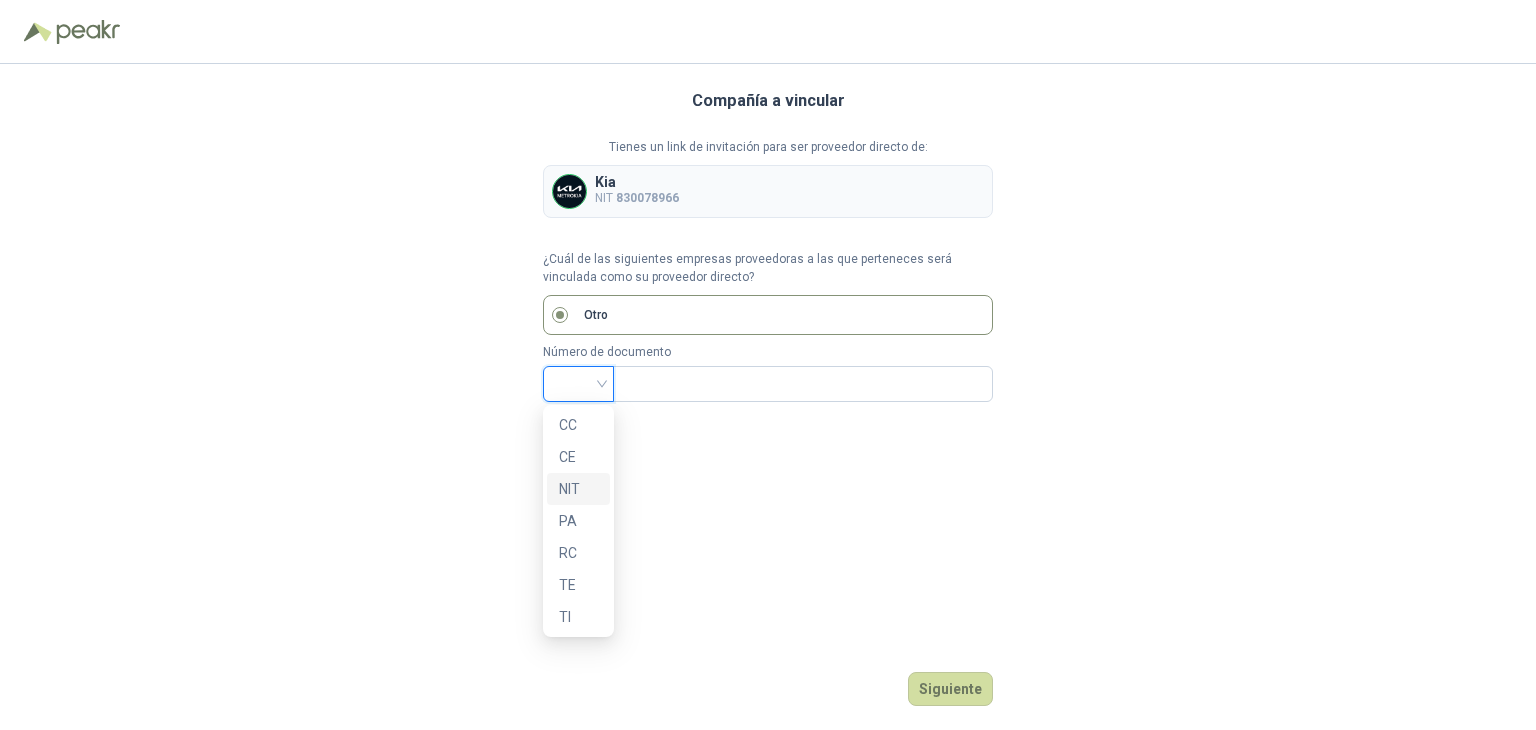 click on "NIT" at bounding box center [578, 489] 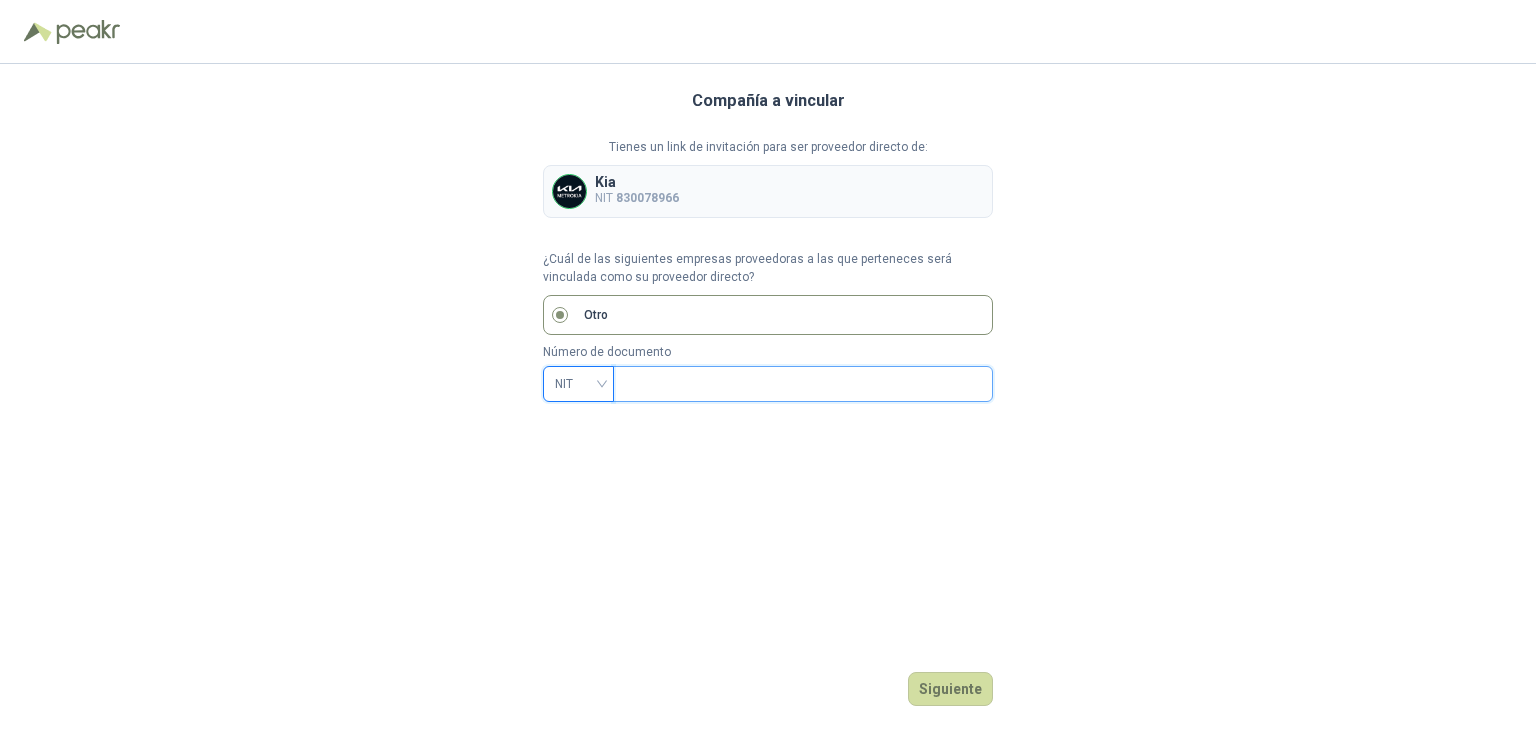 click at bounding box center (801, 384) 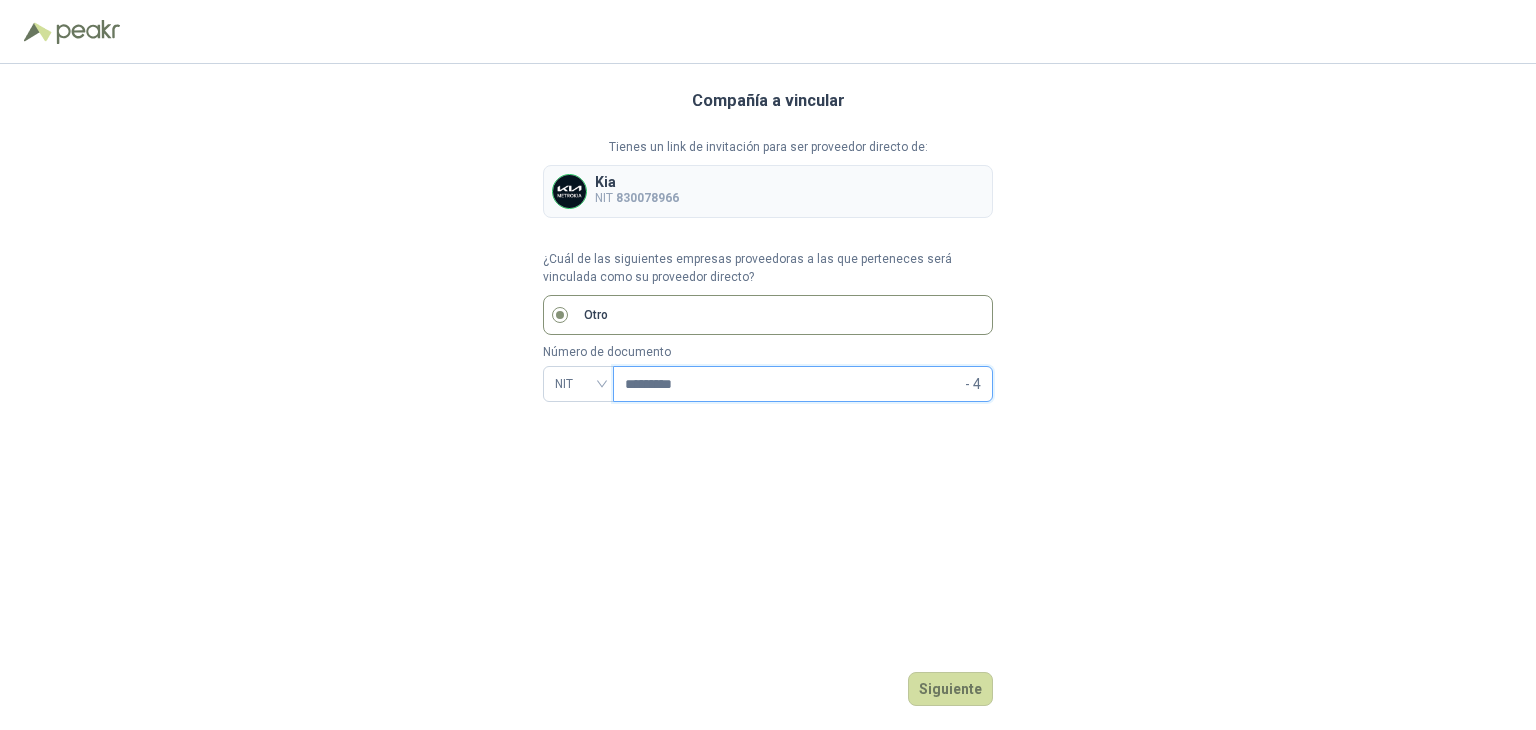 type on "*********" 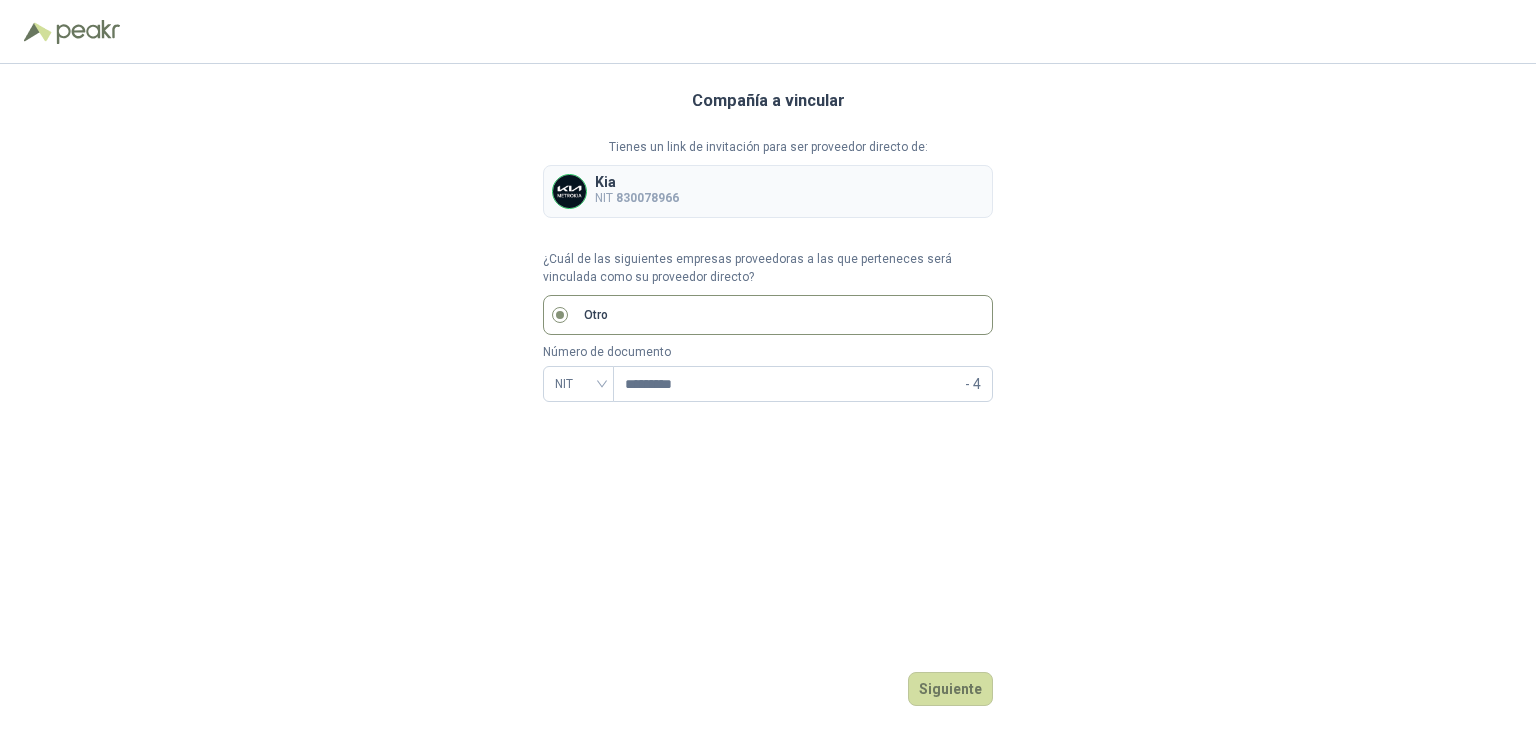 click on "Compañía a vincular Tienes un link de invitación para ser proveedor directo de: Kia NIT   830078966 ¿Cuál de las siguientes empresas proveedoras a las que perteneces será vinculada como su proveedor directo? Otro Número de documento NIT ********* - 4 Siguiente" at bounding box center (768, 397) 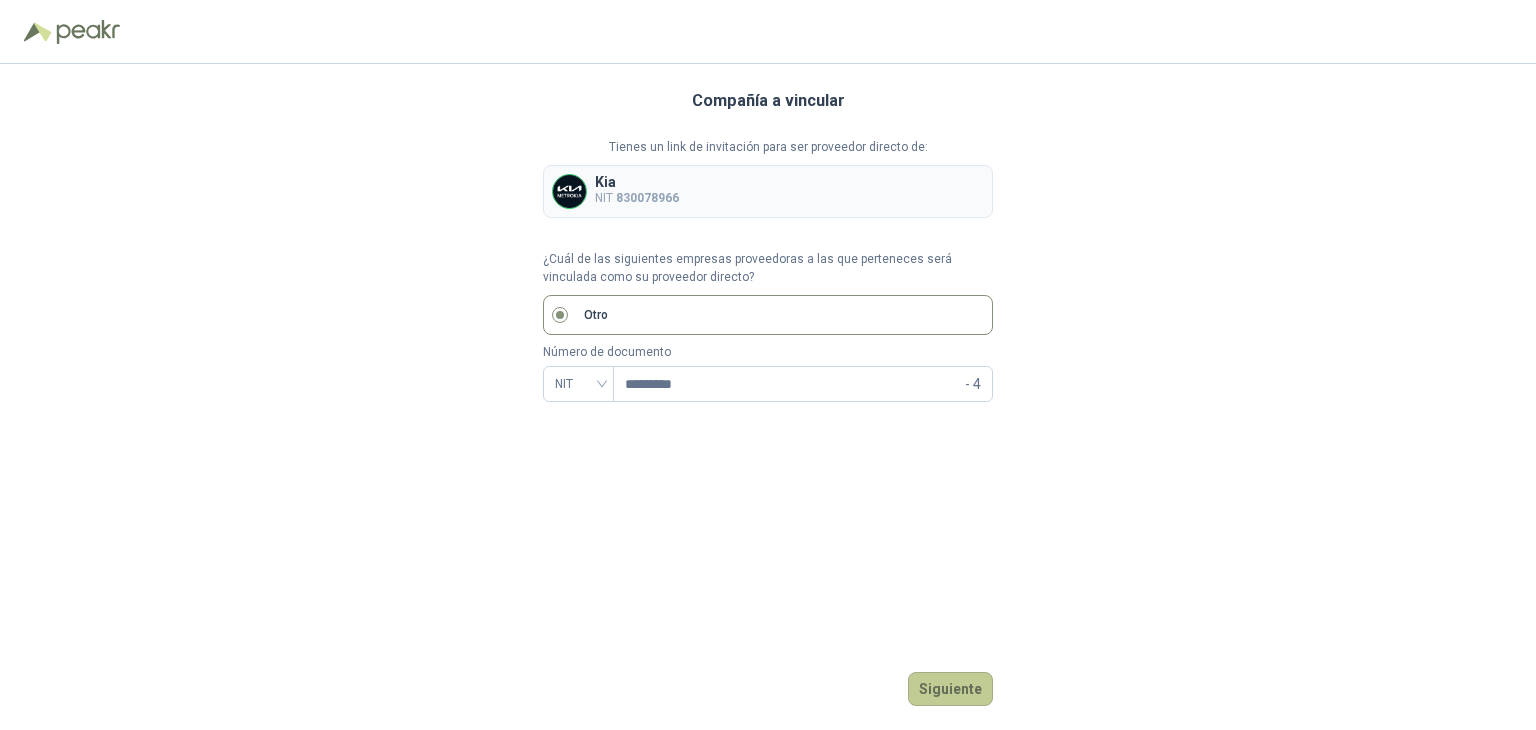 click on "Siguiente" at bounding box center [950, 689] 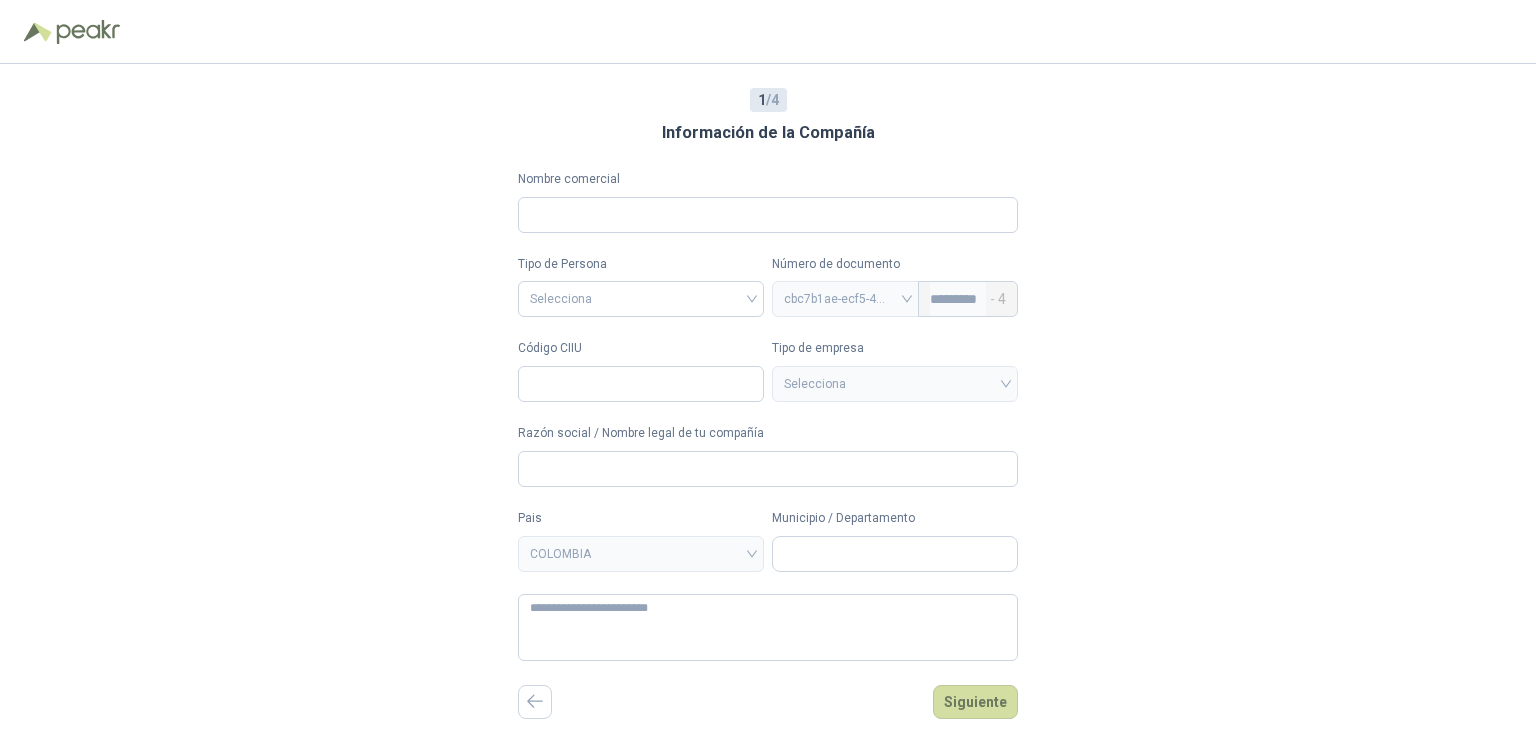 type 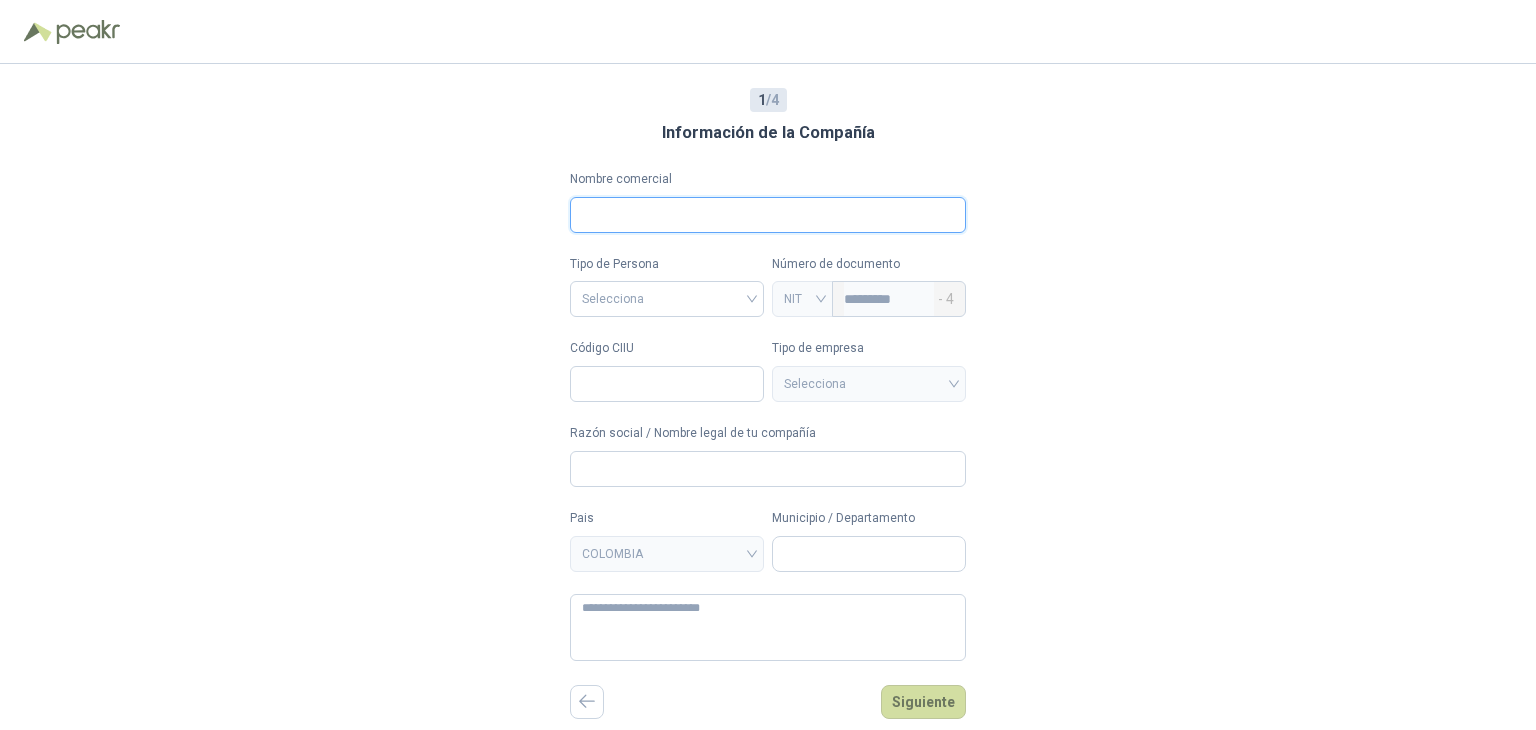 click on "Nombre comercial" at bounding box center (768, 215) 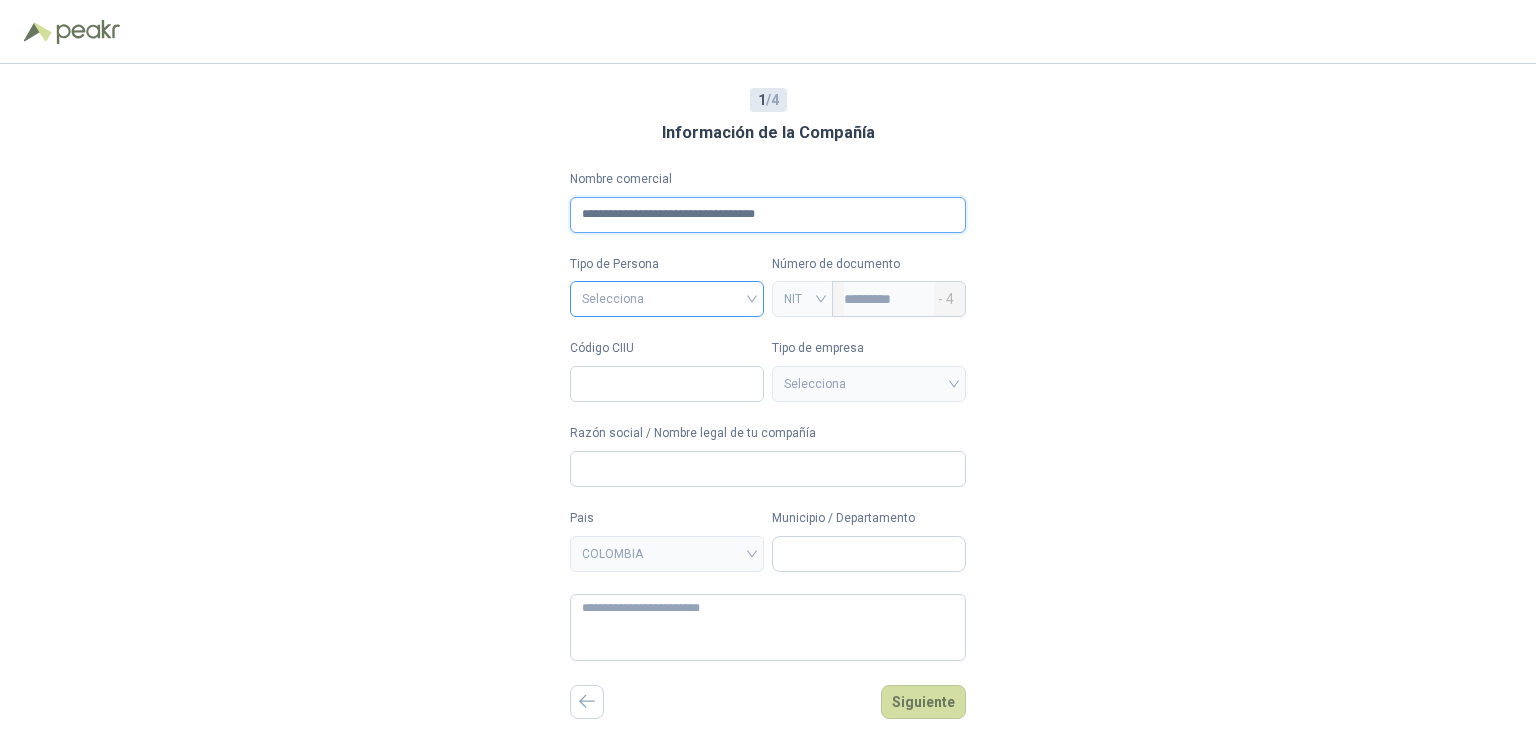 type on "**********" 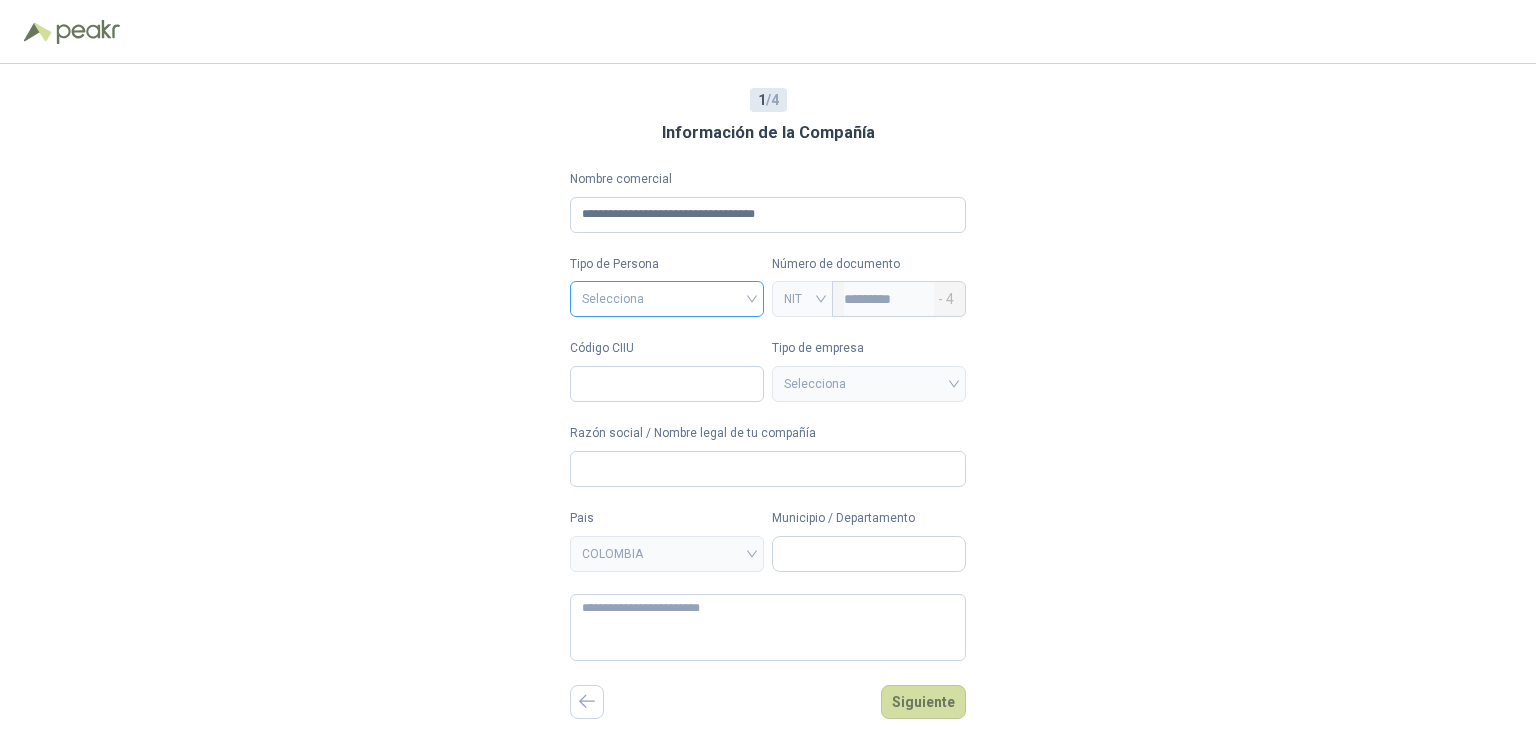 click at bounding box center (667, 297) 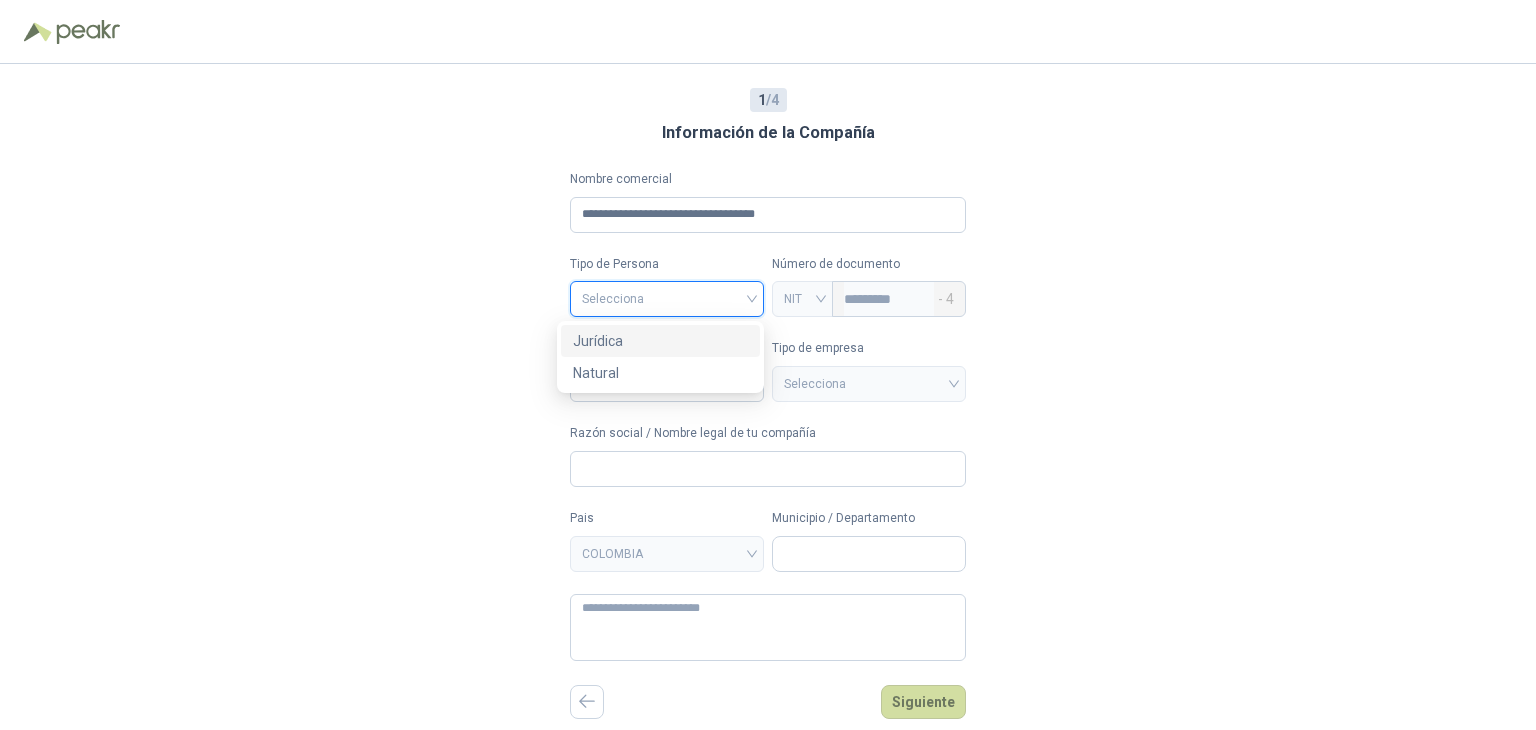 click on "Tipo de Persona" at bounding box center [667, 264] 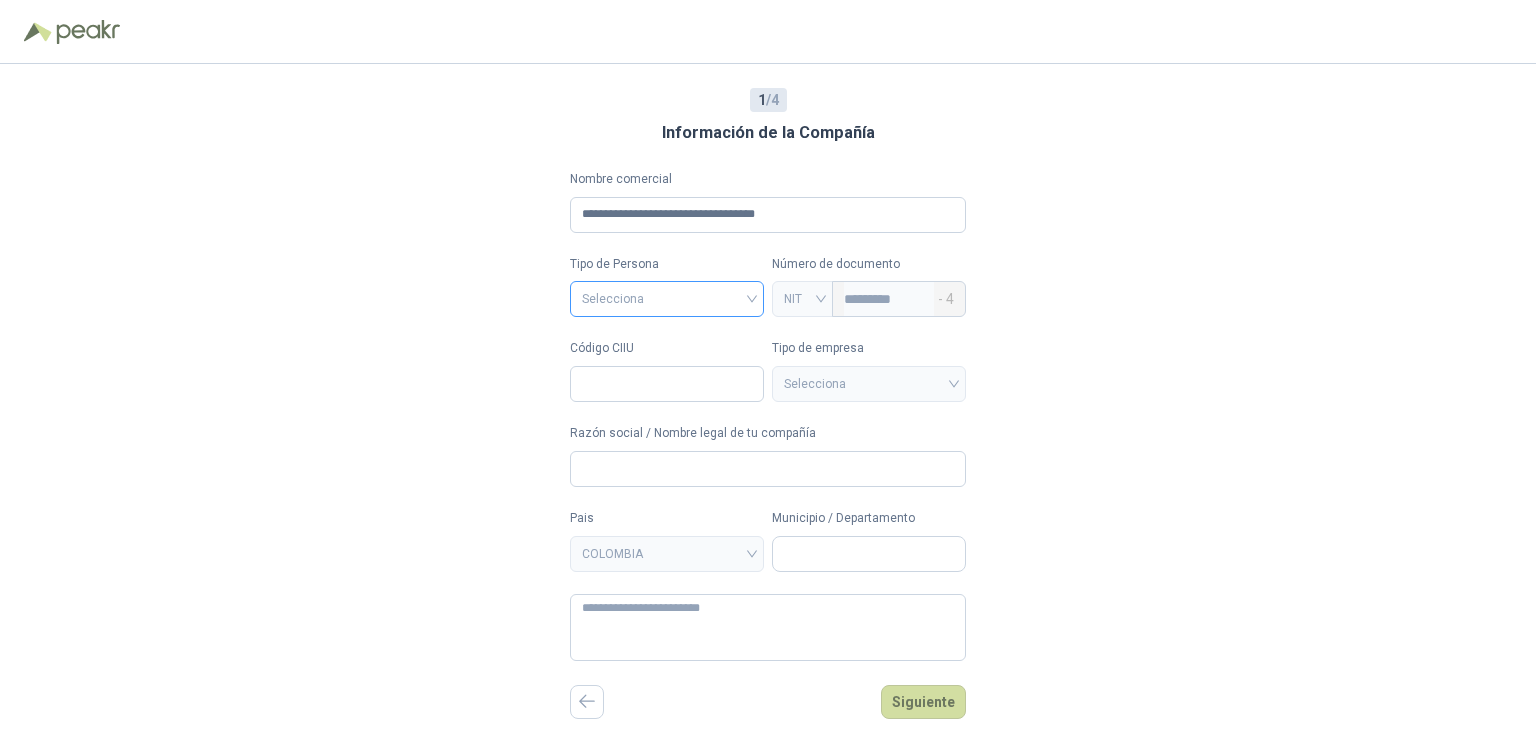 click at bounding box center [667, 297] 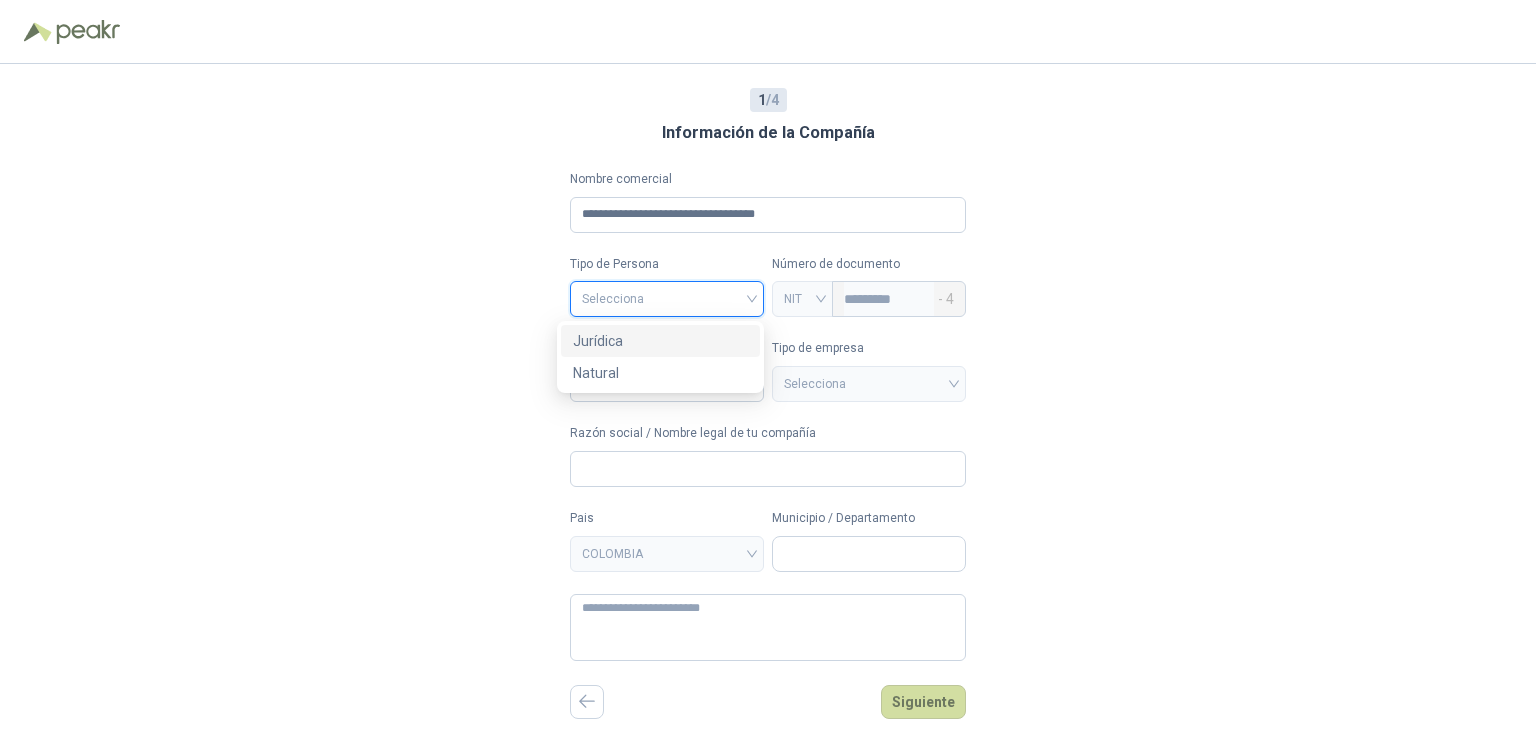 click on "Jurídica" at bounding box center [660, 341] 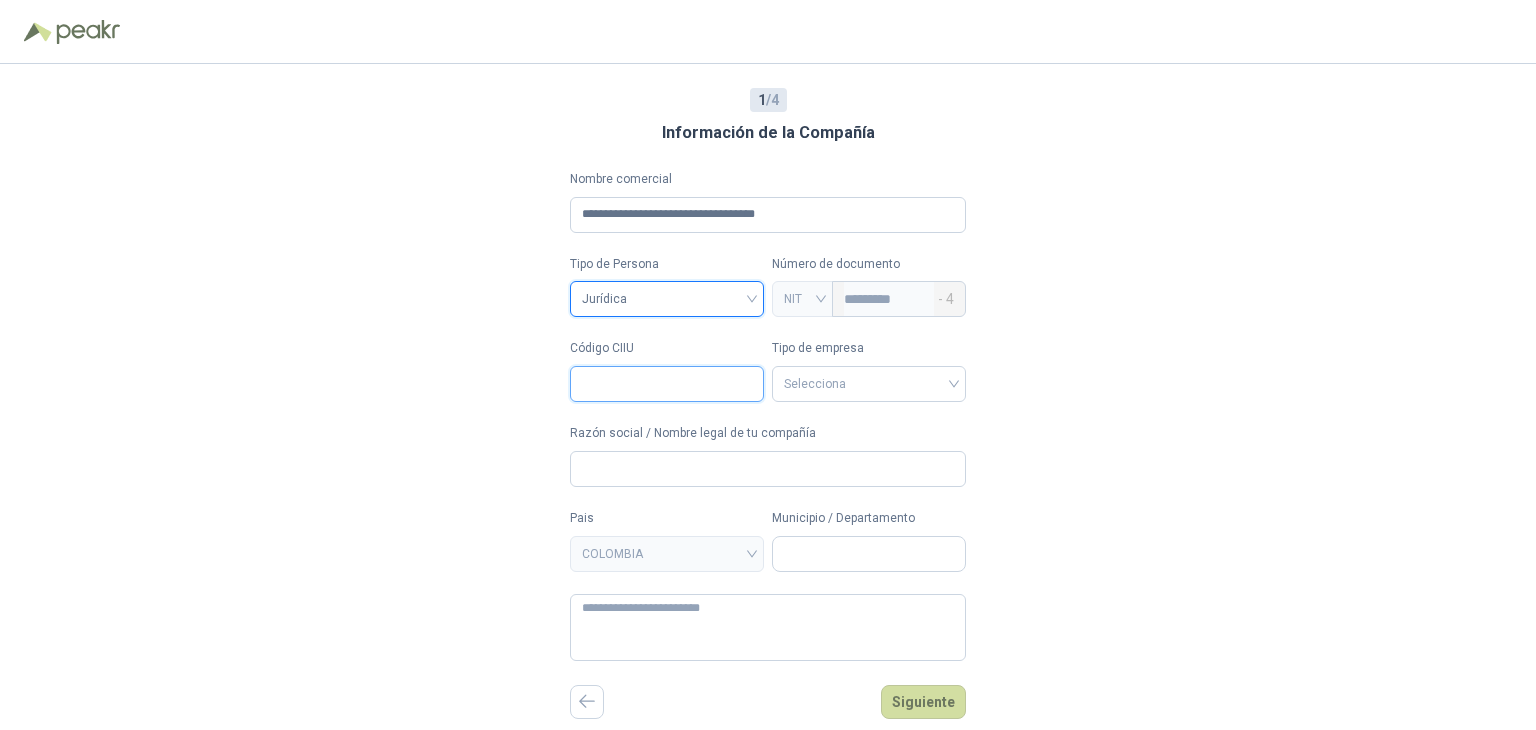click on "Código CIIU" at bounding box center (667, 384) 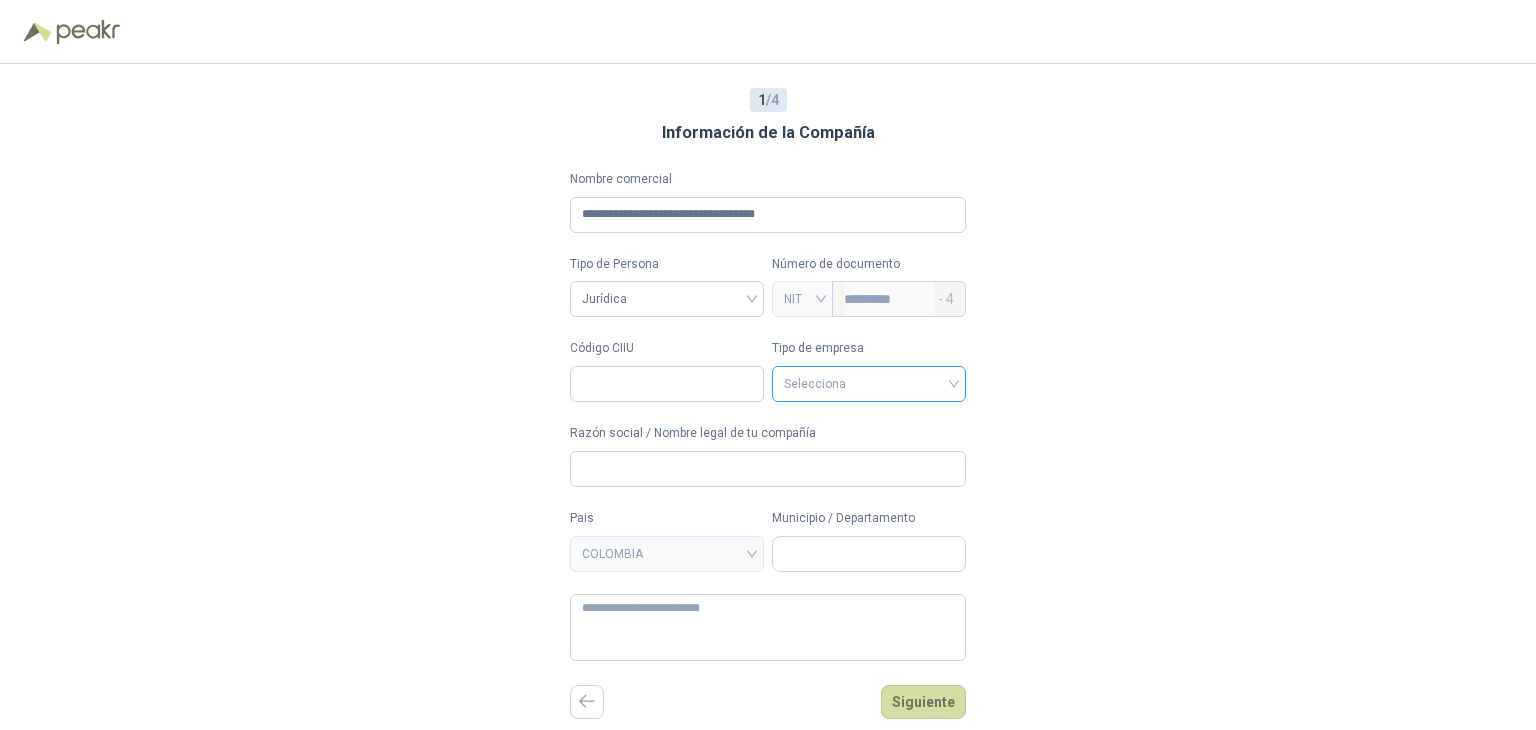 click at bounding box center (869, 382) 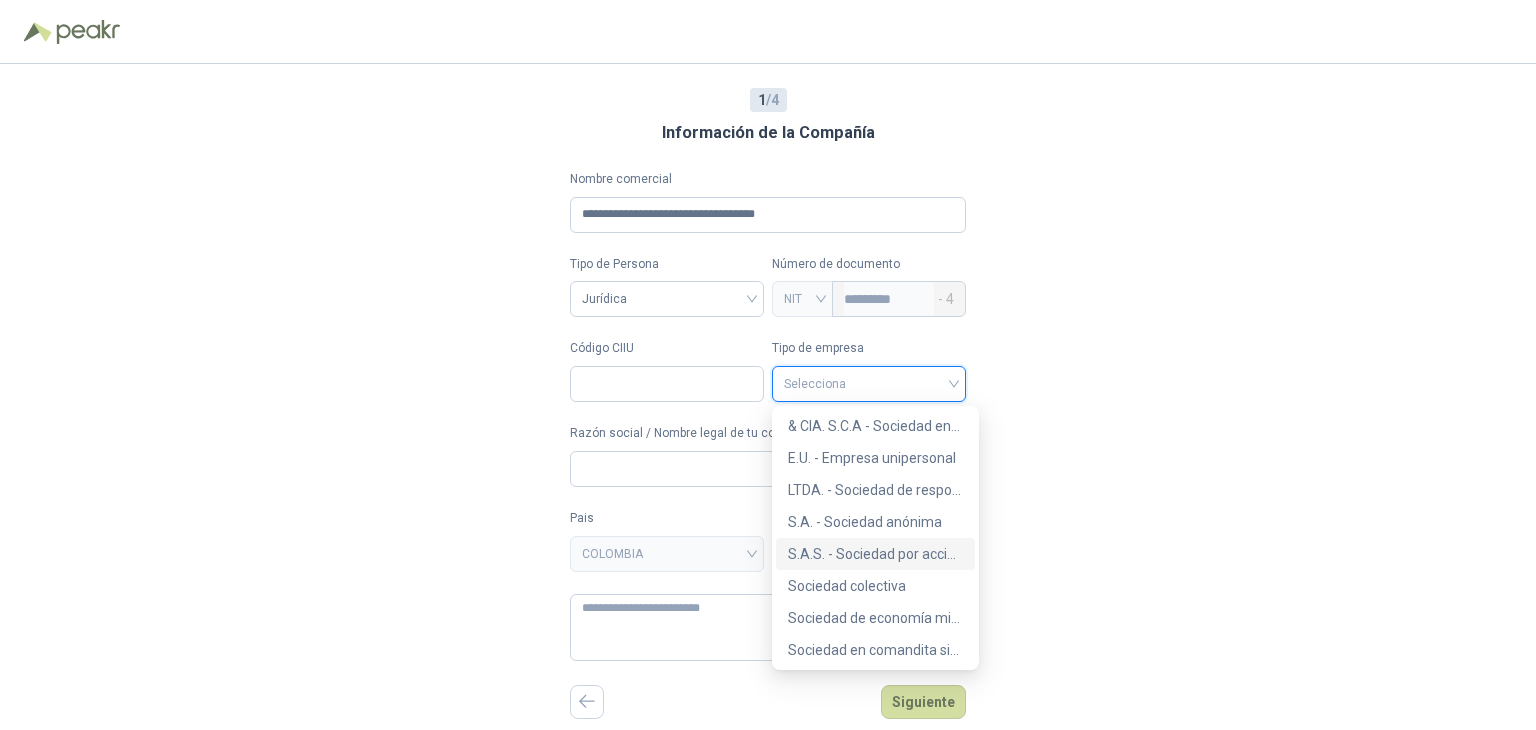click on "S.A.S. - Sociedad por acciones simplificada" at bounding box center (875, 554) 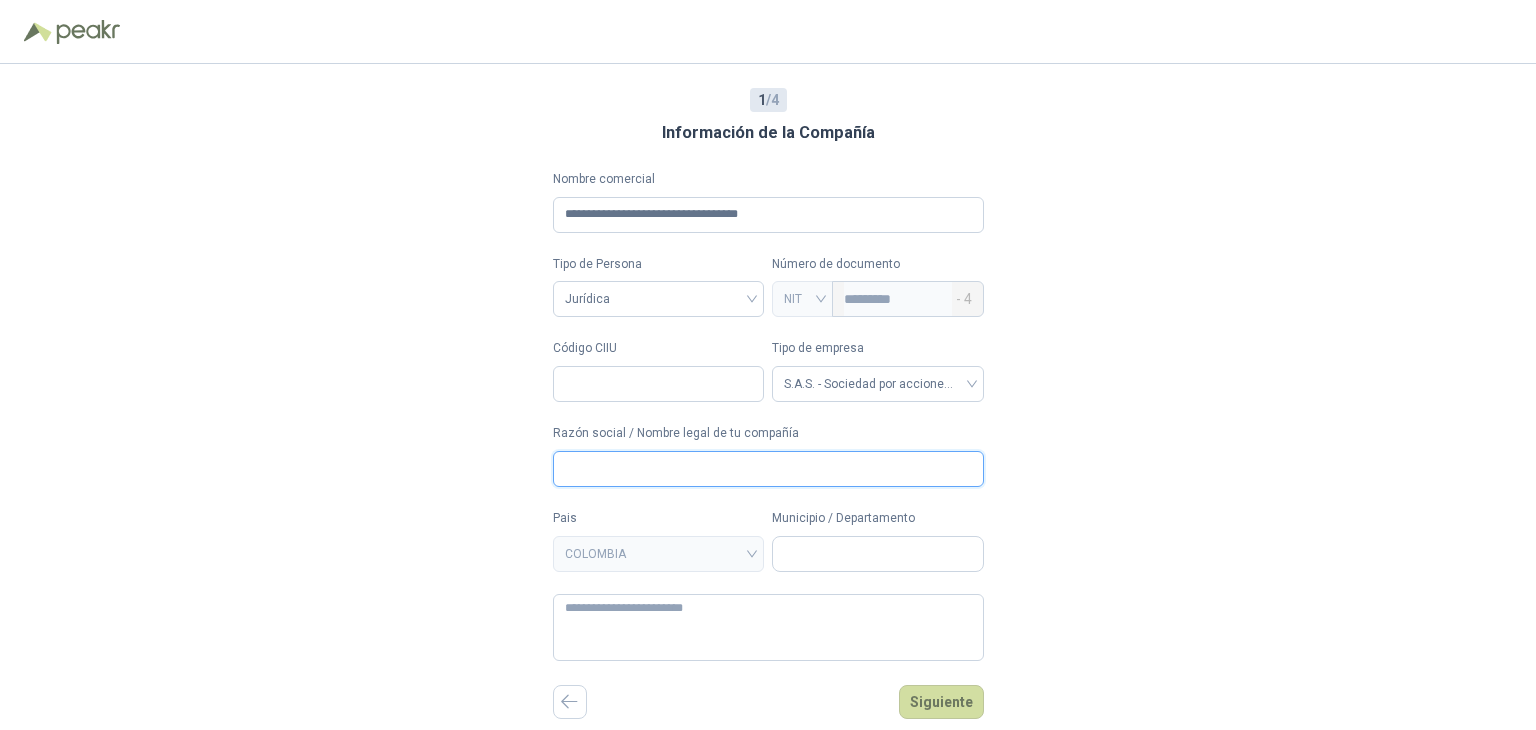 click on "Razón social / Nombre legal de tu compañía" at bounding box center (768, 469) 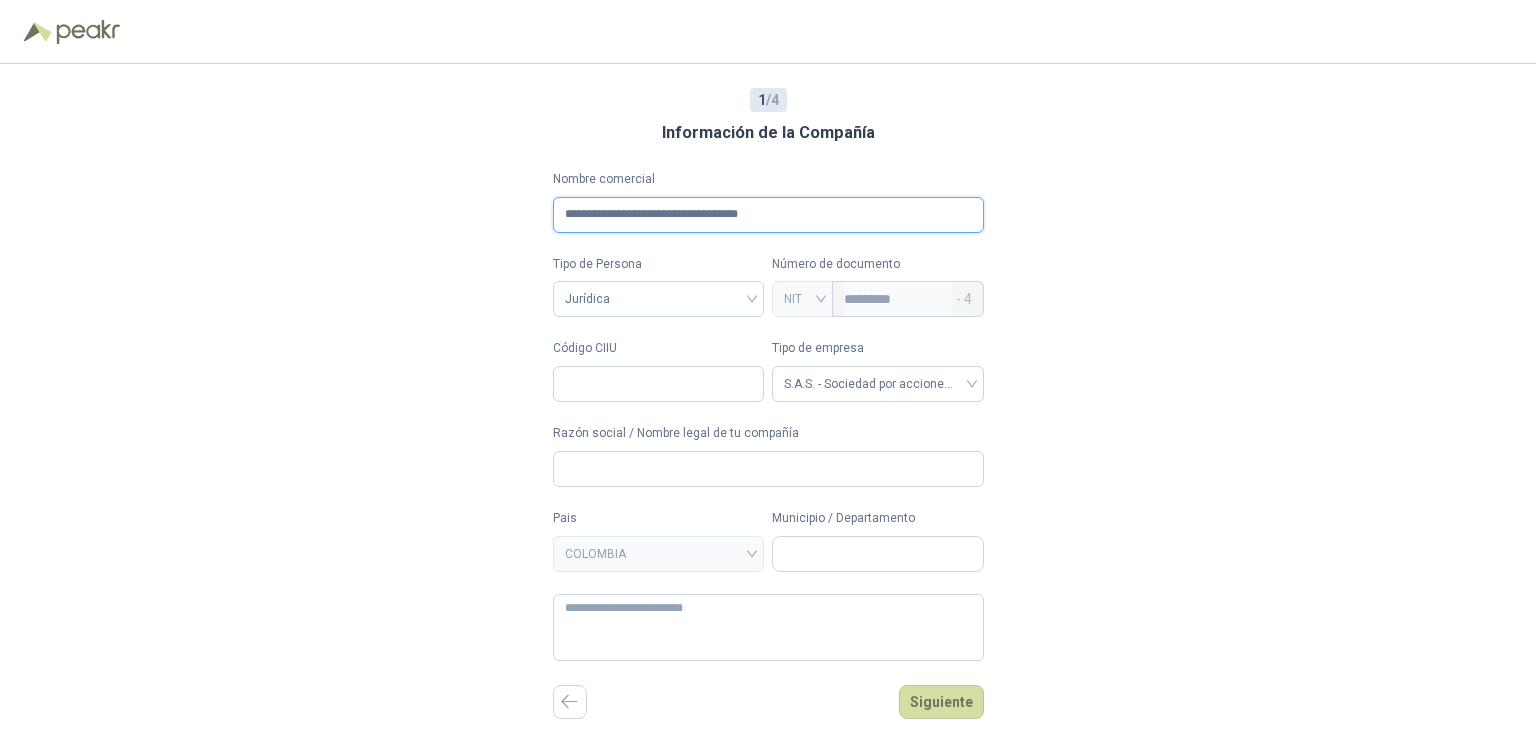 drag, startPoint x: 801, startPoint y: 210, endPoint x: 556, endPoint y: 221, distance: 245.24681 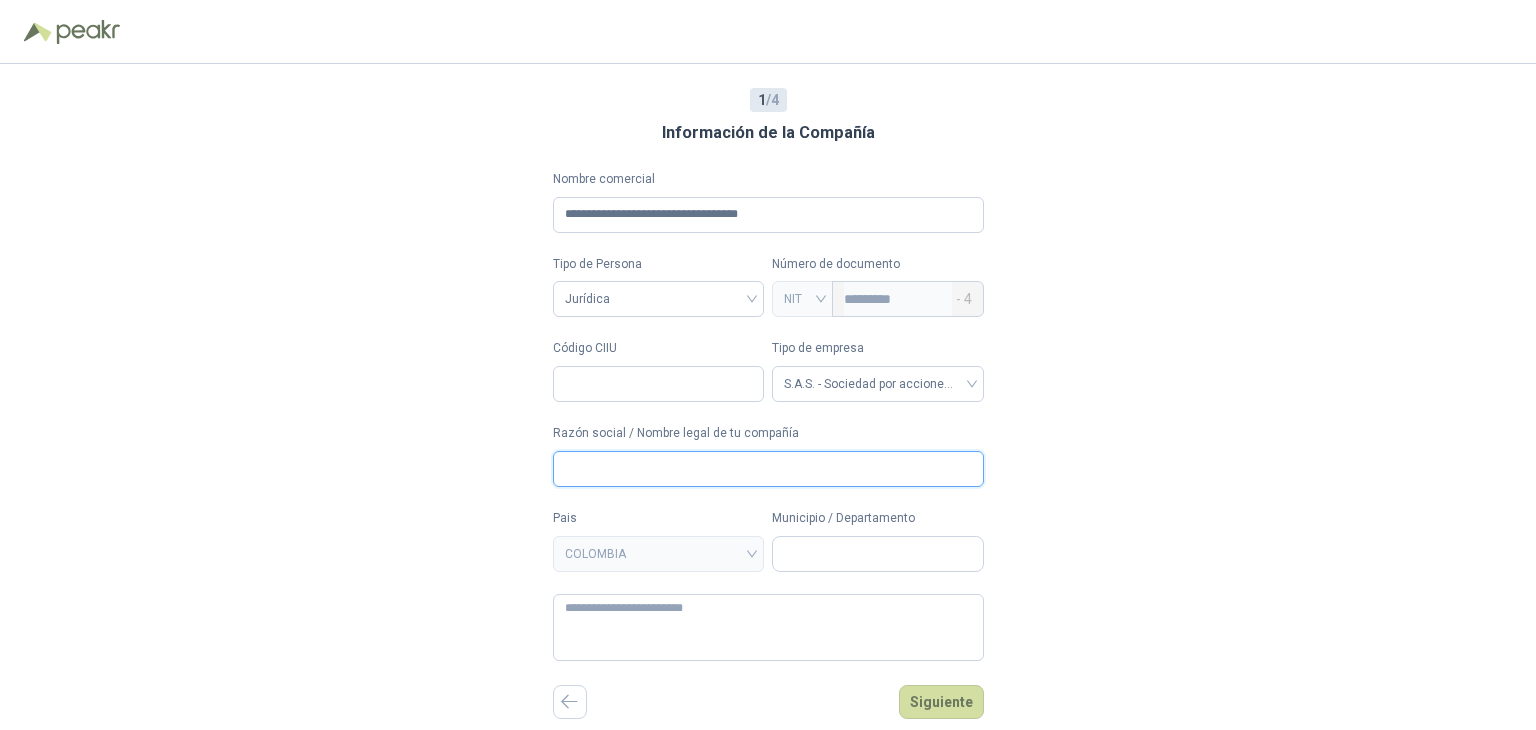 click on "Razón social / Nombre legal de tu compañía" at bounding box center [768, 469] 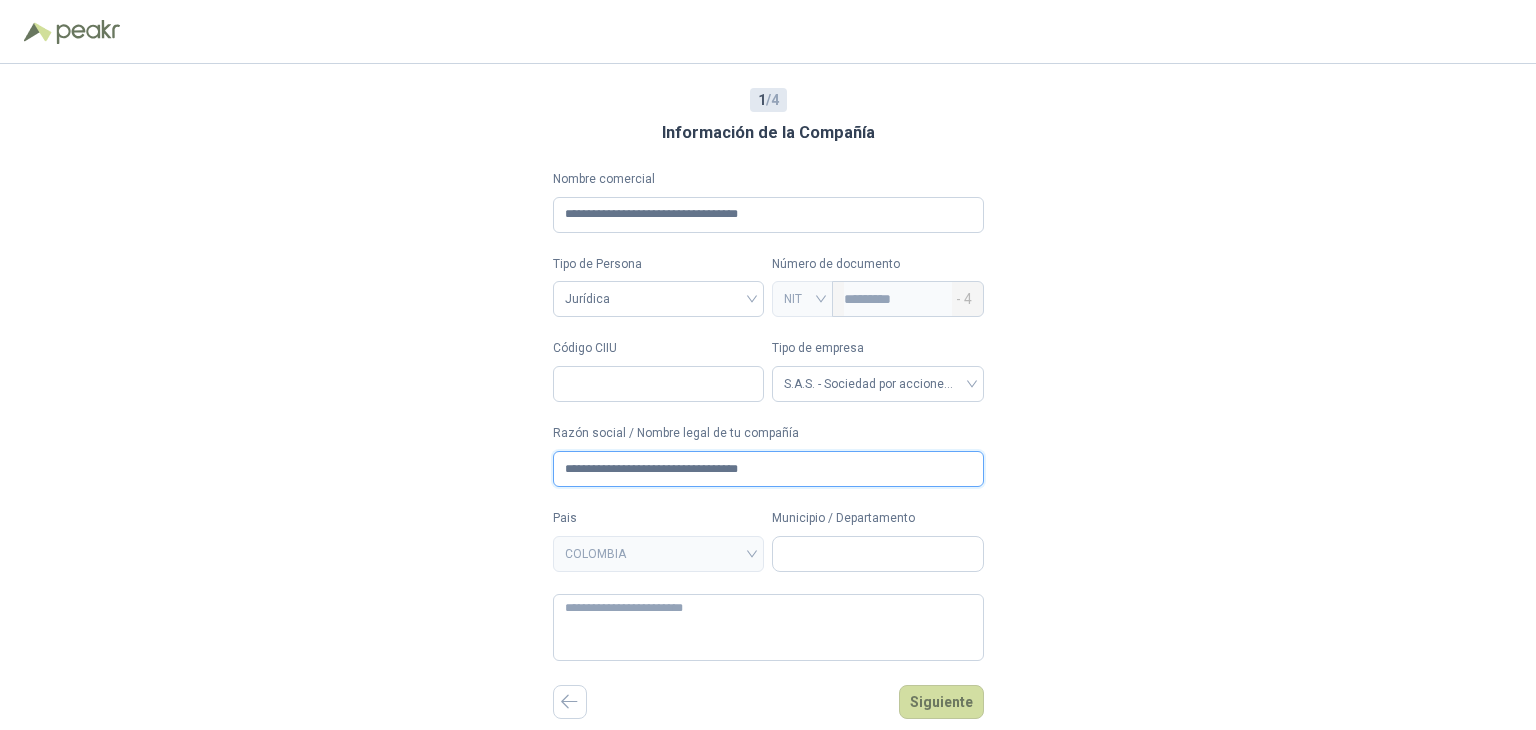 click on "**********" at bounding box center (768, 469) 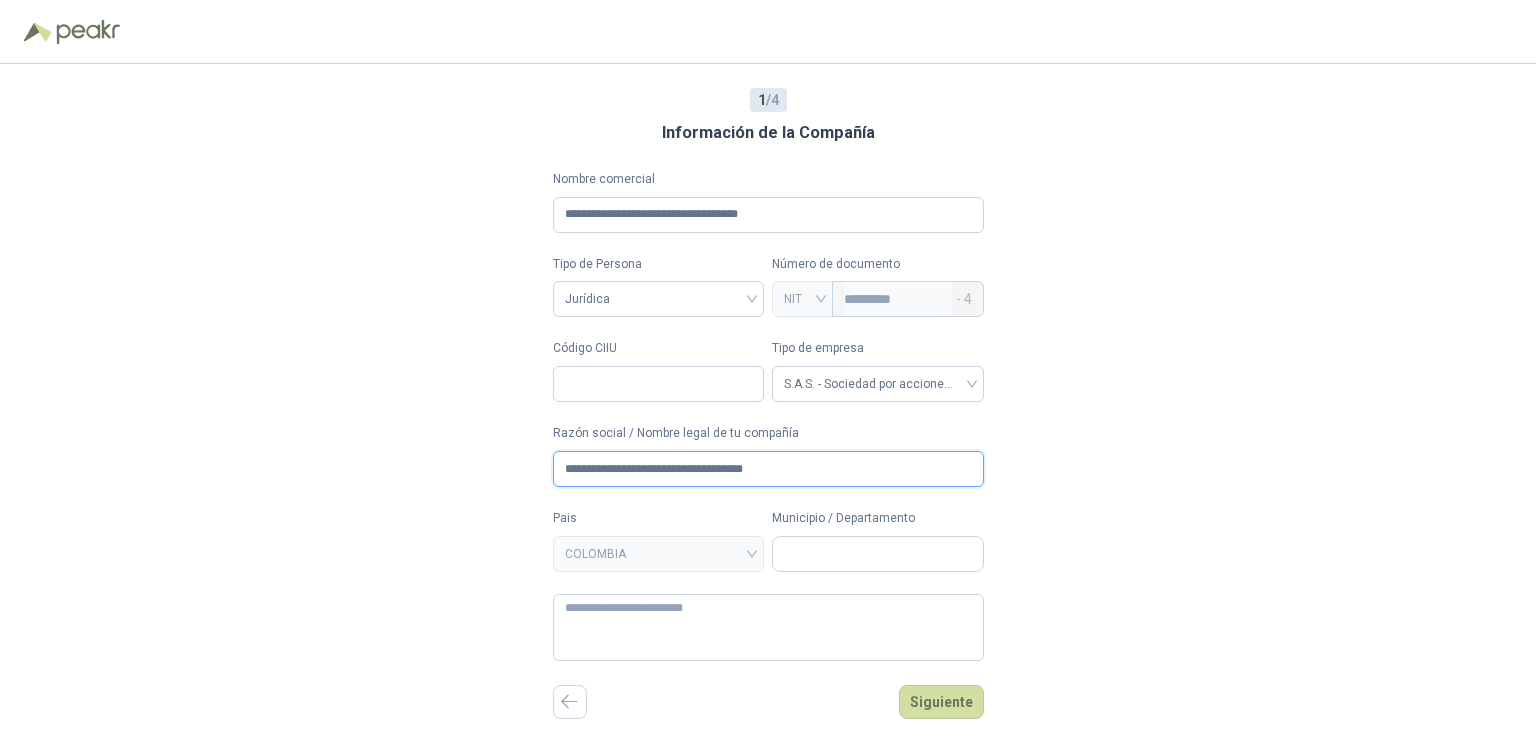 click on "**********" at bounding box center (768, 469) 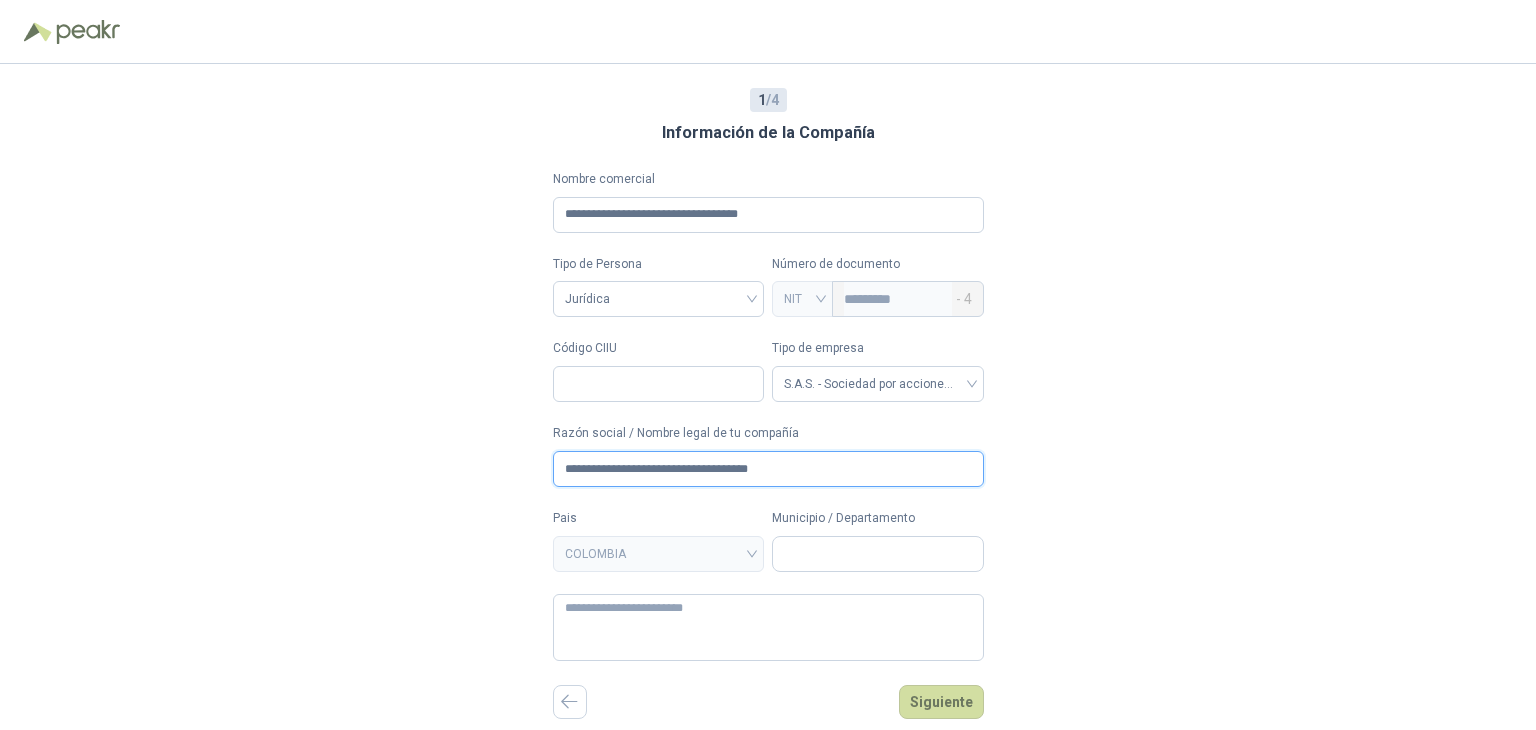 click on "**********" at bounding box center [768, 469] 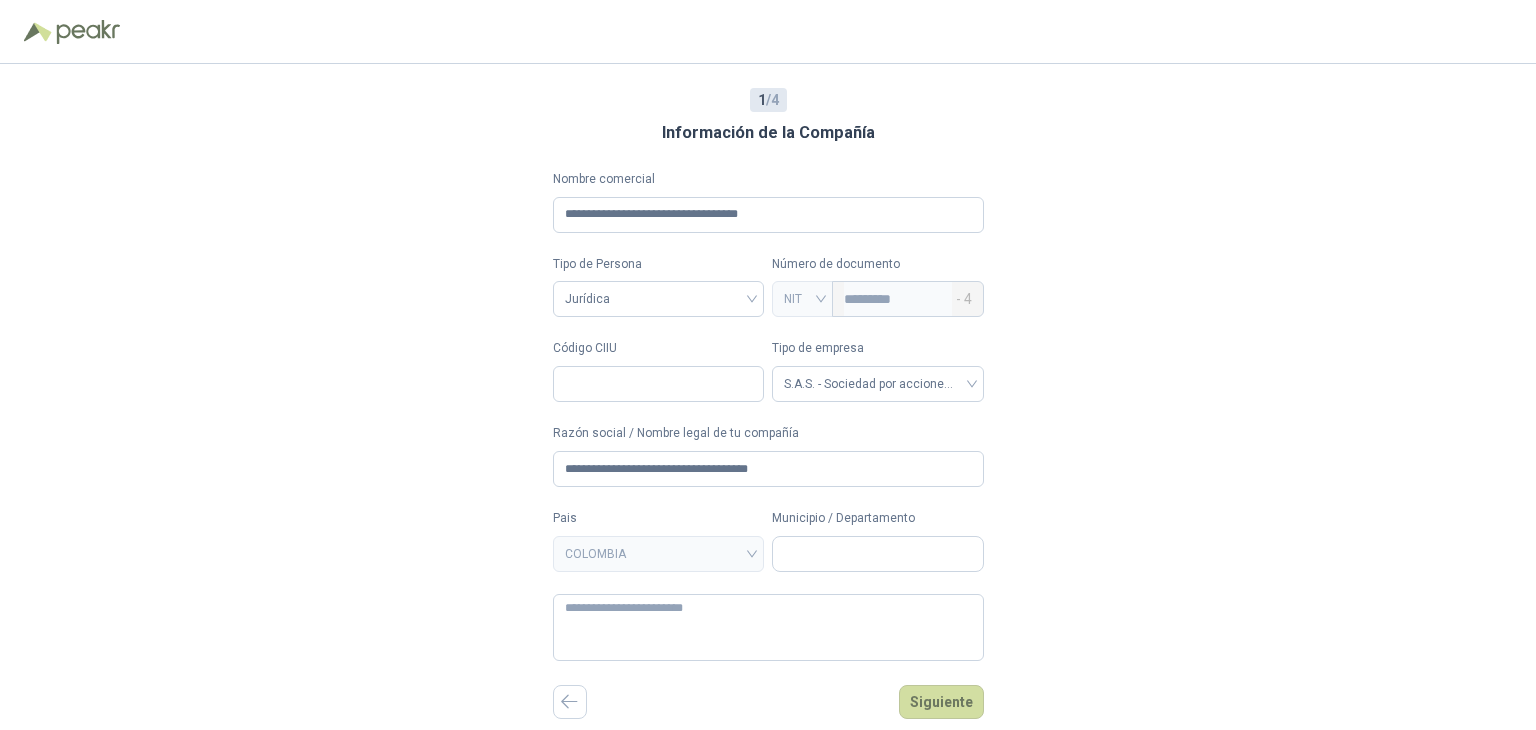 click on "**********" at bounding box center [768, 397] 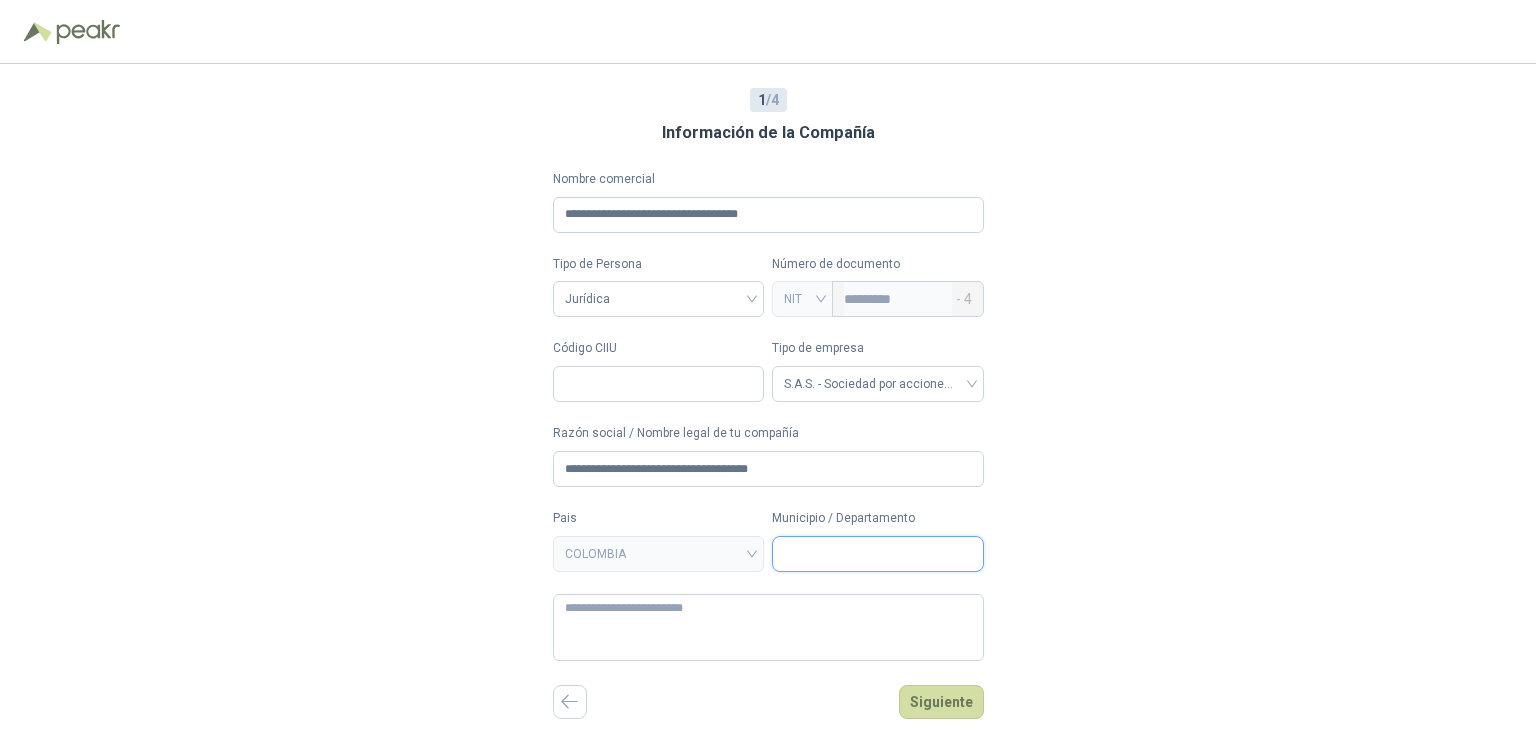 click on "Municipio / Departamento" at bounding box center (878, 554) 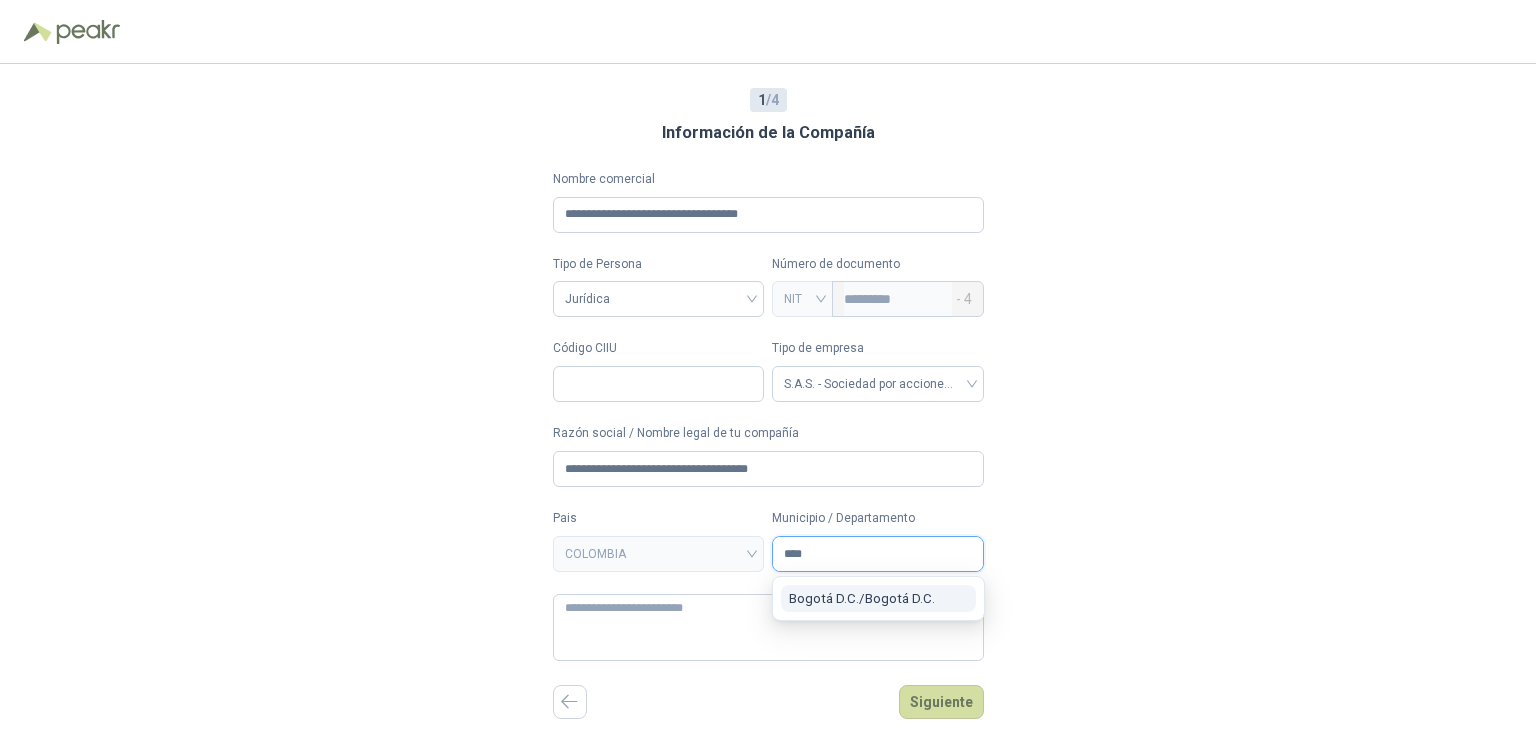 type on "****" 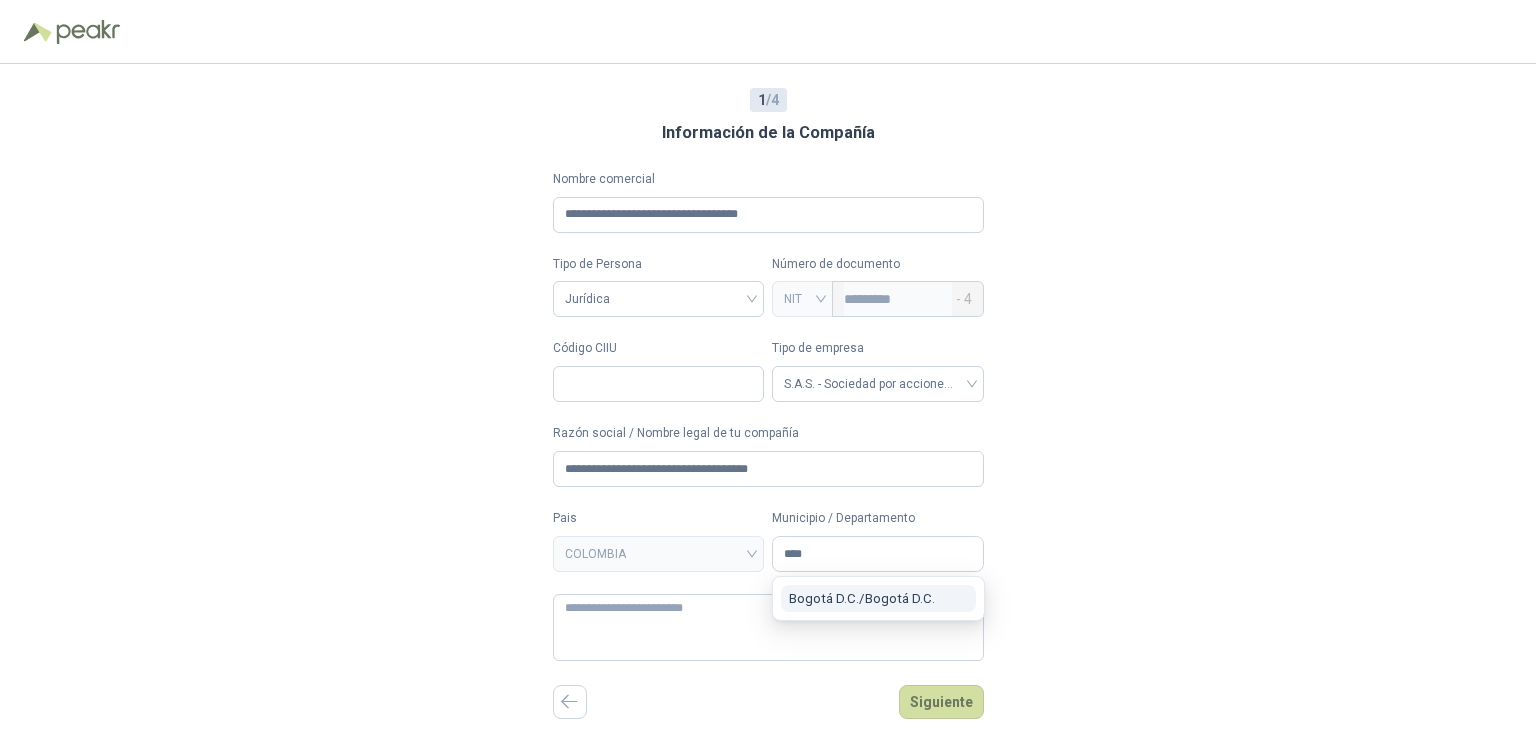 click on "Bogotá D.C.  /  Bogotá D.C." at bounding box center (878, 598) 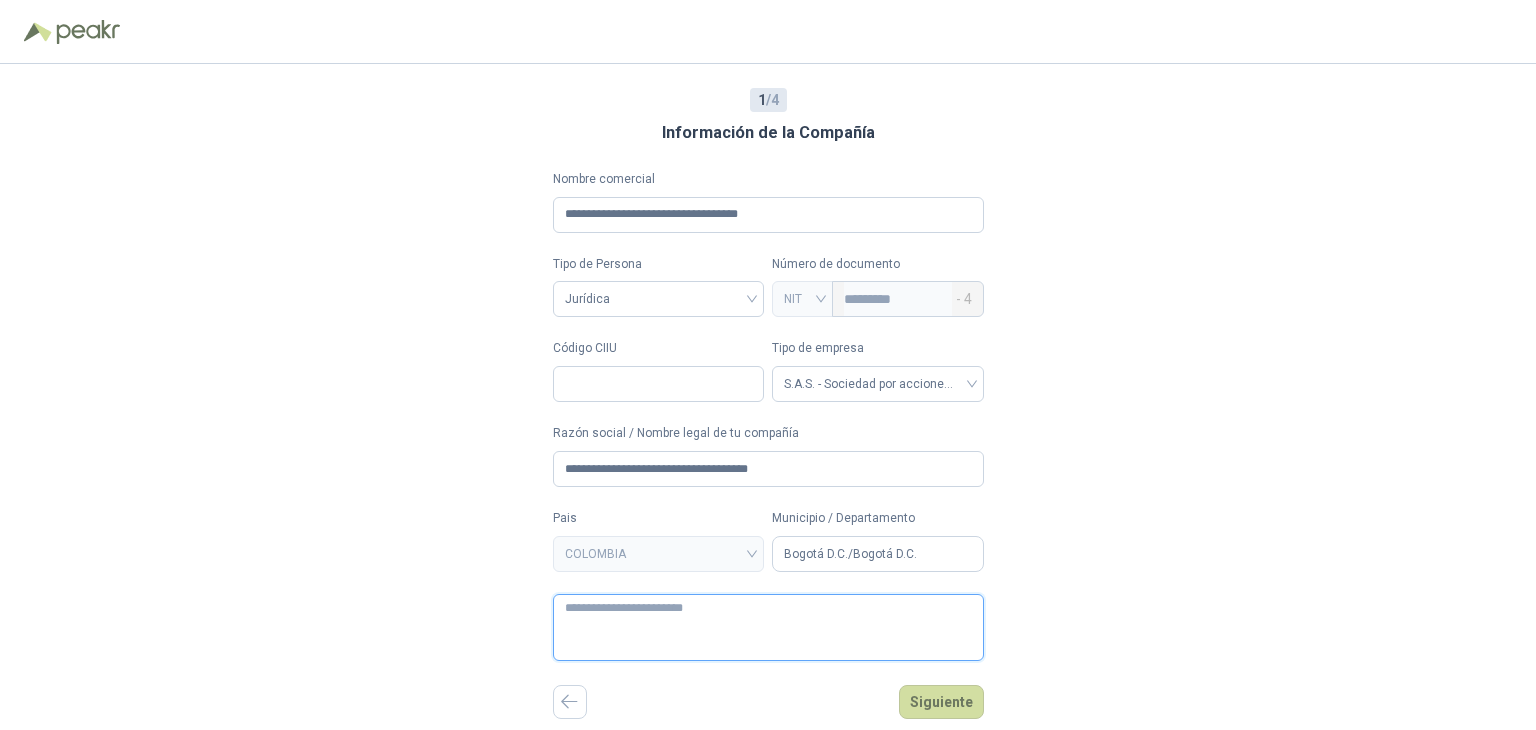 click at bounding box center (768, 627) 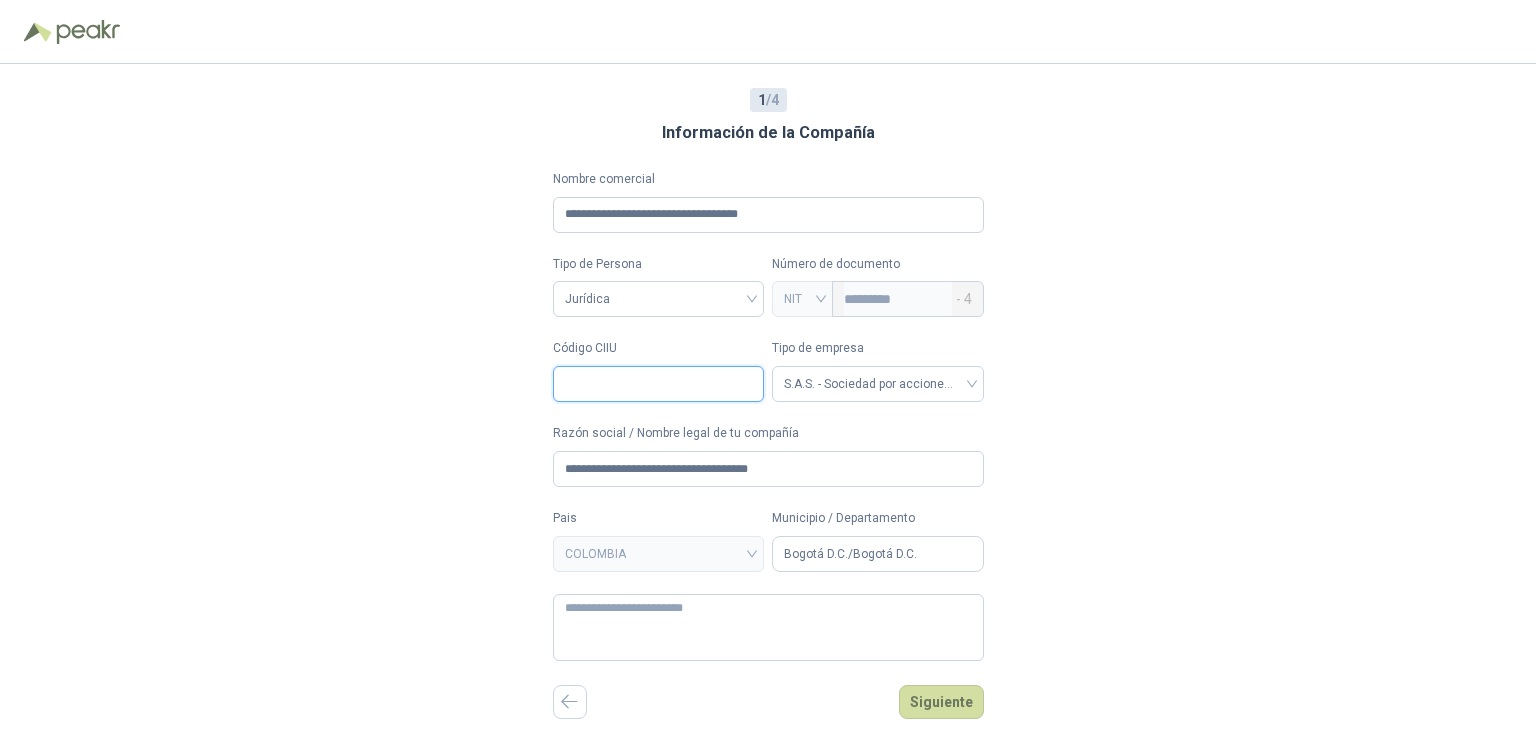 click on "Código CIIU" at bounding box center [659, 384] 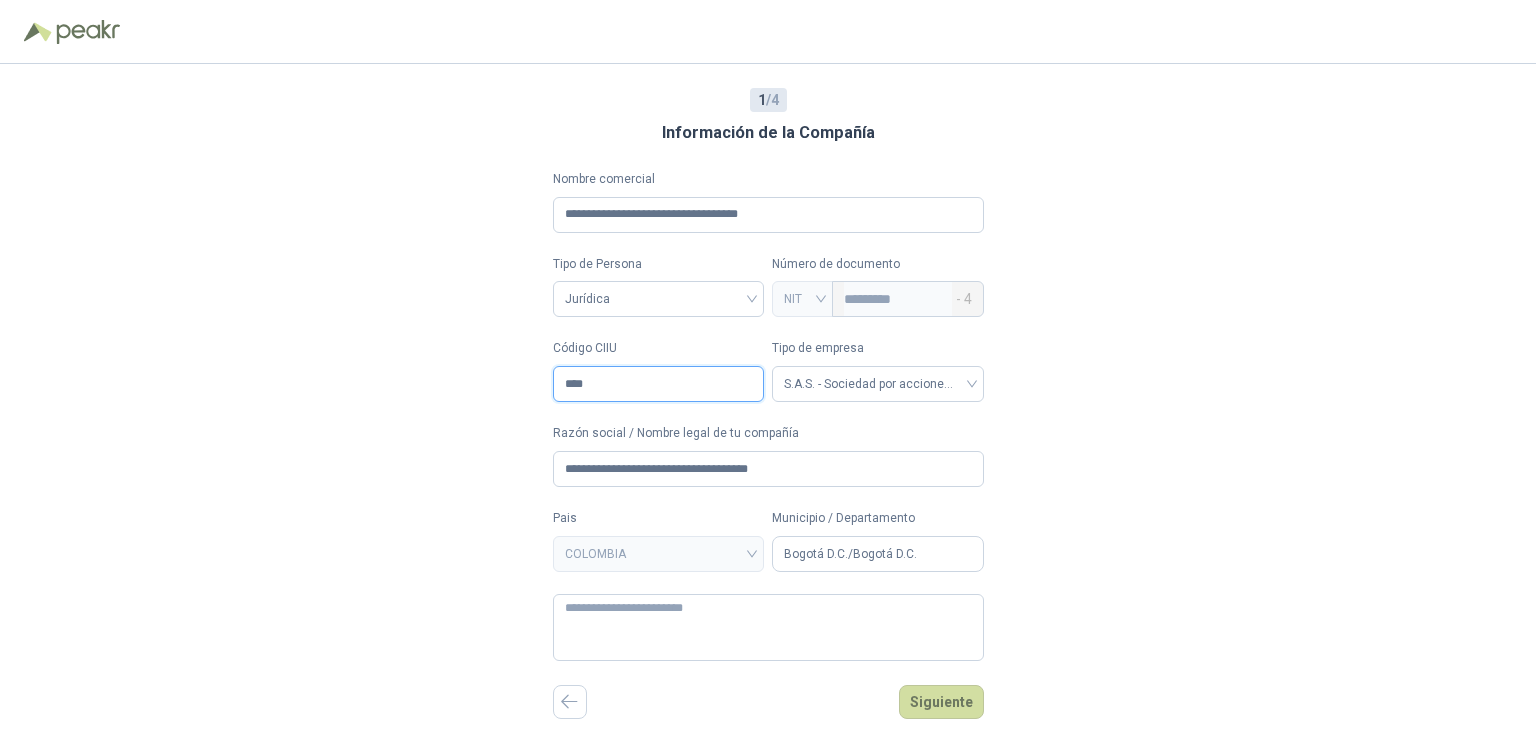 type on "****" 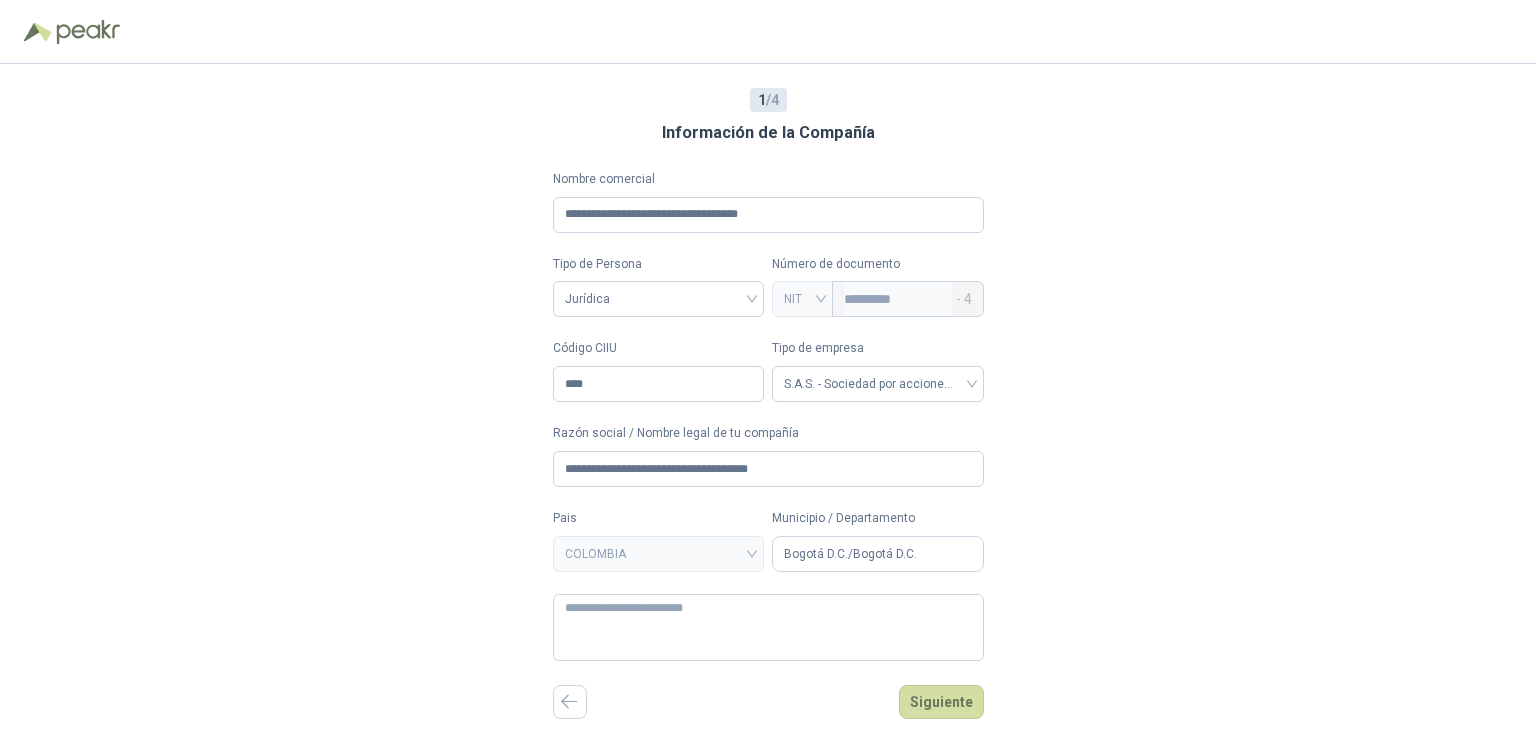 click on "**********" at bounding box center (768, 397) 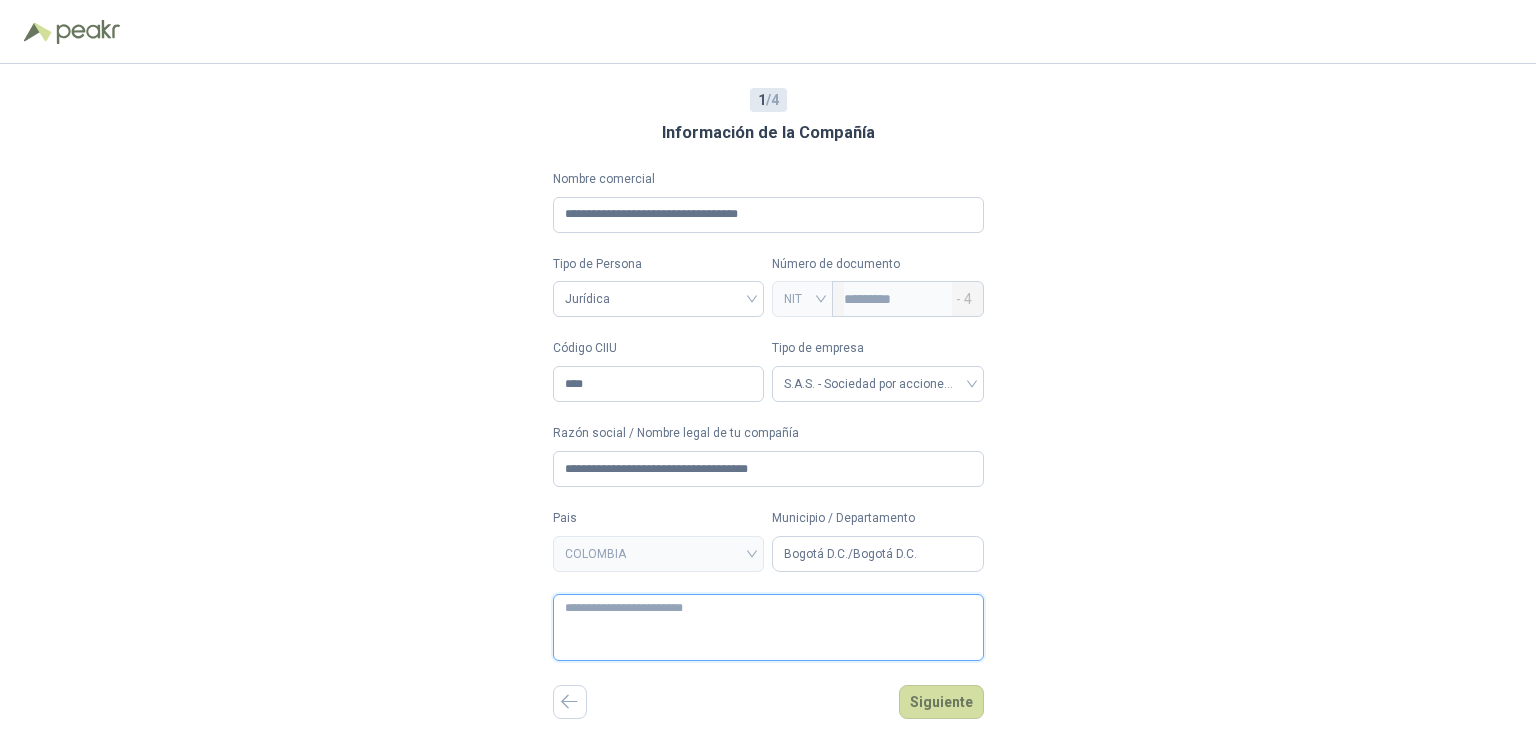 click at bounding box center [768, 627] 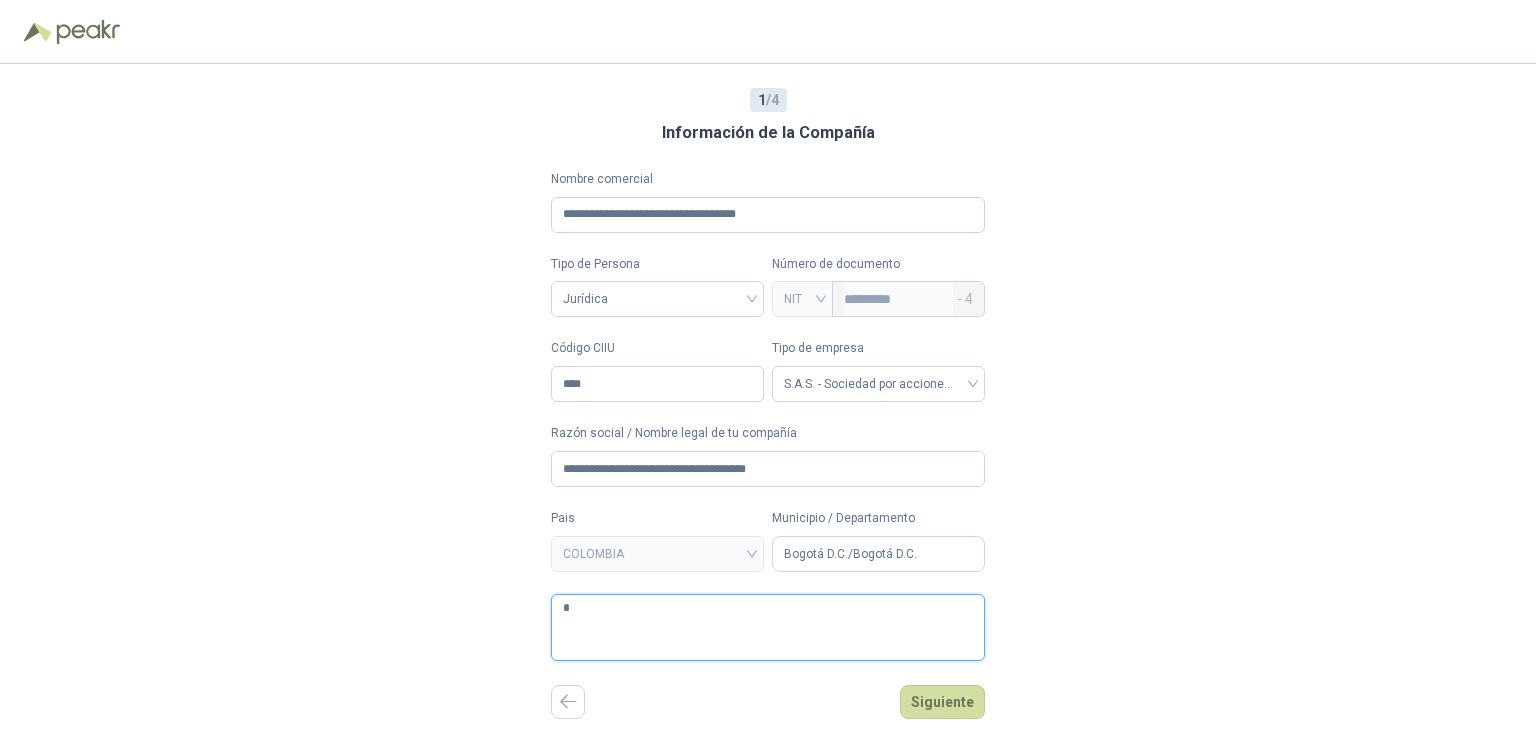 type 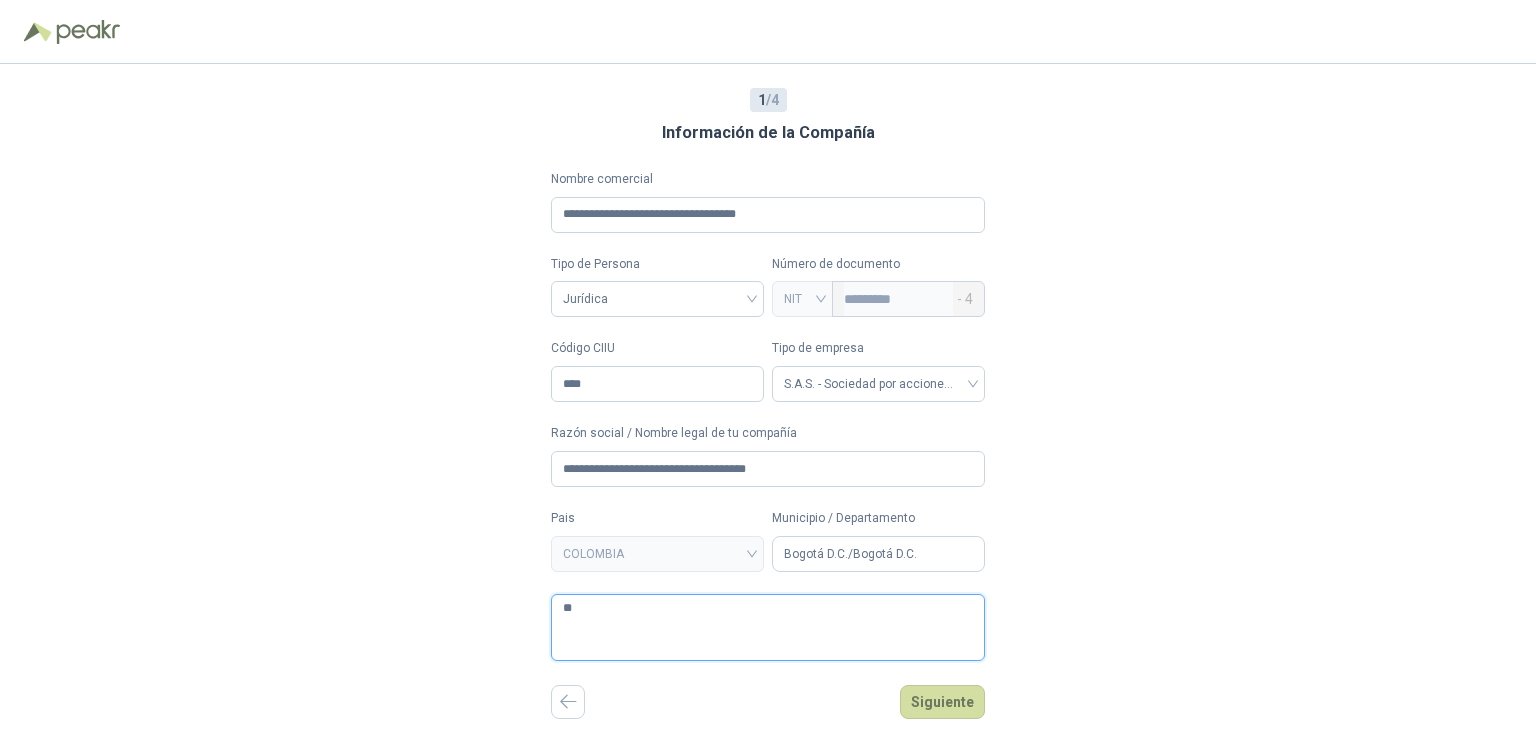 type 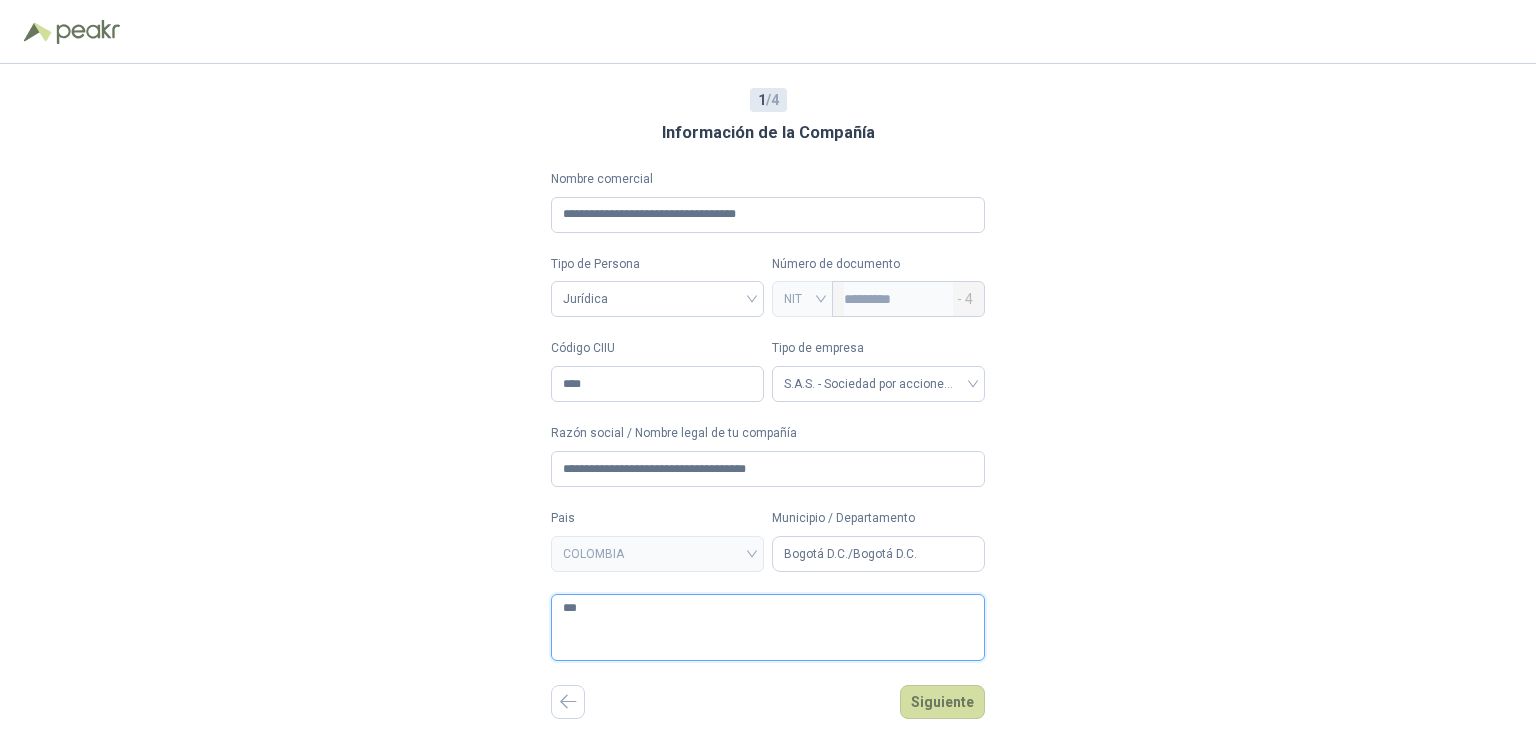 type 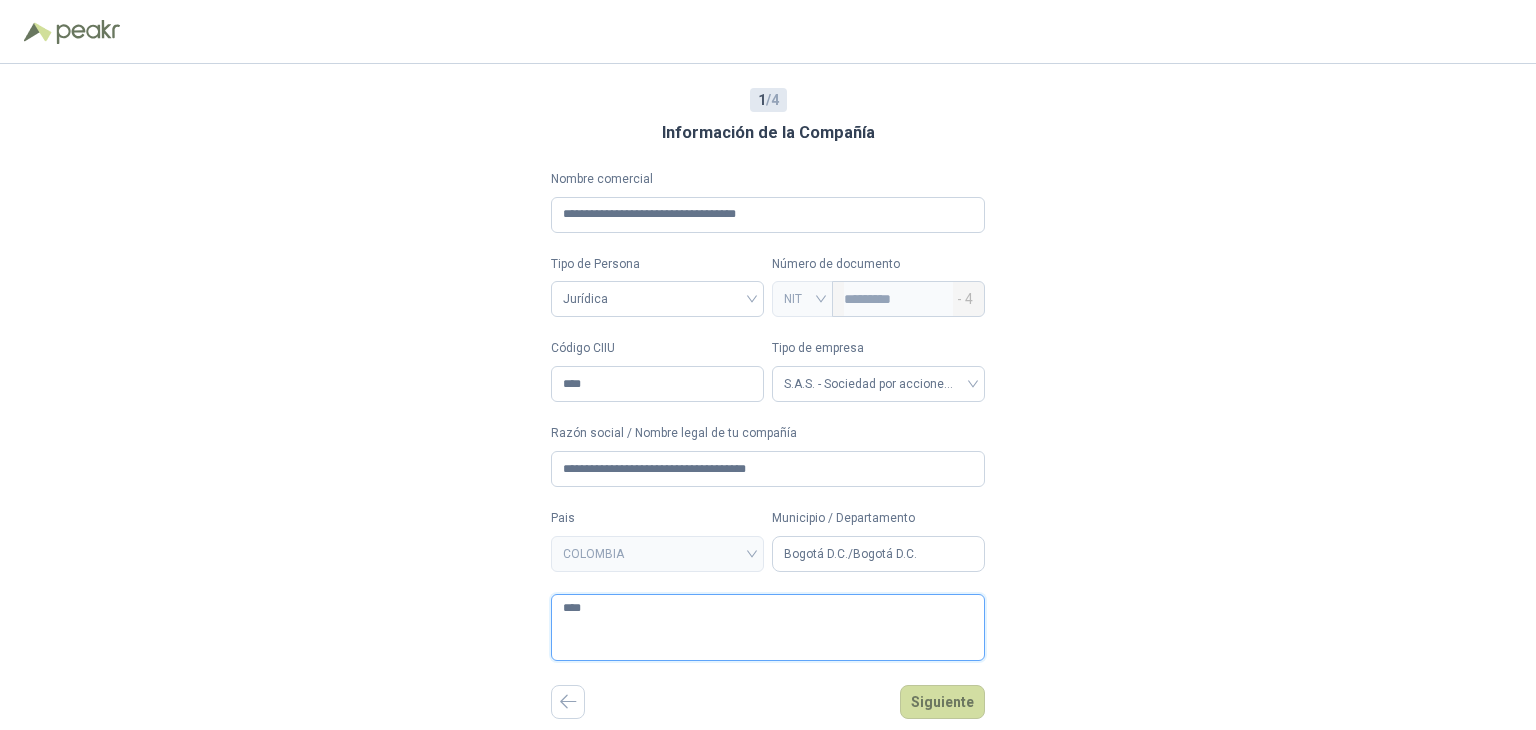 type 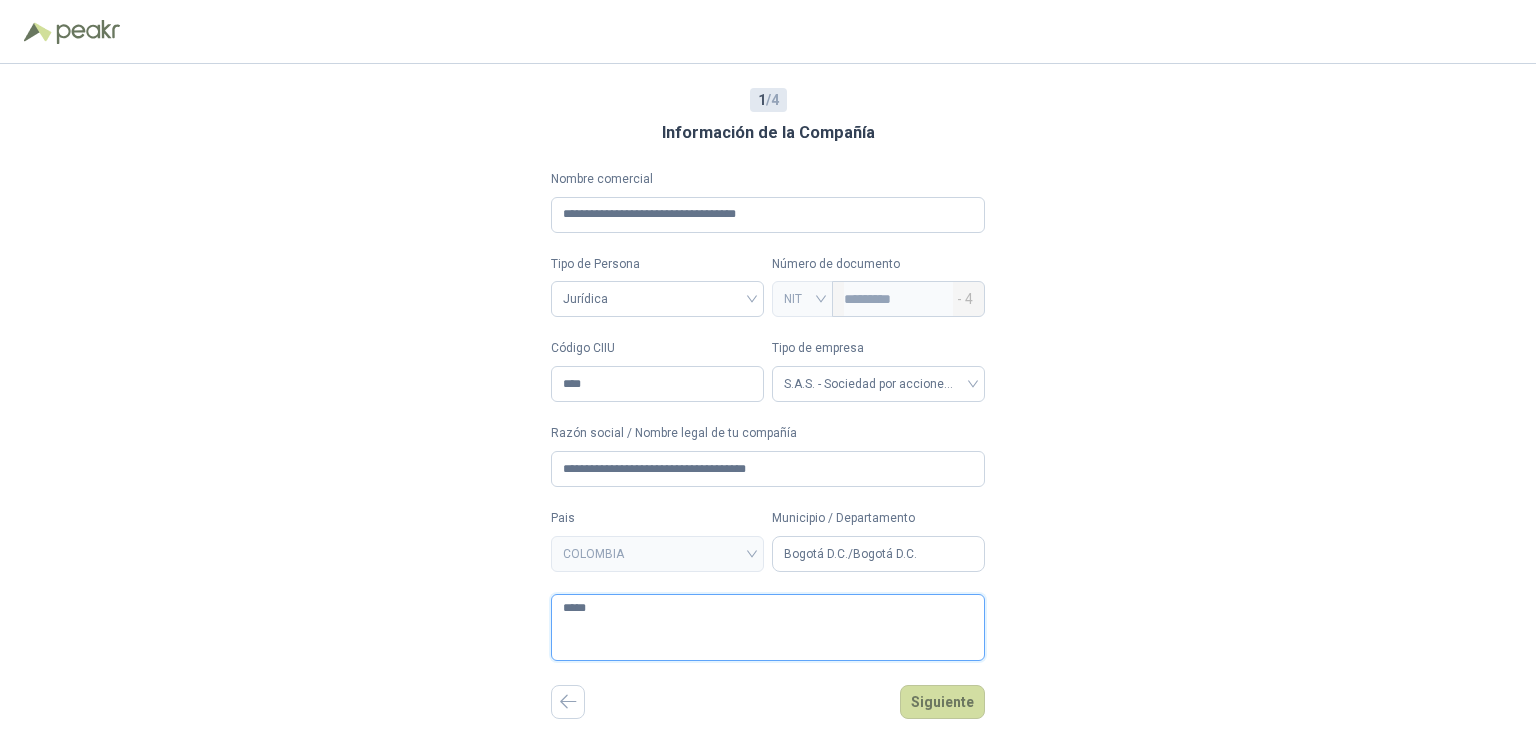 type 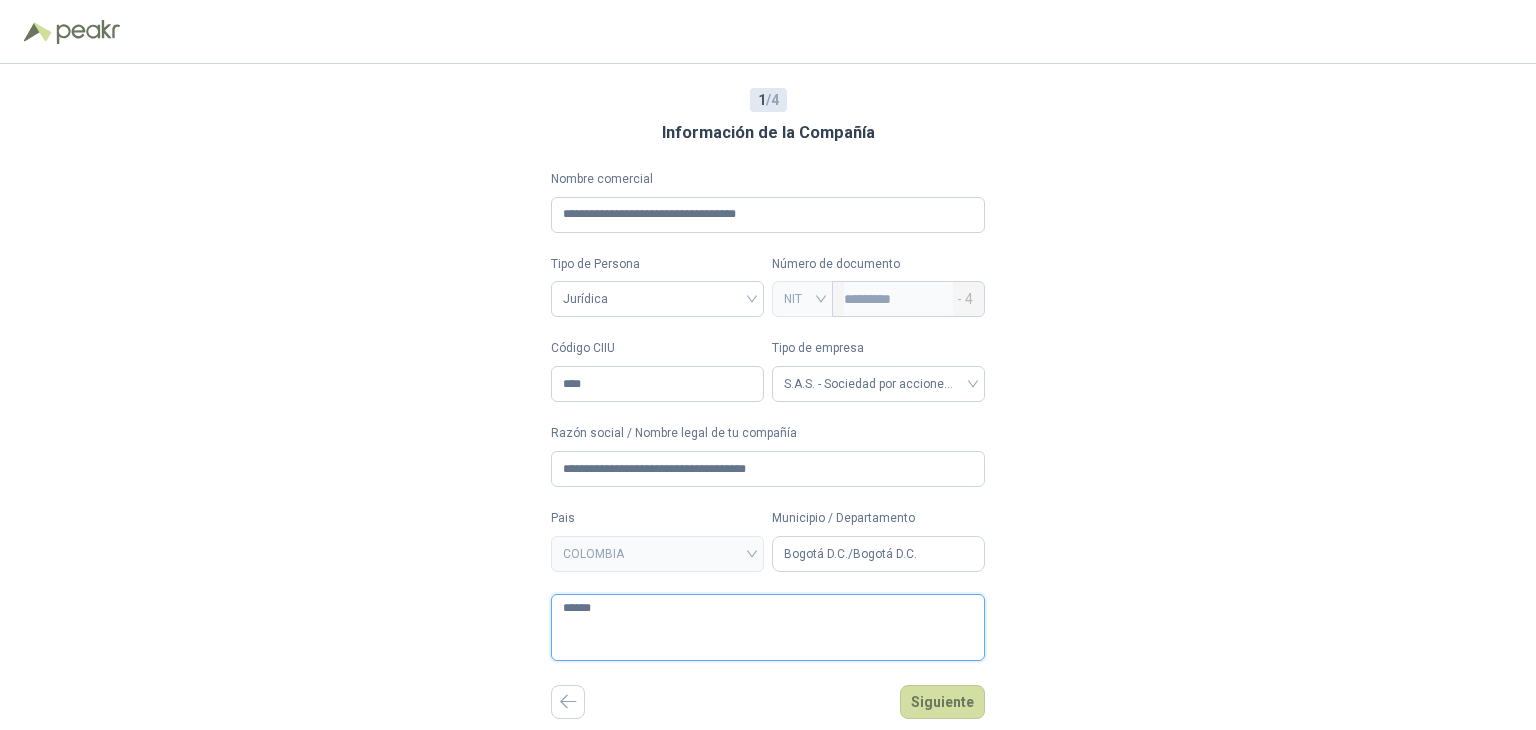 type 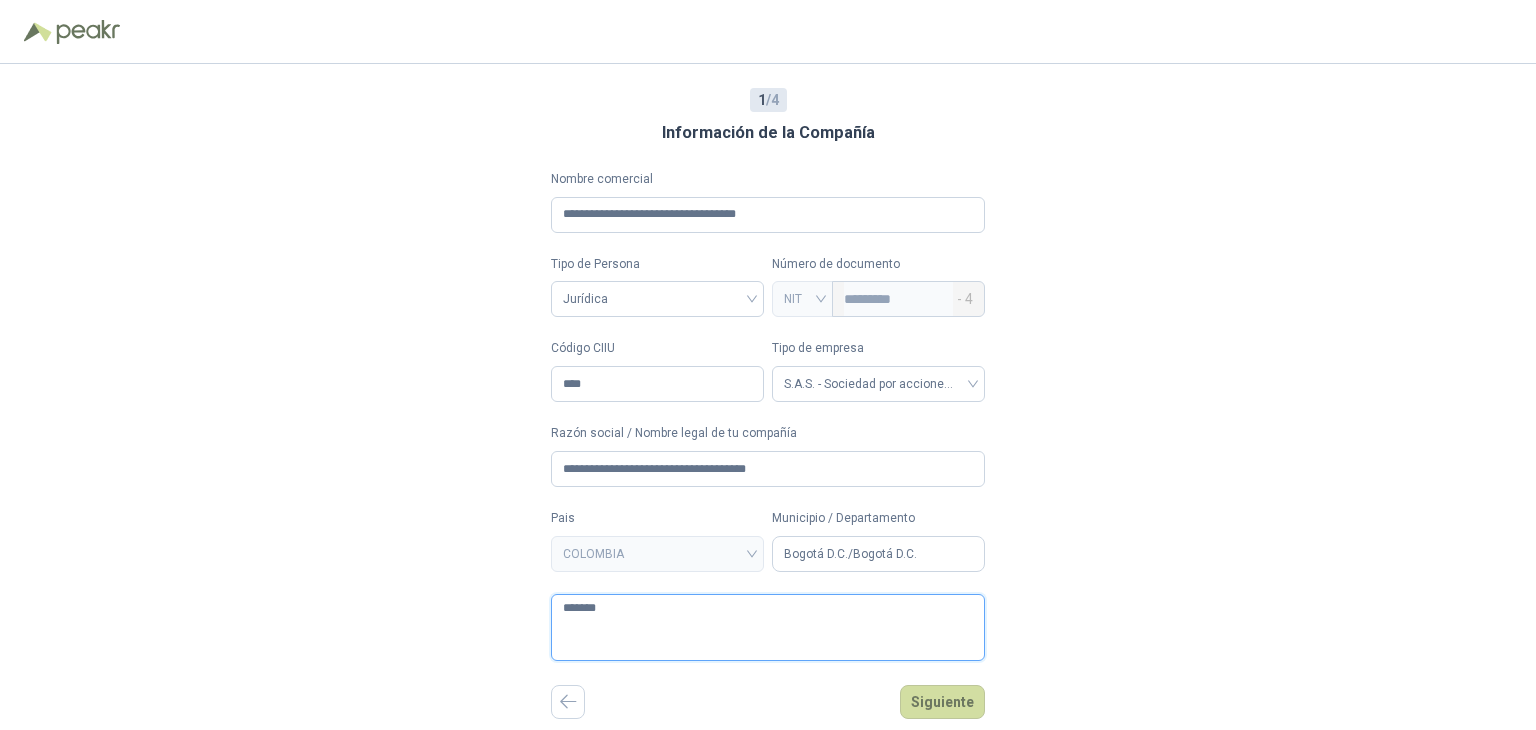 type 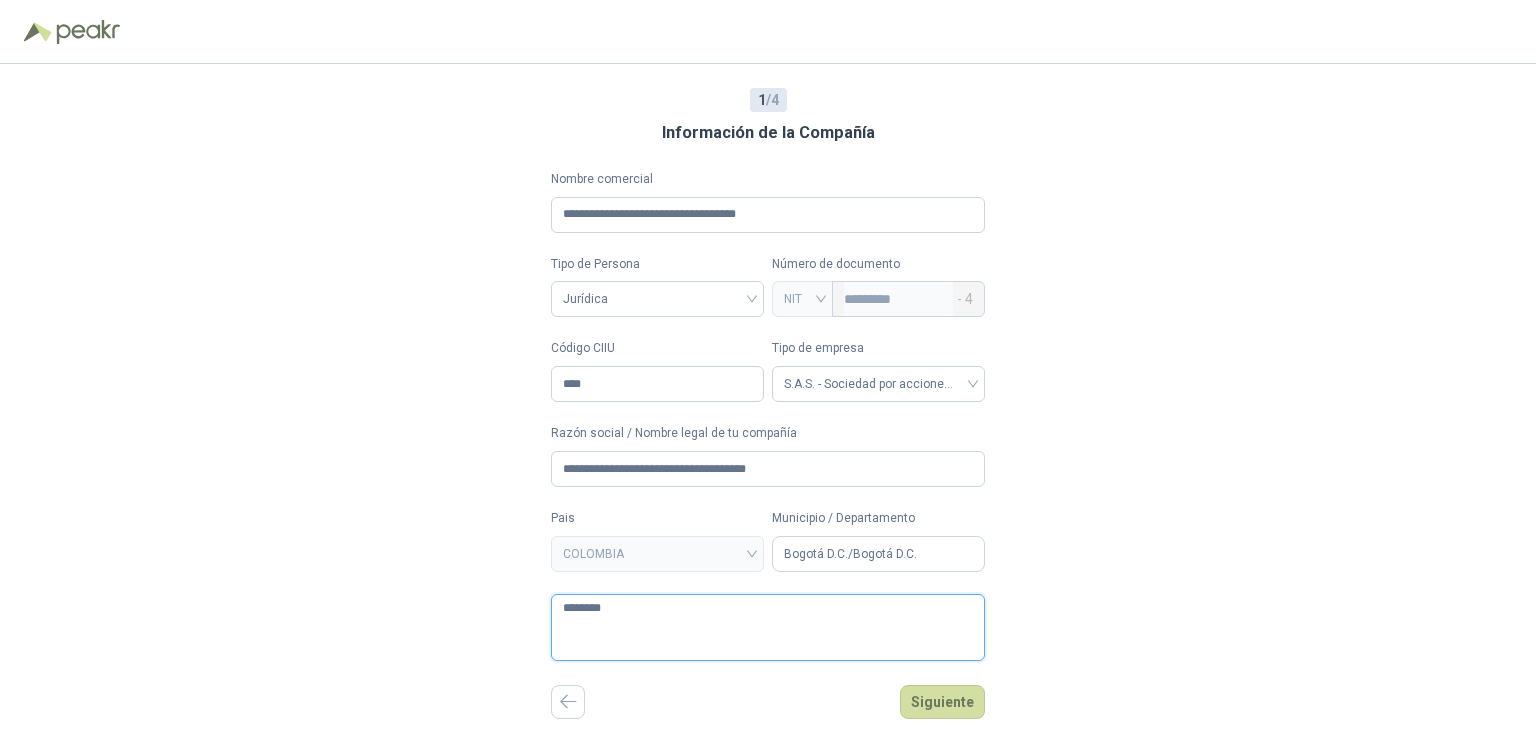 type 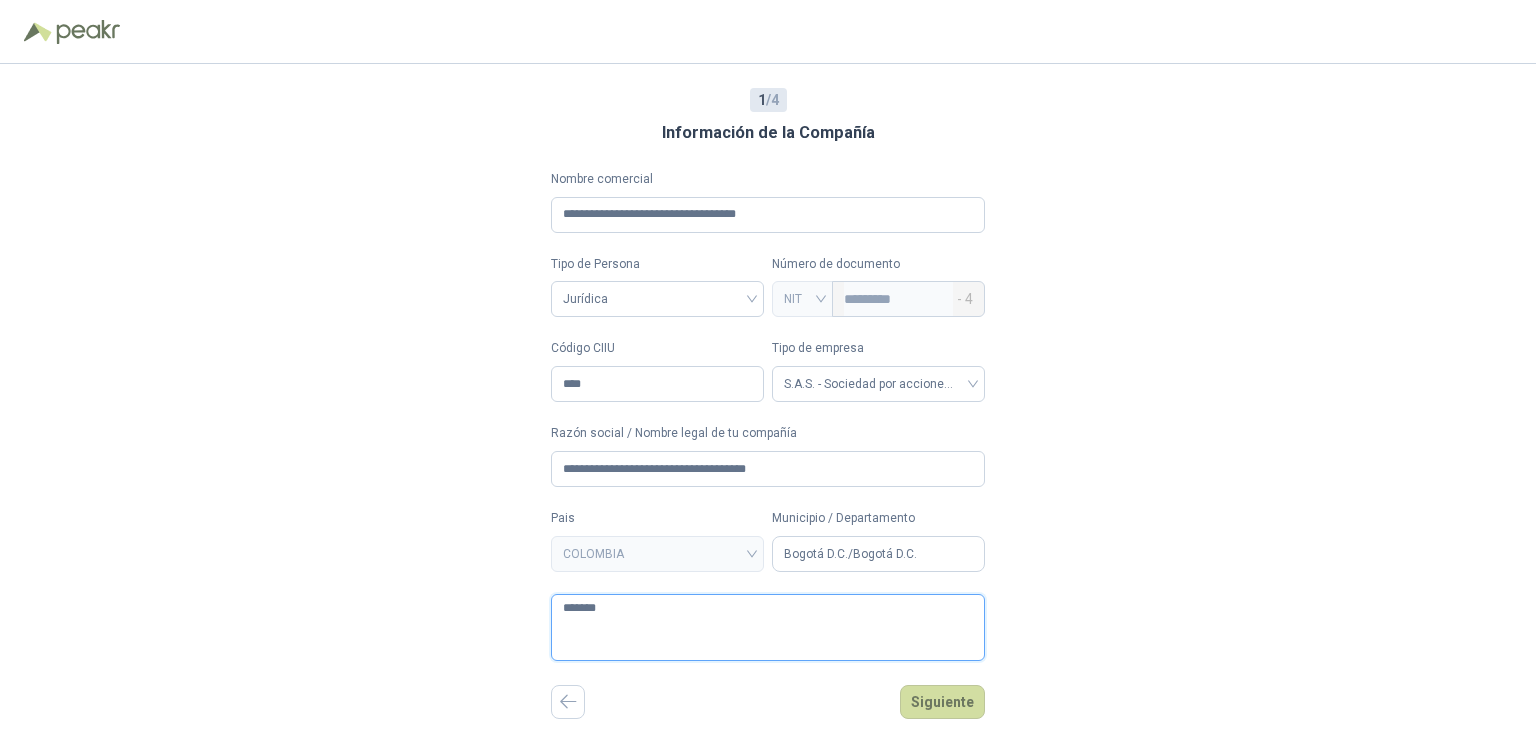 type 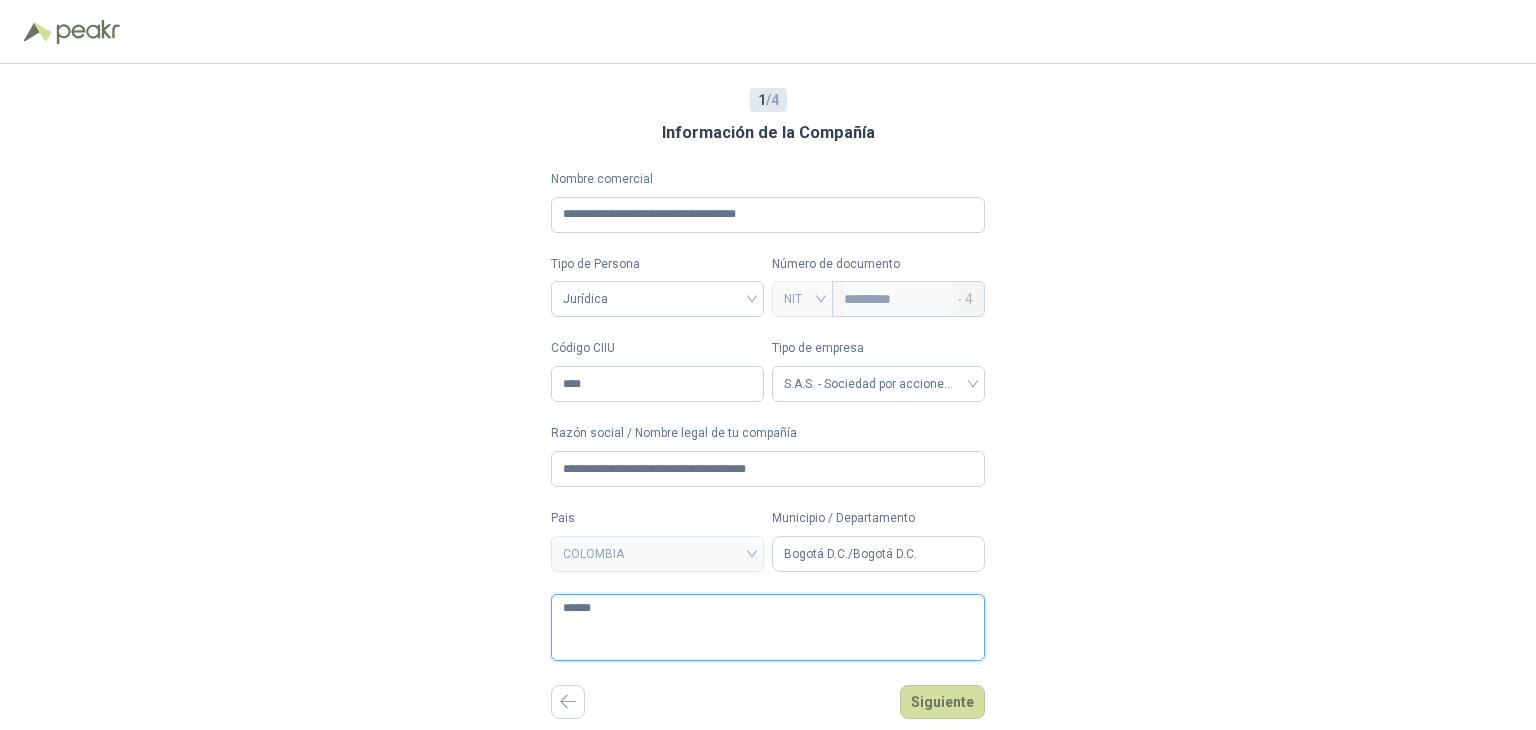type 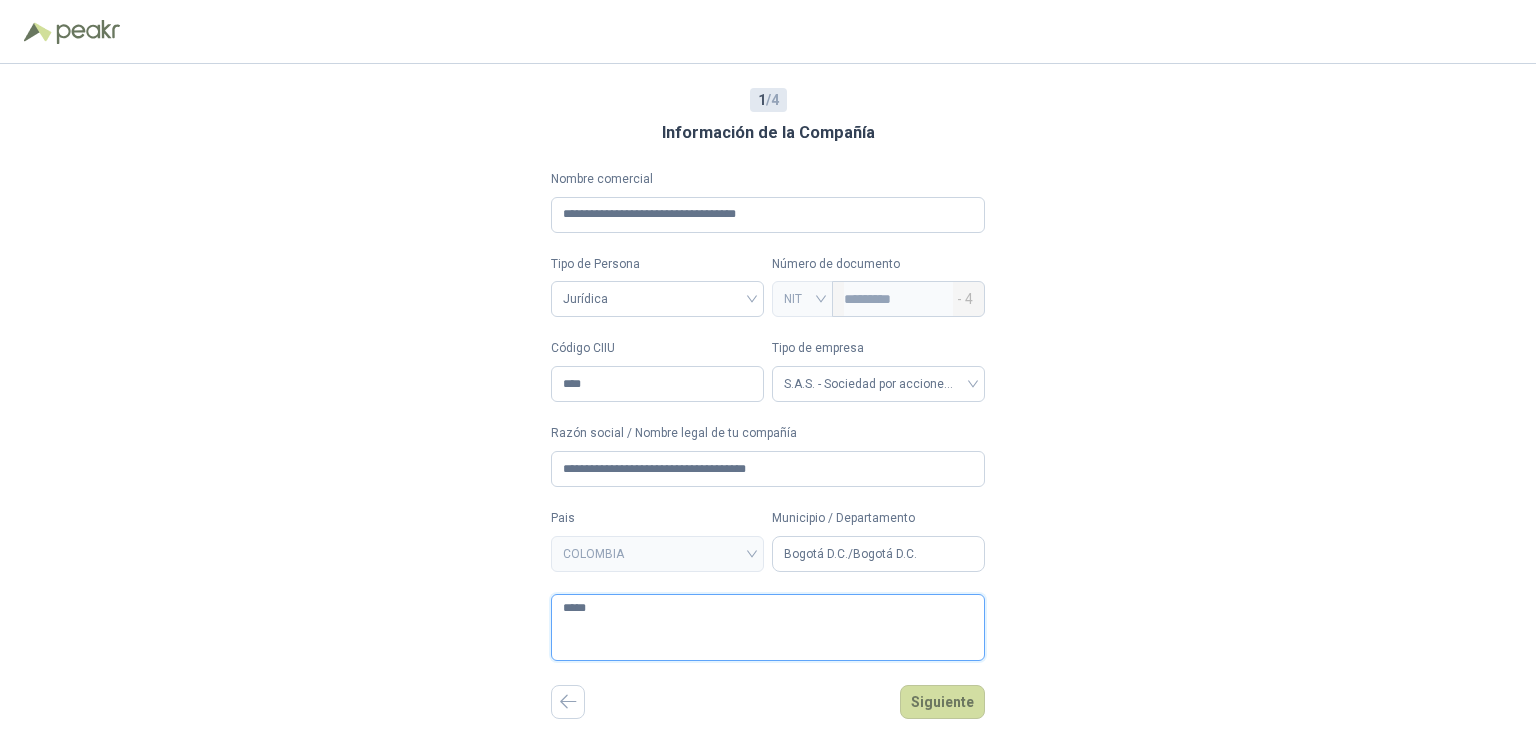 type 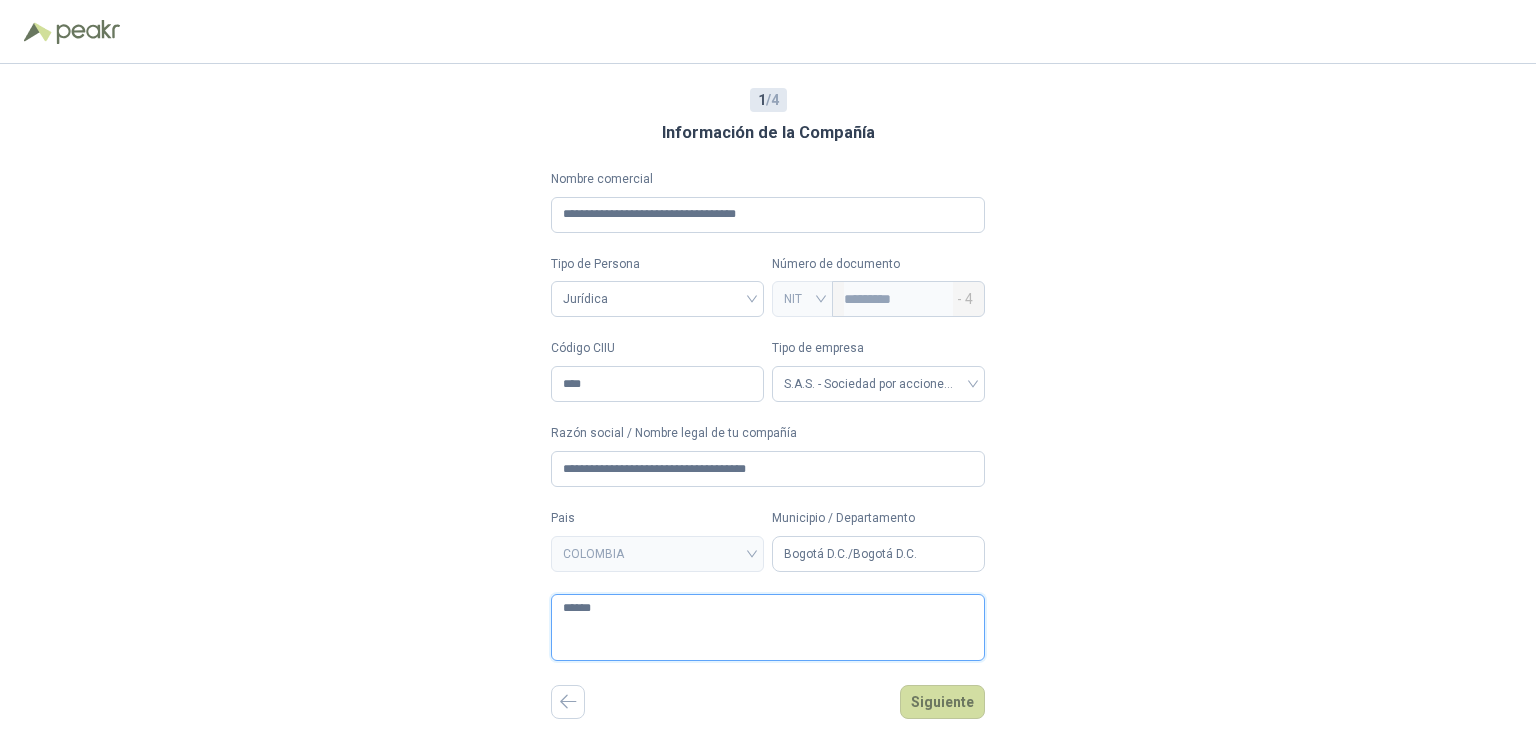 type 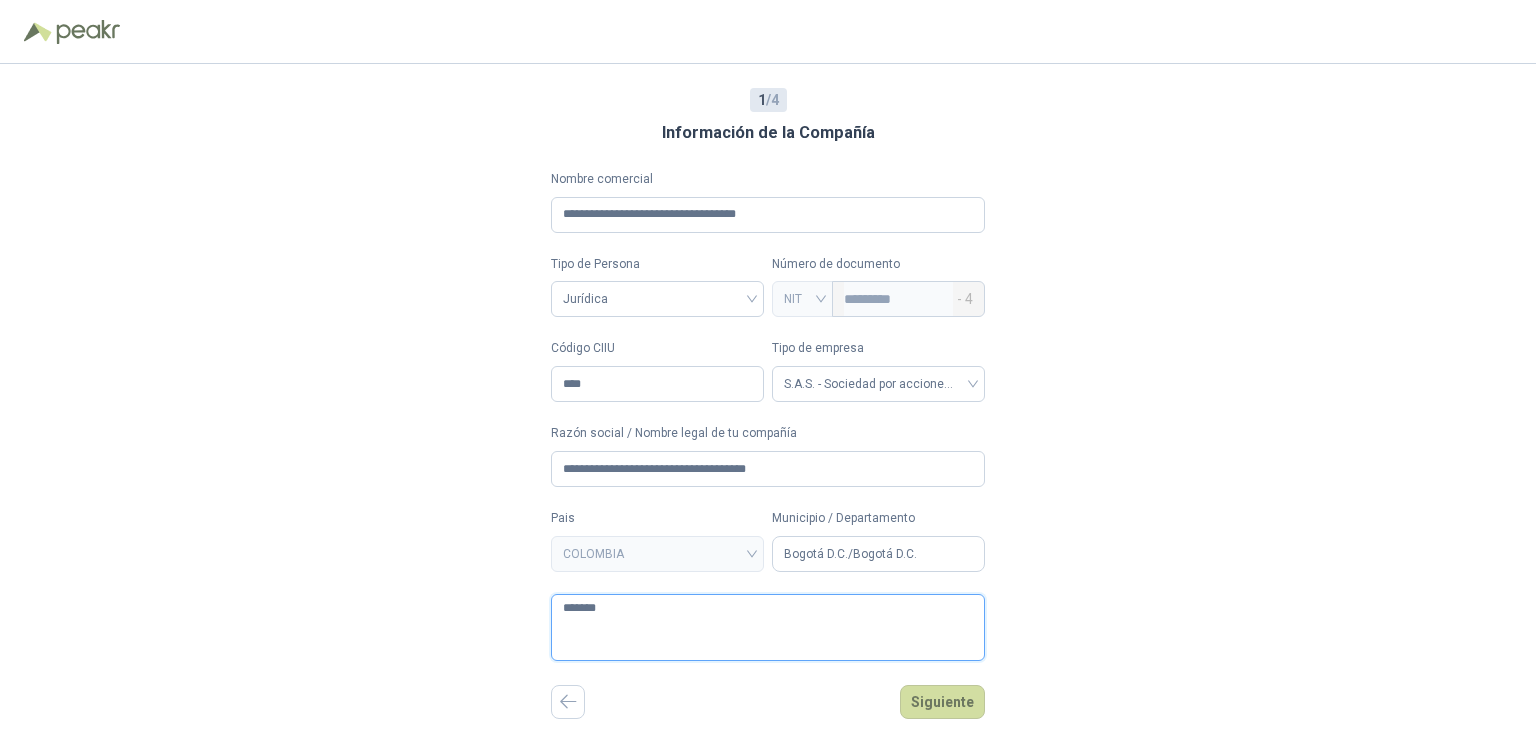type 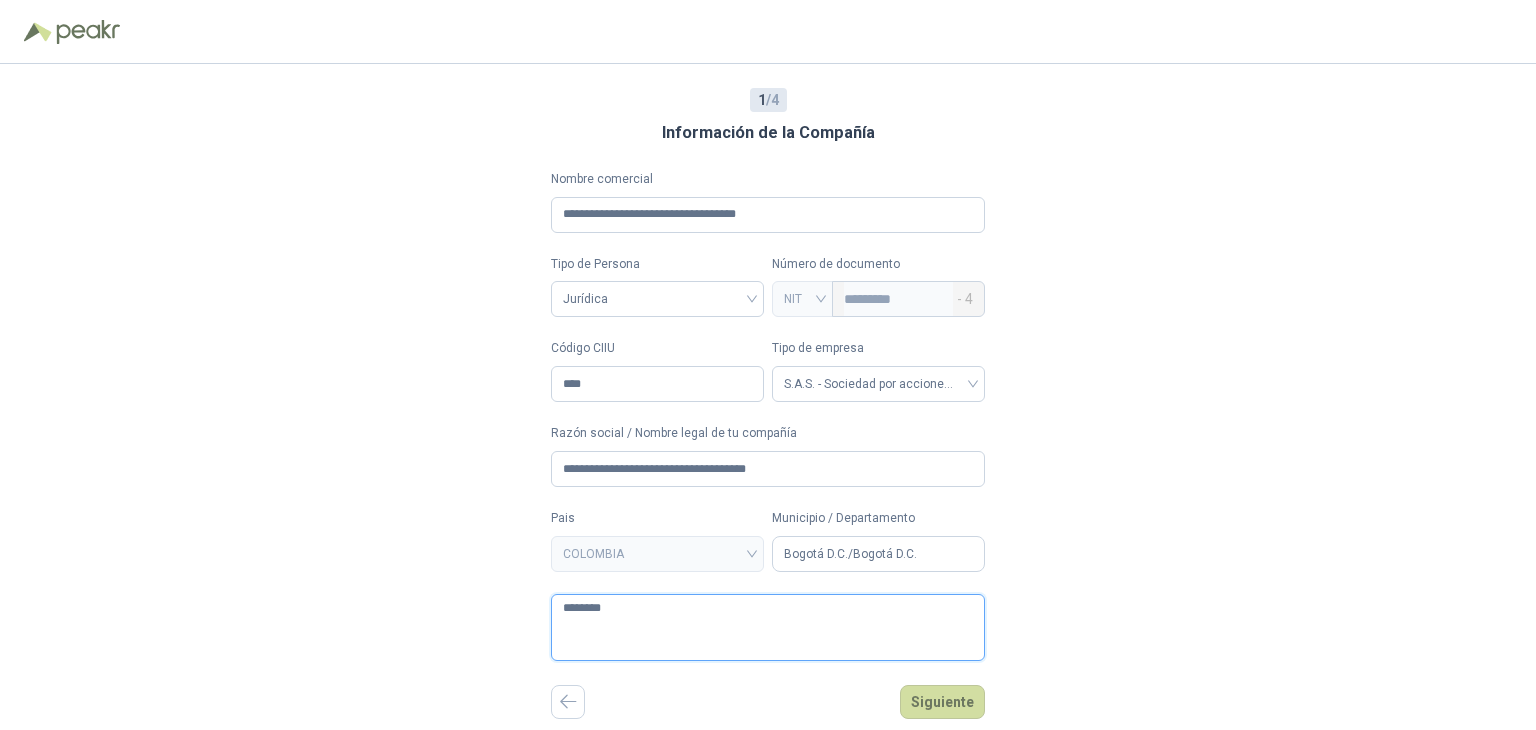 type 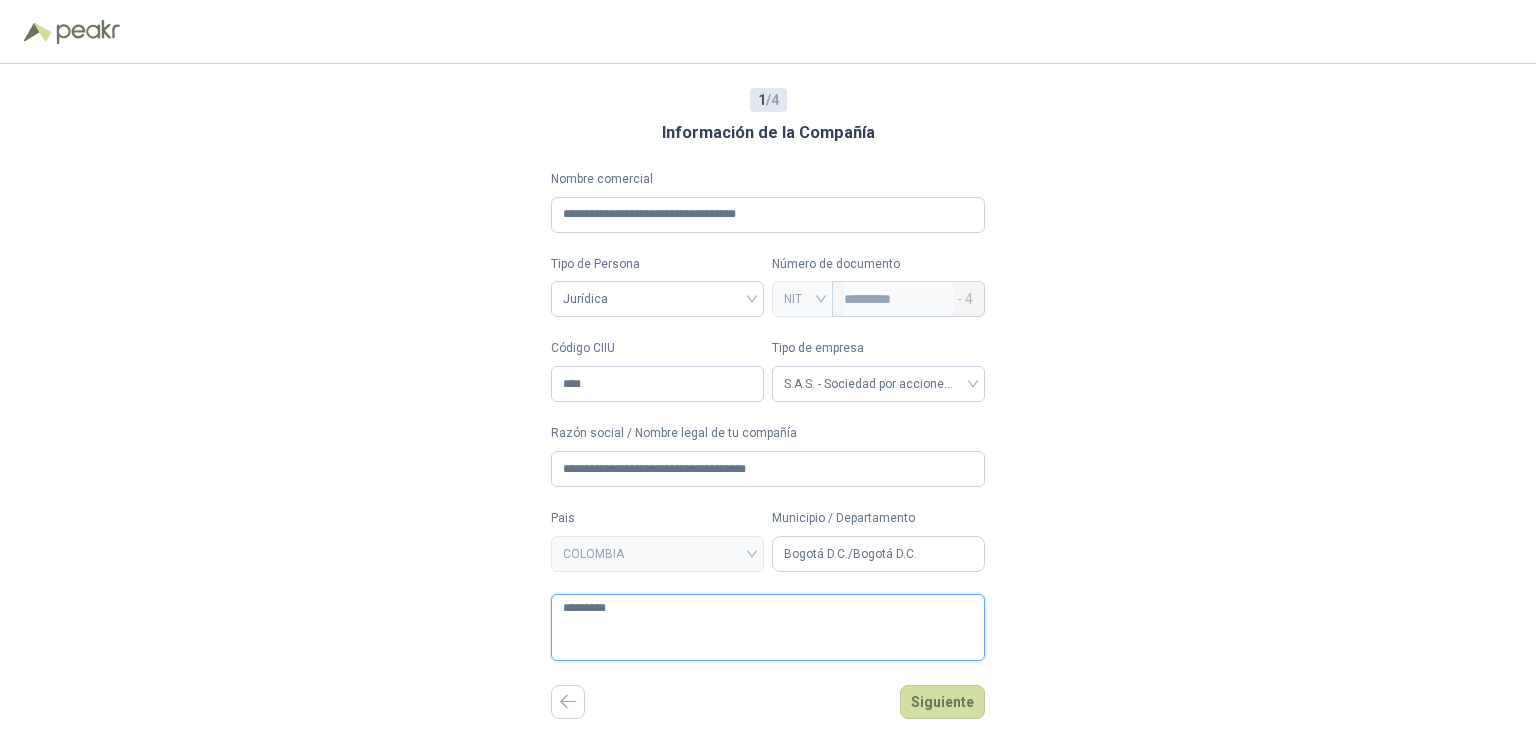 type 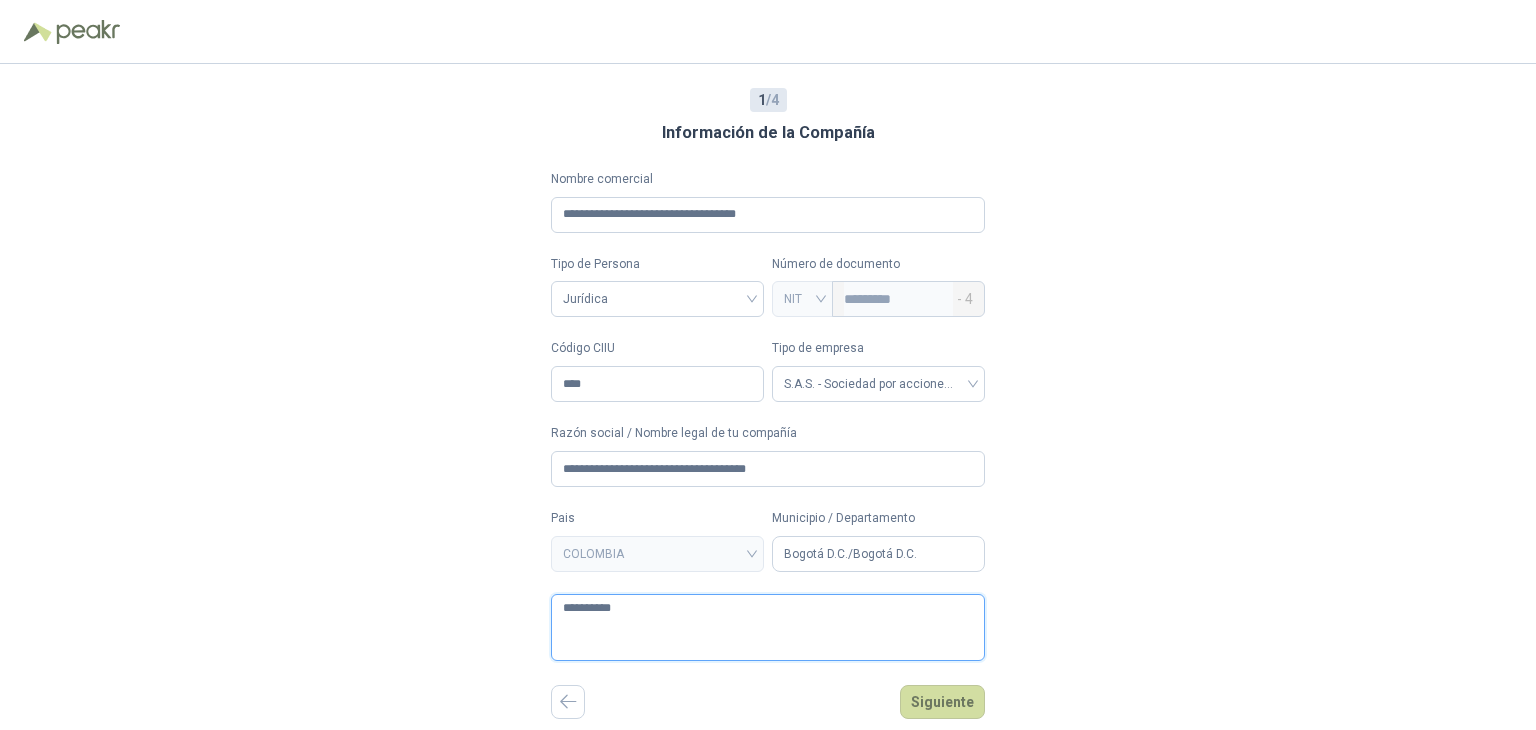 type 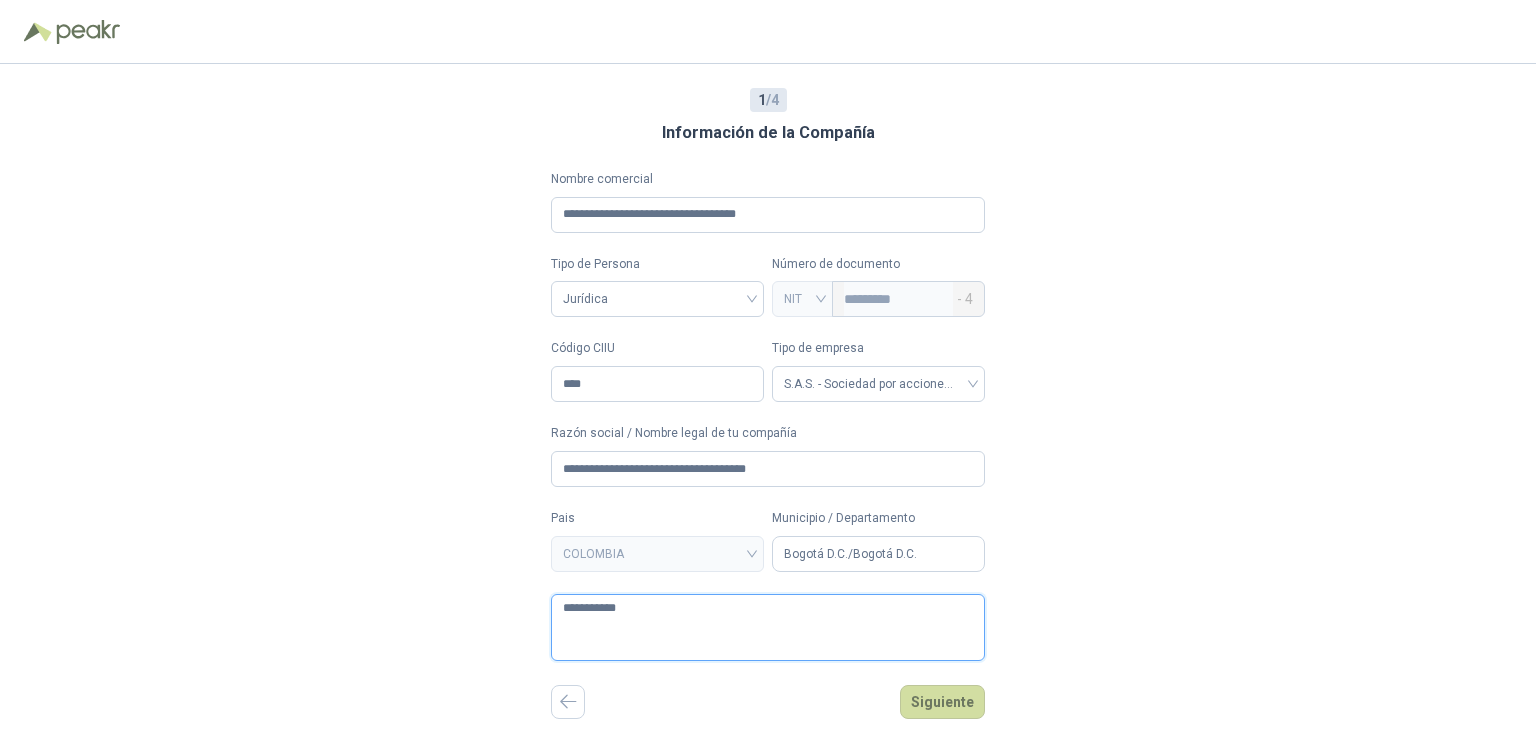 type 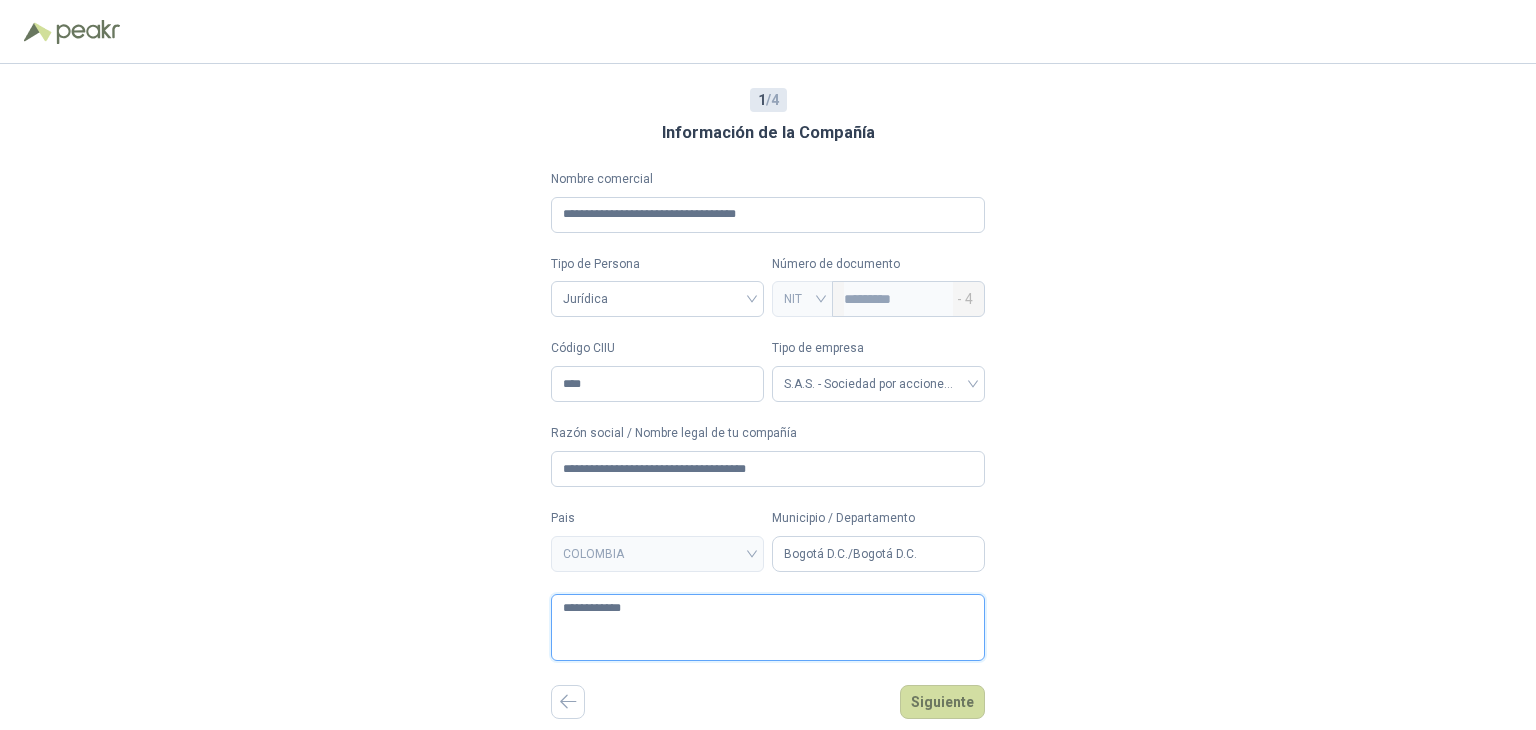 type 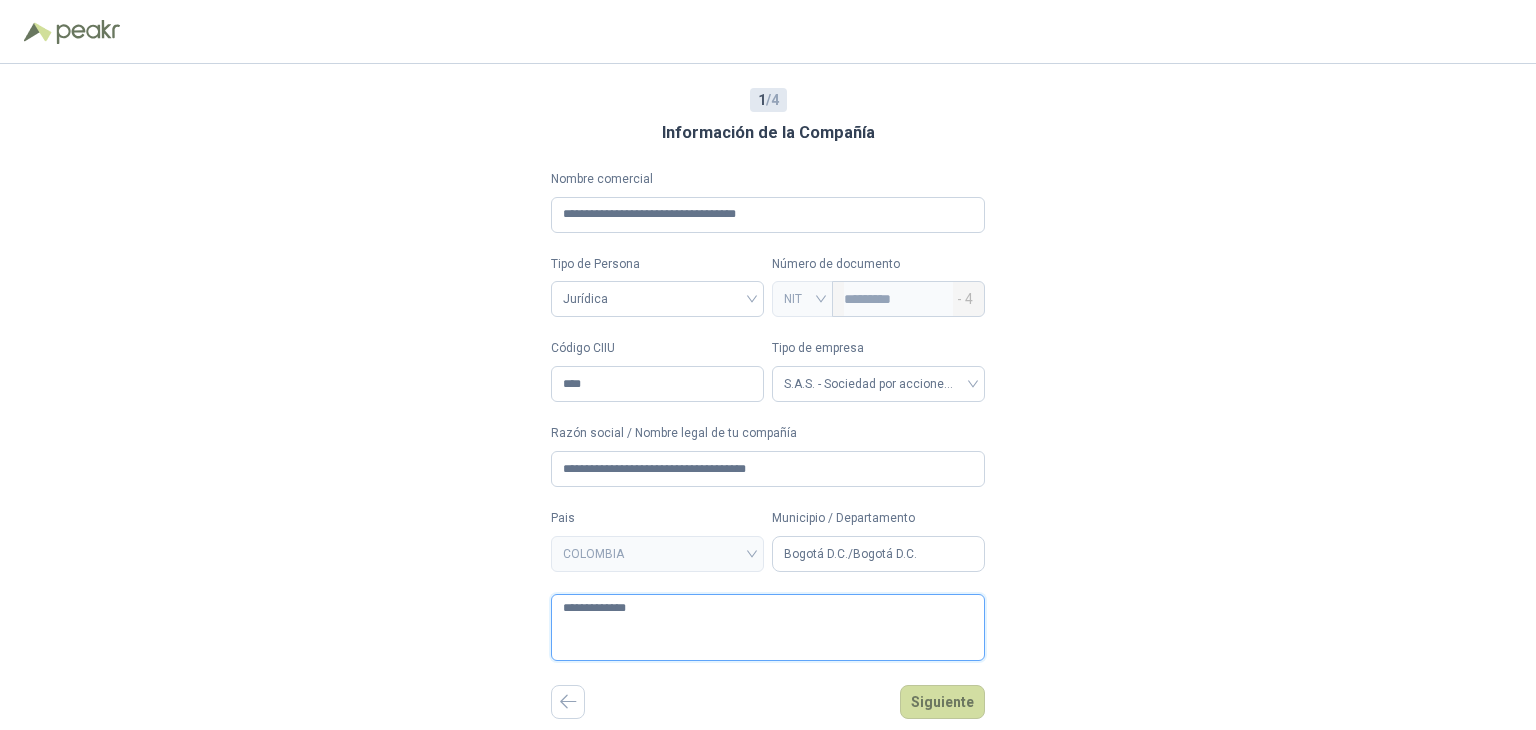 type 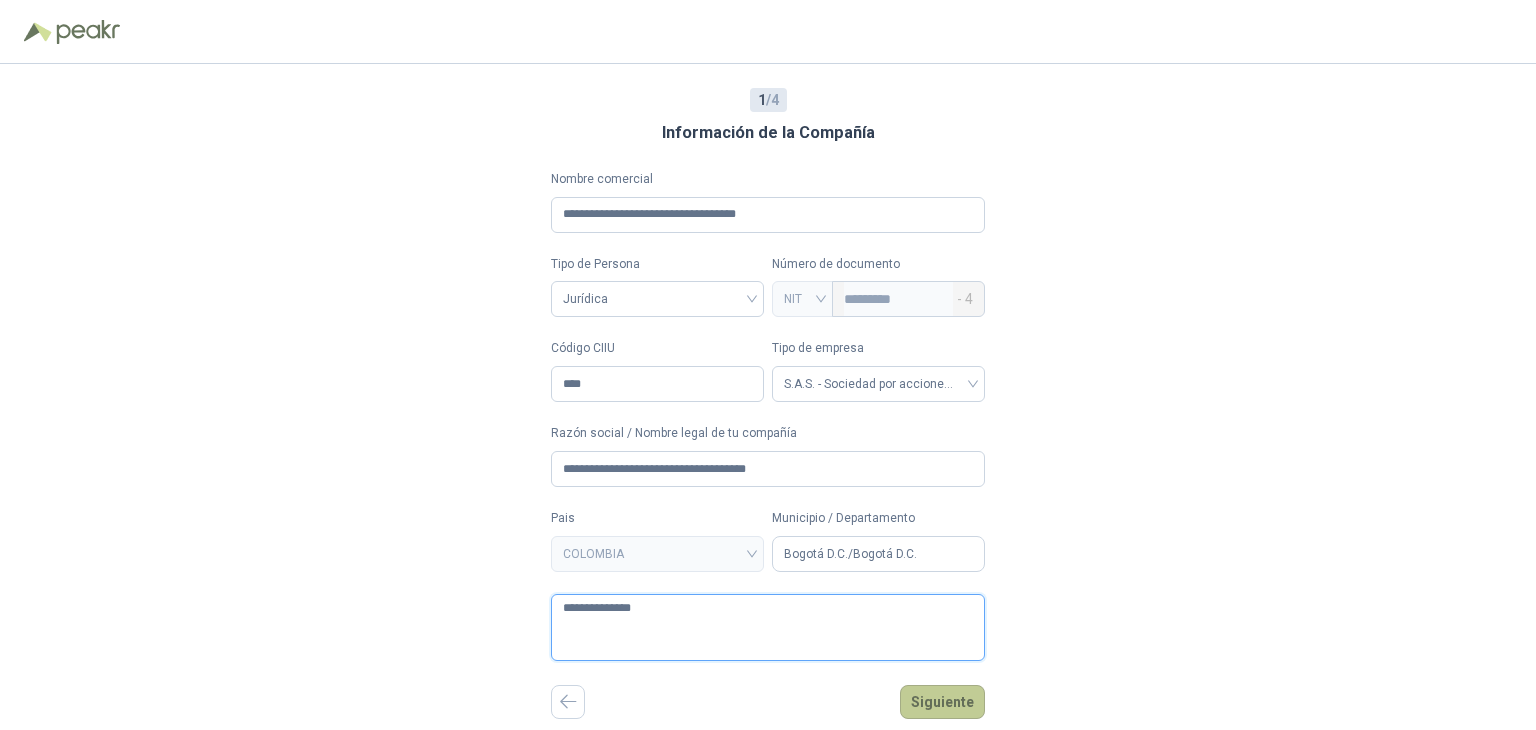type on "**********" 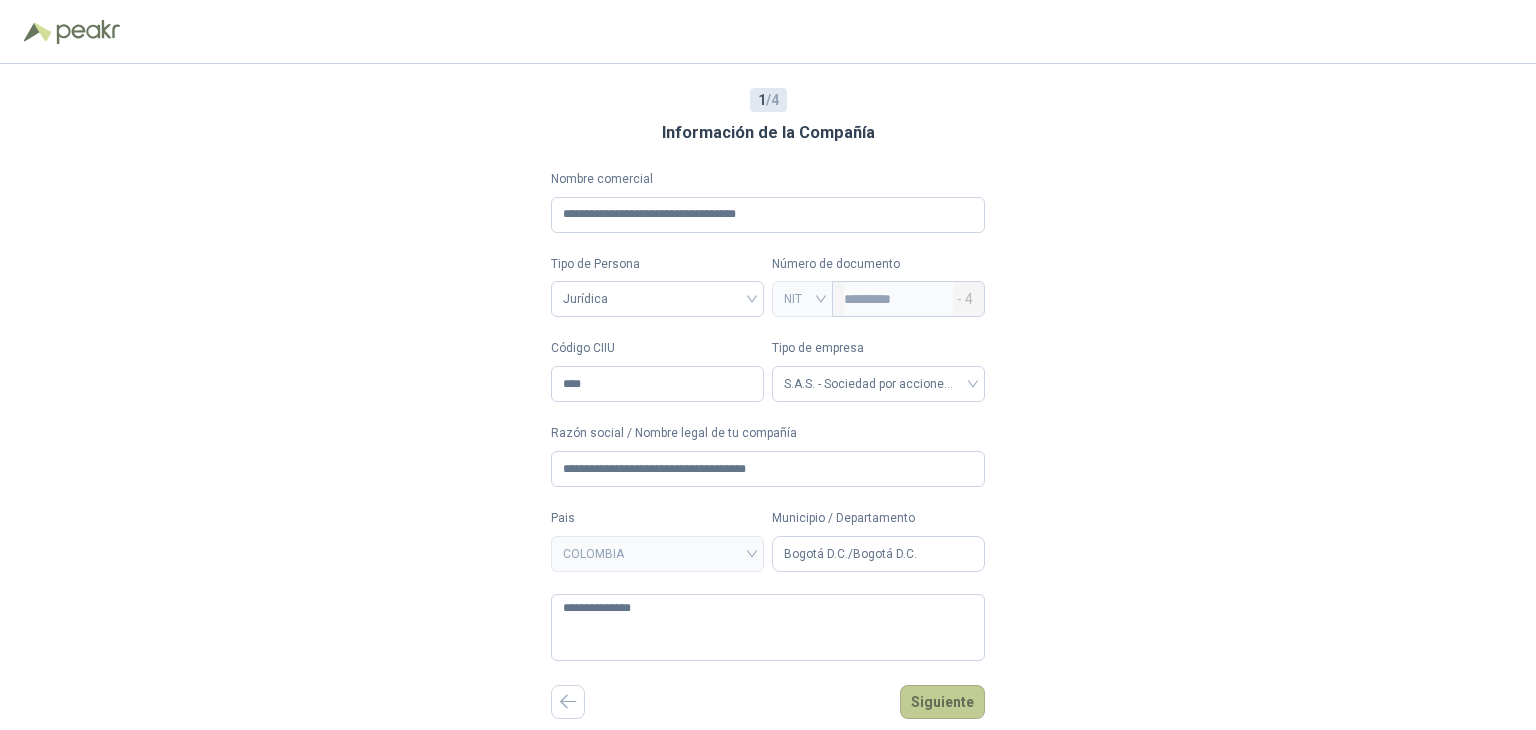 click on "Siguiente" at bounding box center [942, 702] 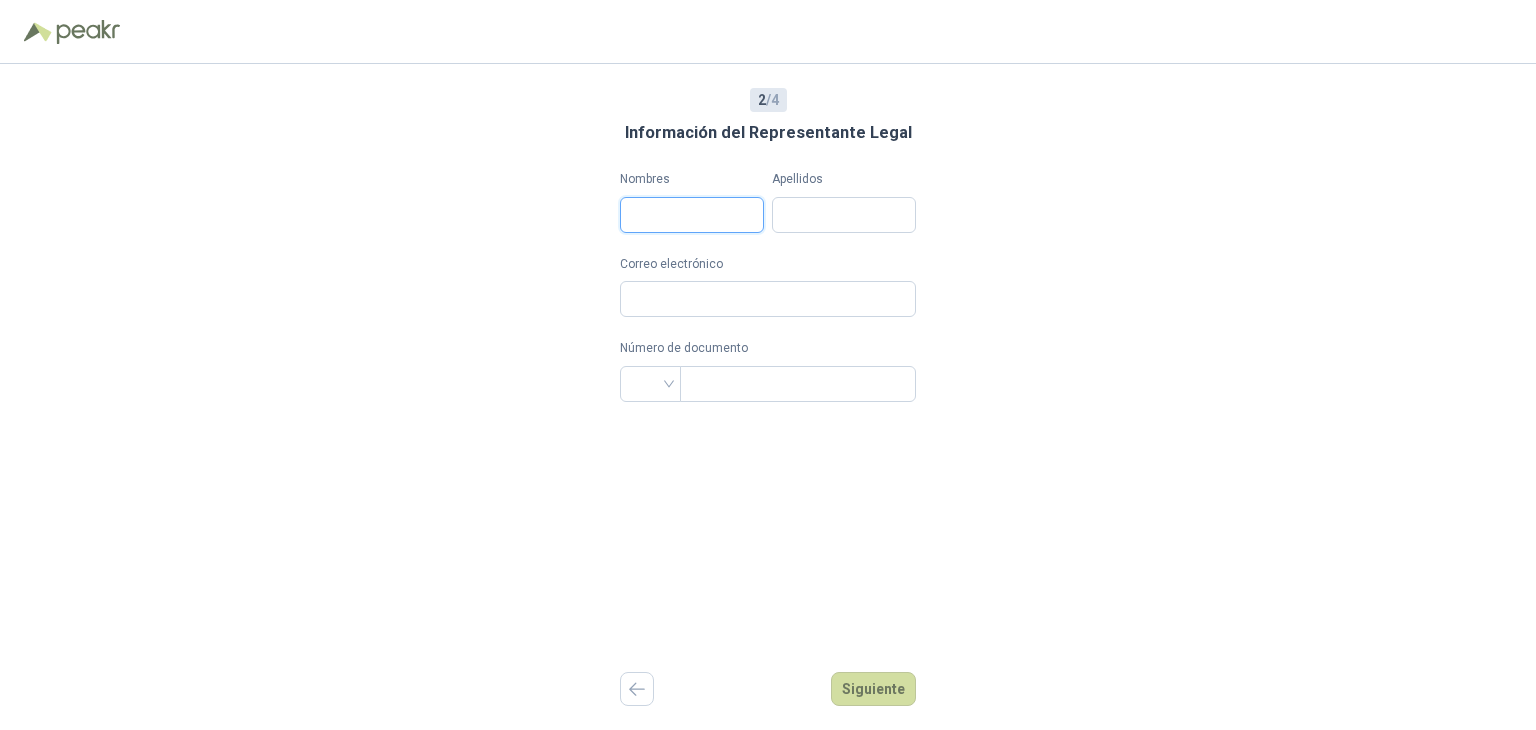 click on "Nombres" at bounding box center [692, 215] 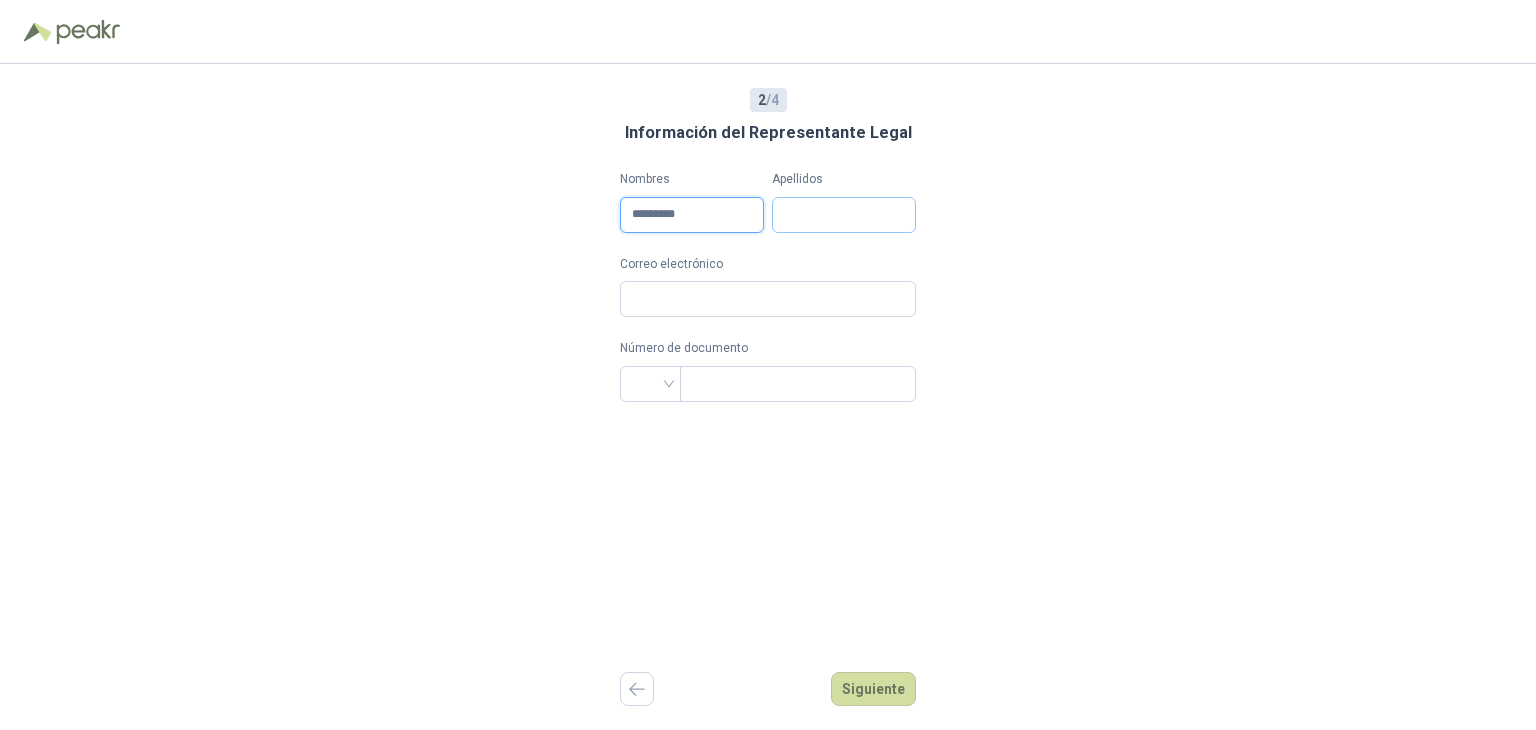 type on "********" 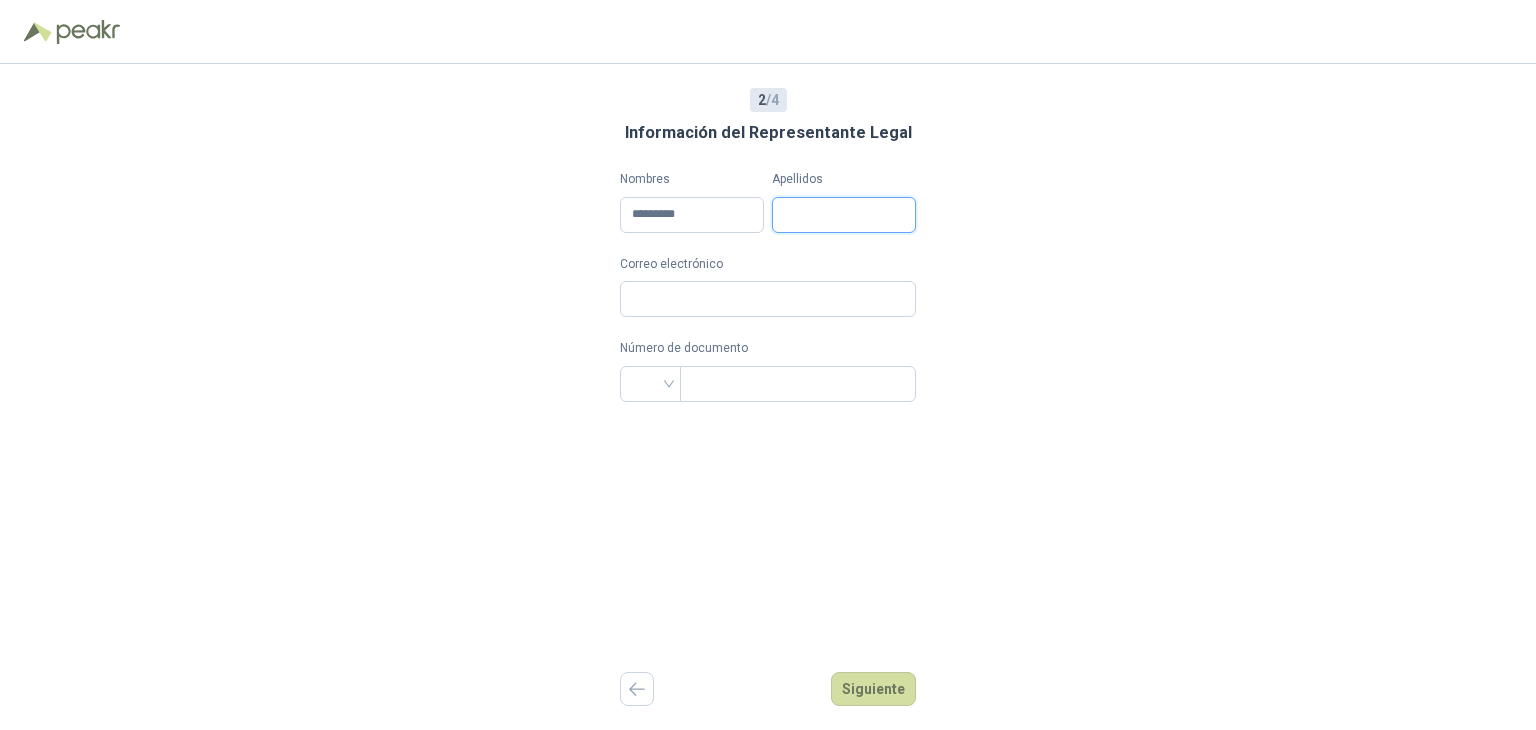 click on "Apellidos" at bounding box center [844, 215] 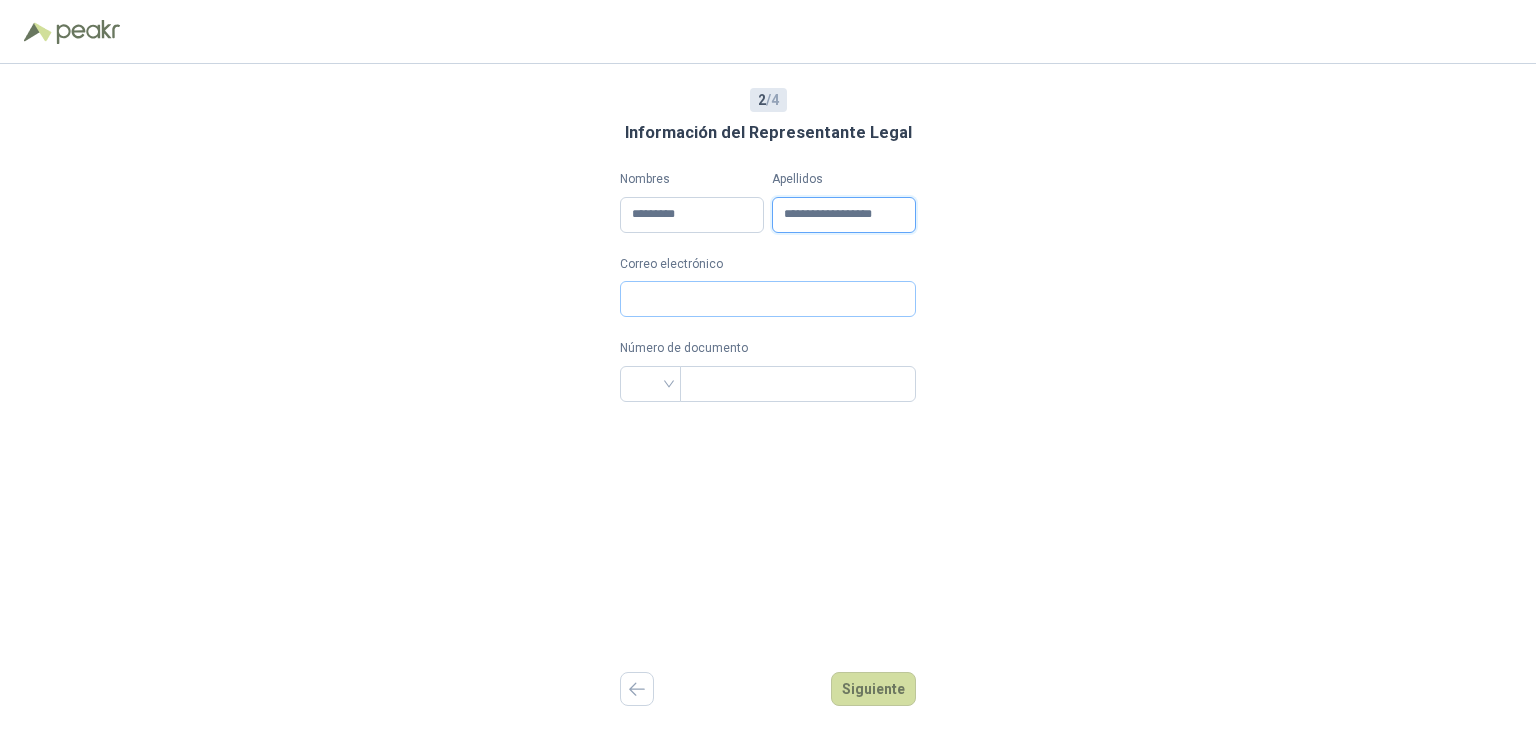 type on "**********" 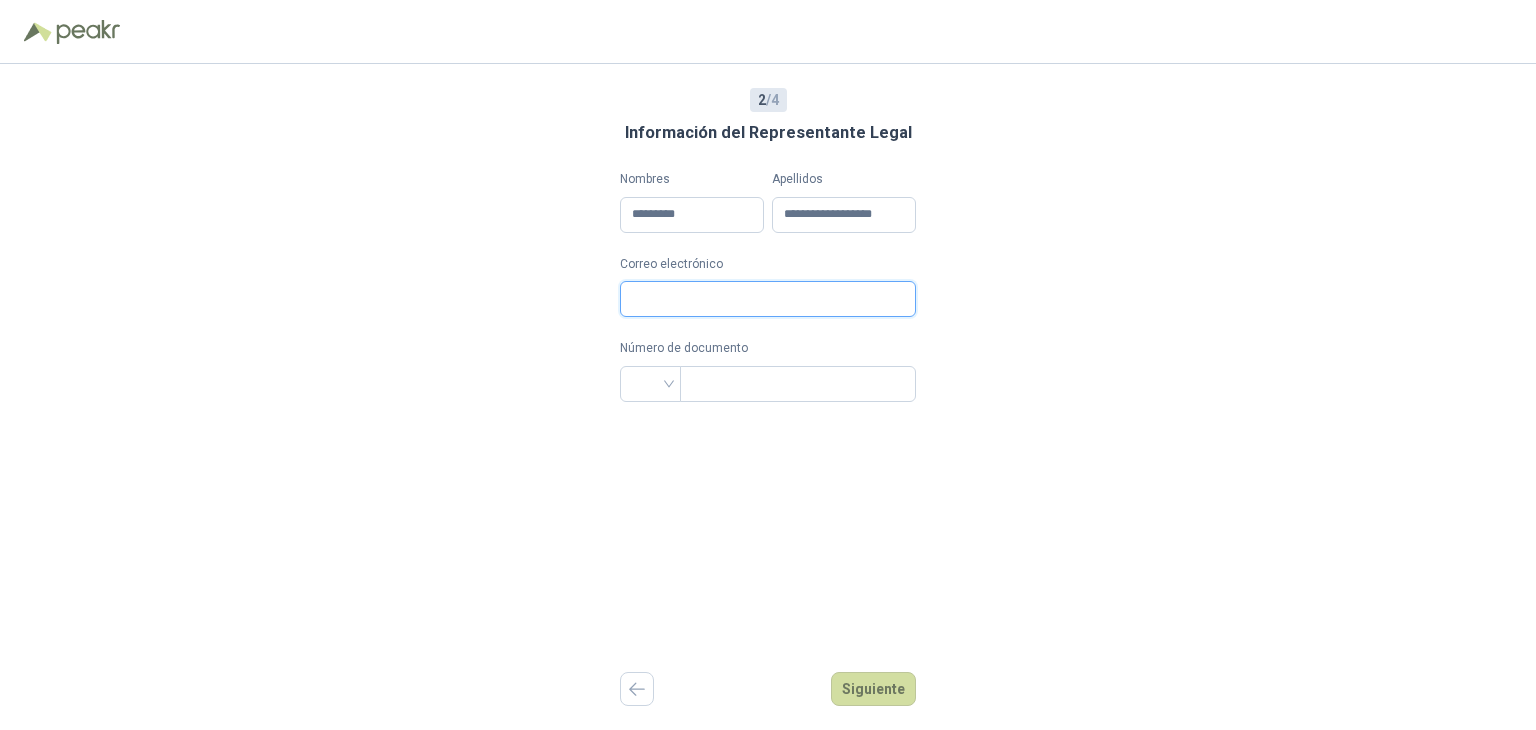 click on "Correo electrónico" at bounding box center [768, 299] 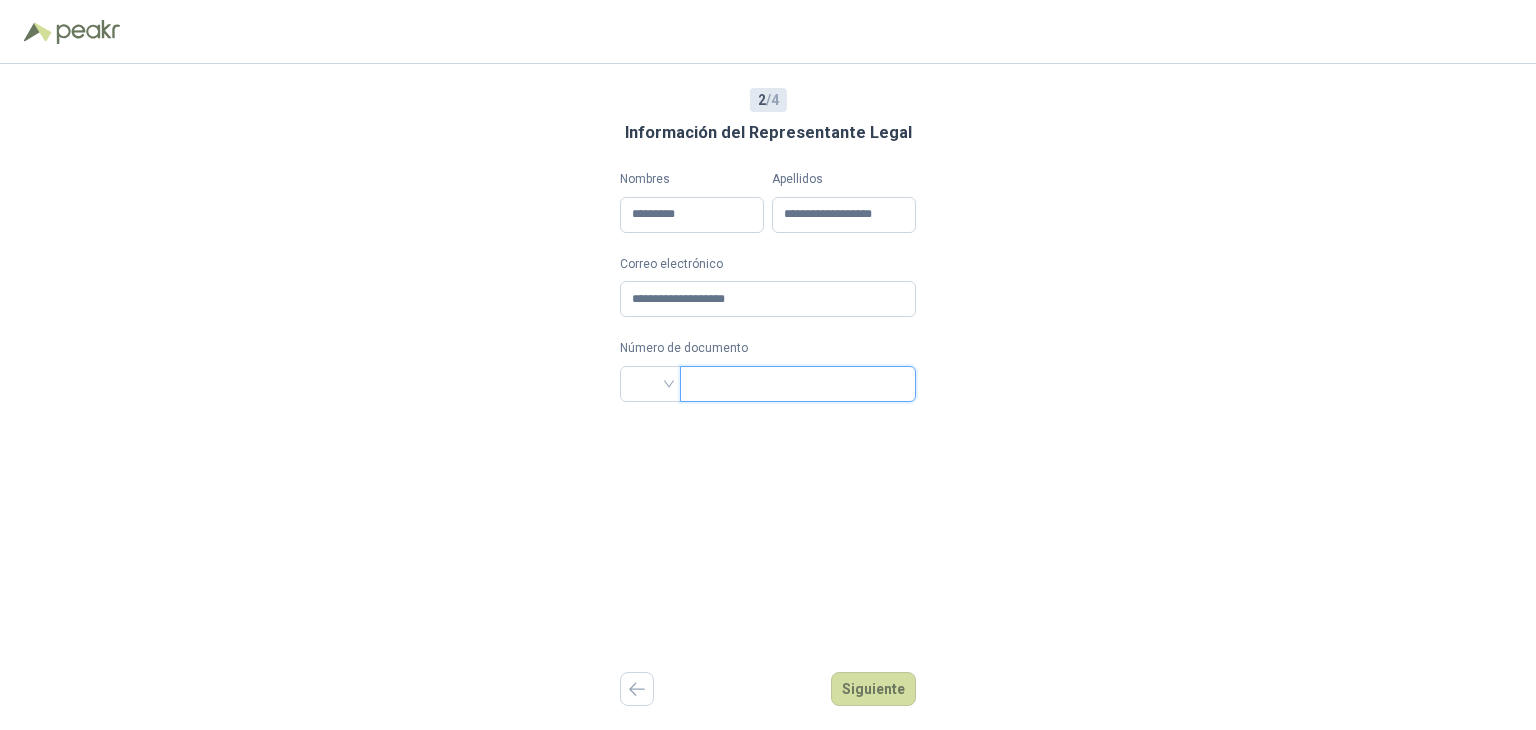 click at bounding box center [796, 384] 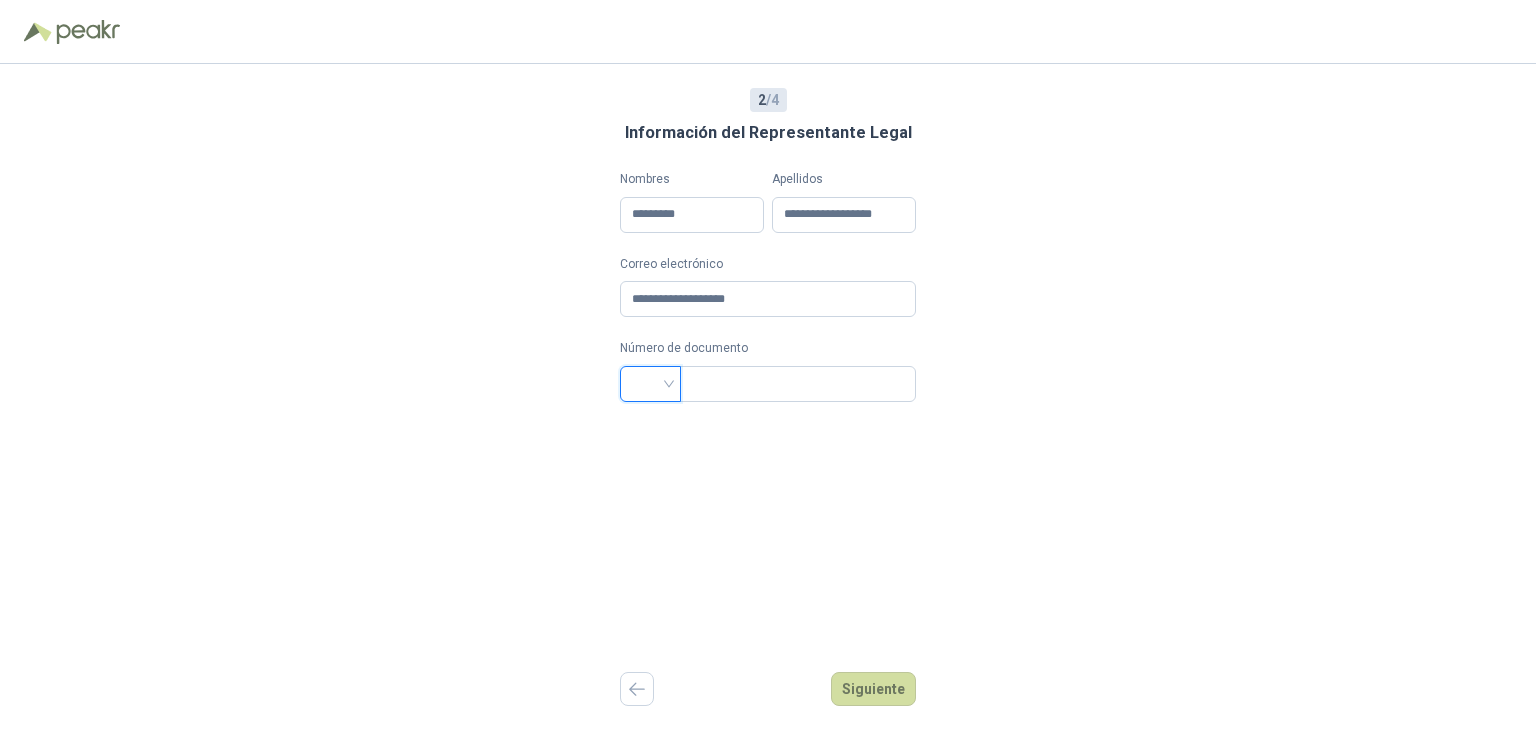 click at bounding box center (650, 382) 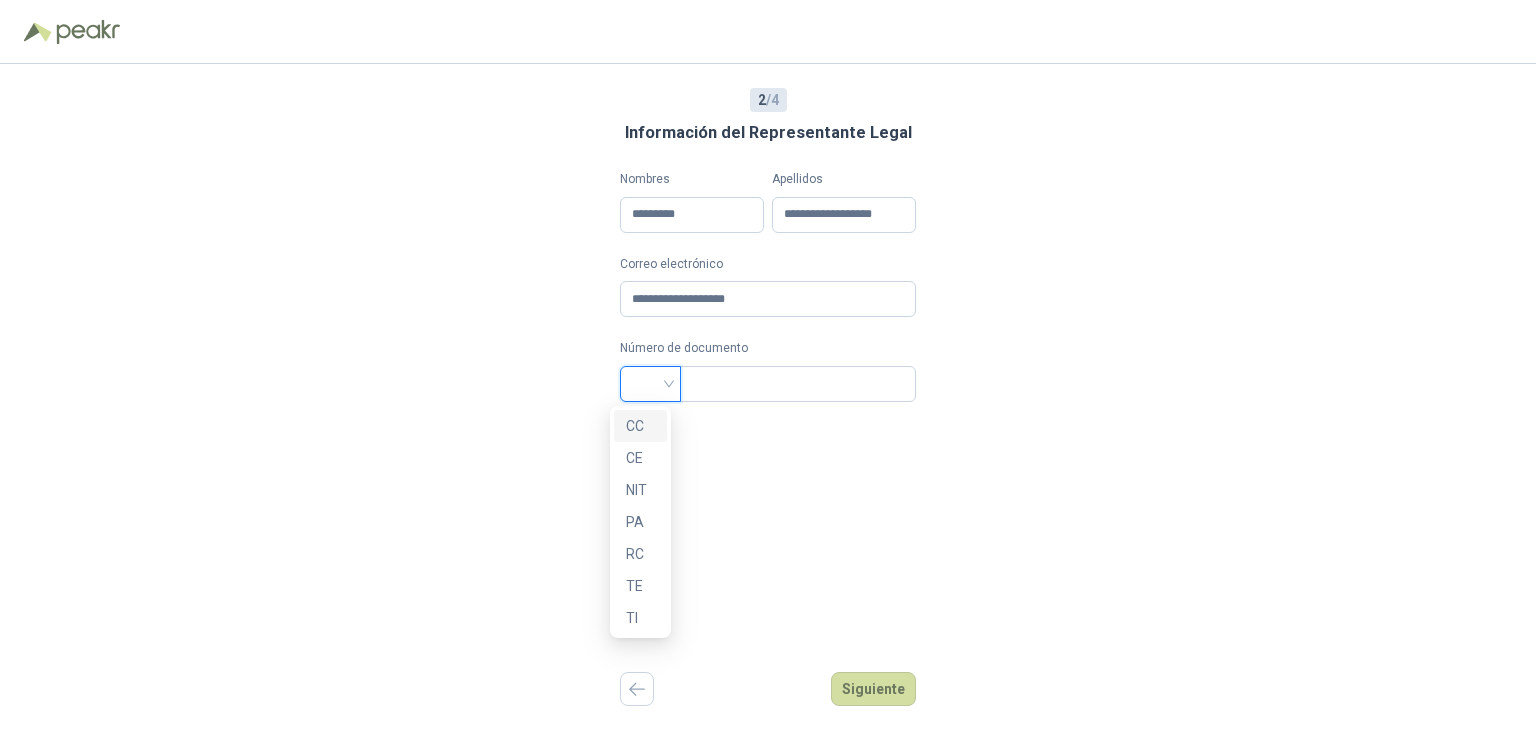 drag, startPoint x: 636, startPoint y: 424, endPoint x: 649, endPoint y: 423, distance: 13.038404 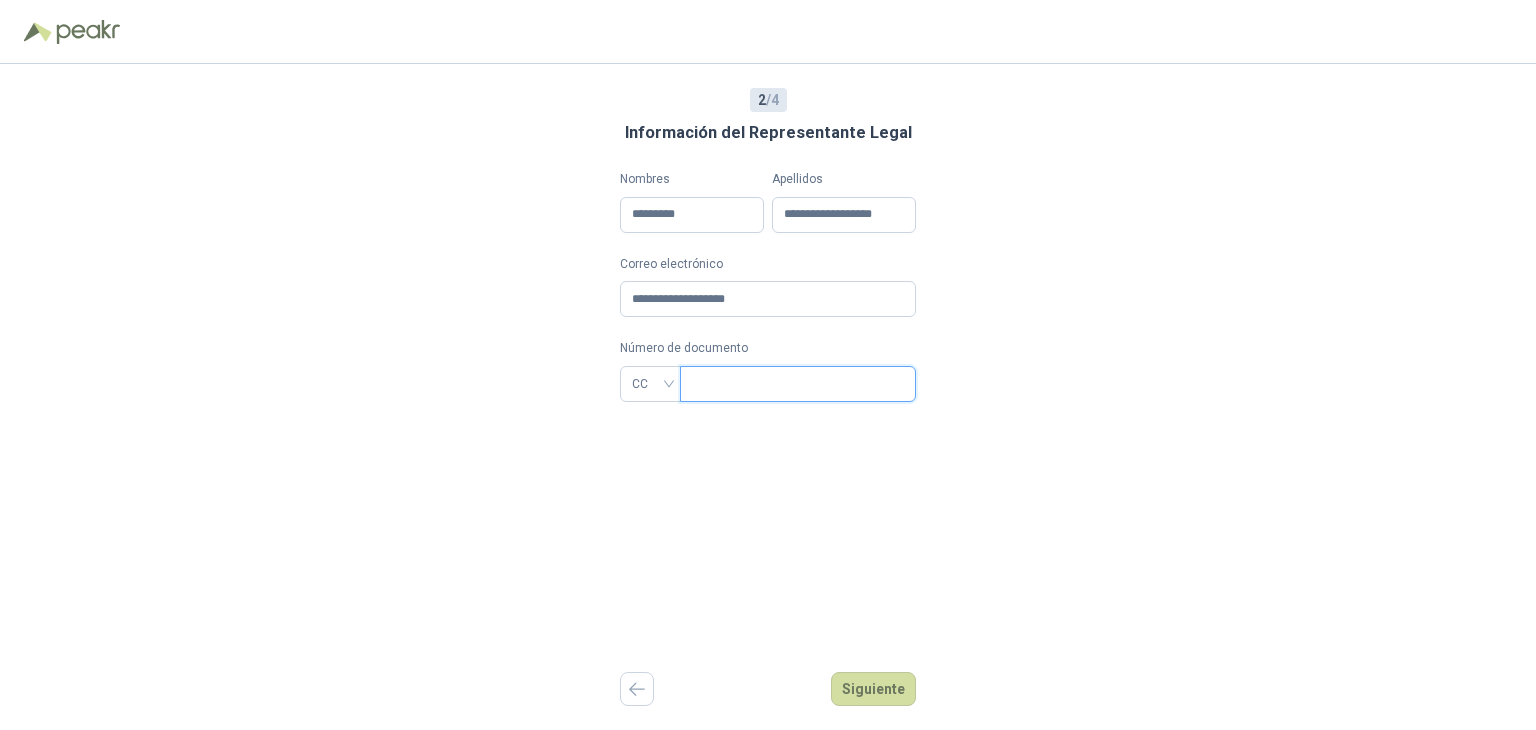 click at bounding box center [796, 384] 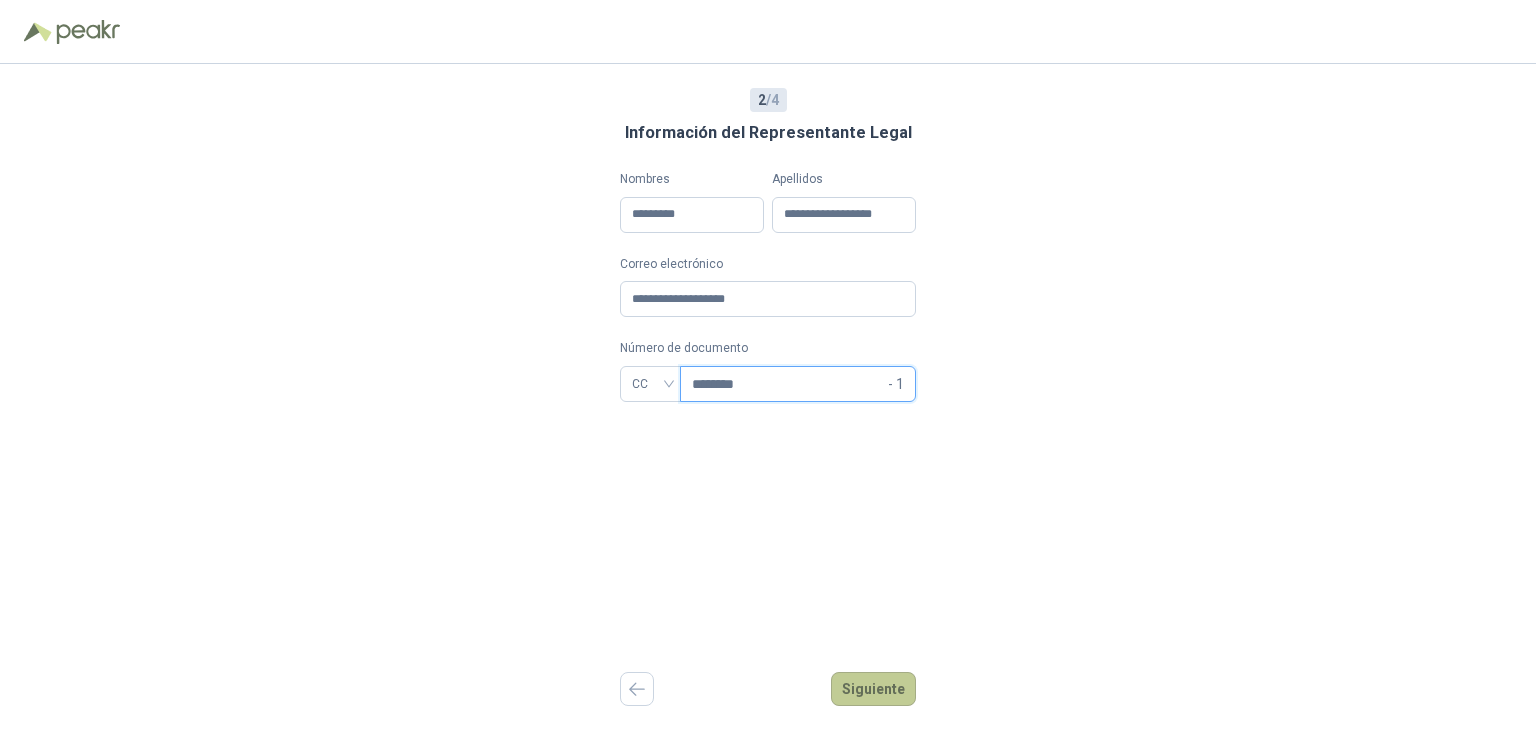 type on "********" 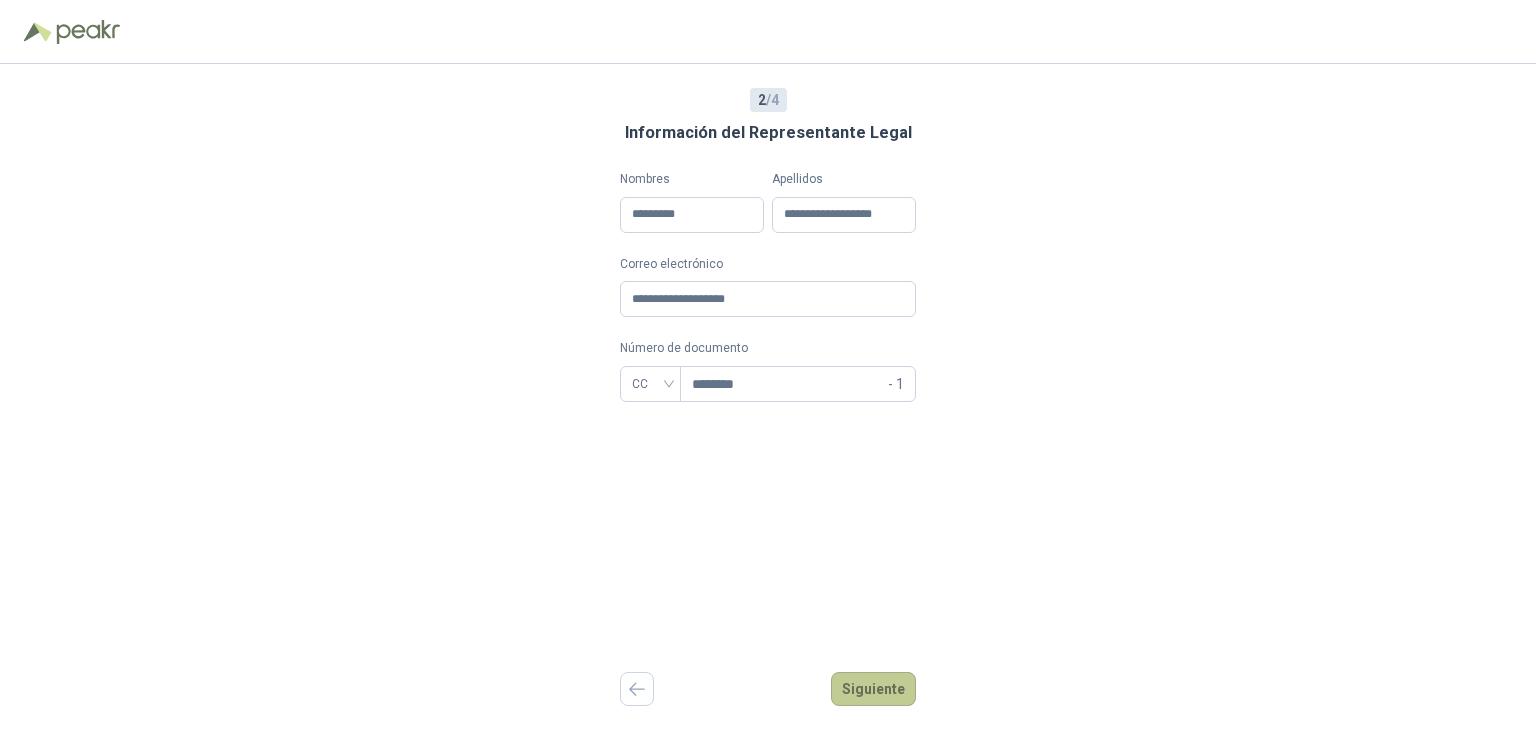 click on "Siguiente" at bounding box center (873, 689) 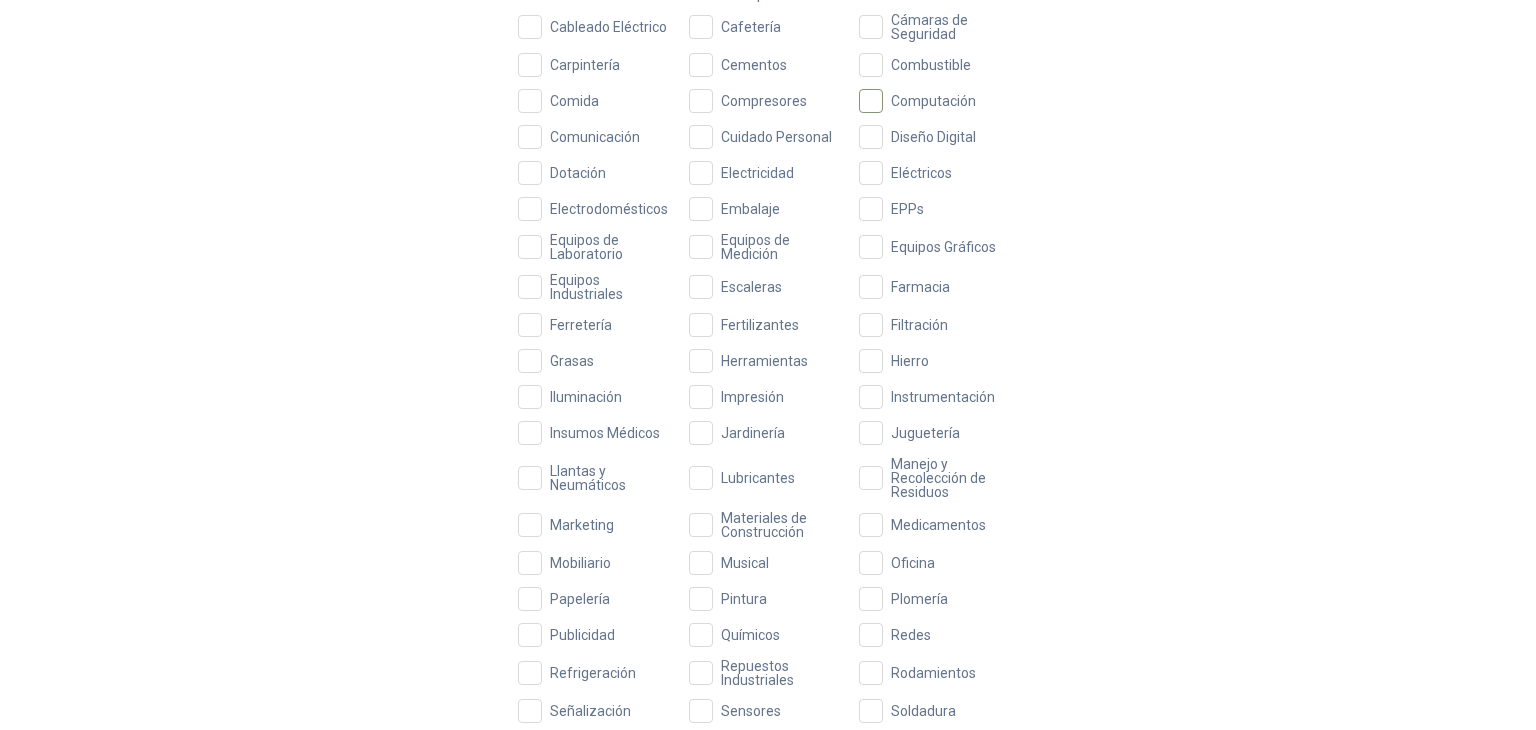 scroll, scrollTop: 611, scrollLeft: 0, axis: vertical 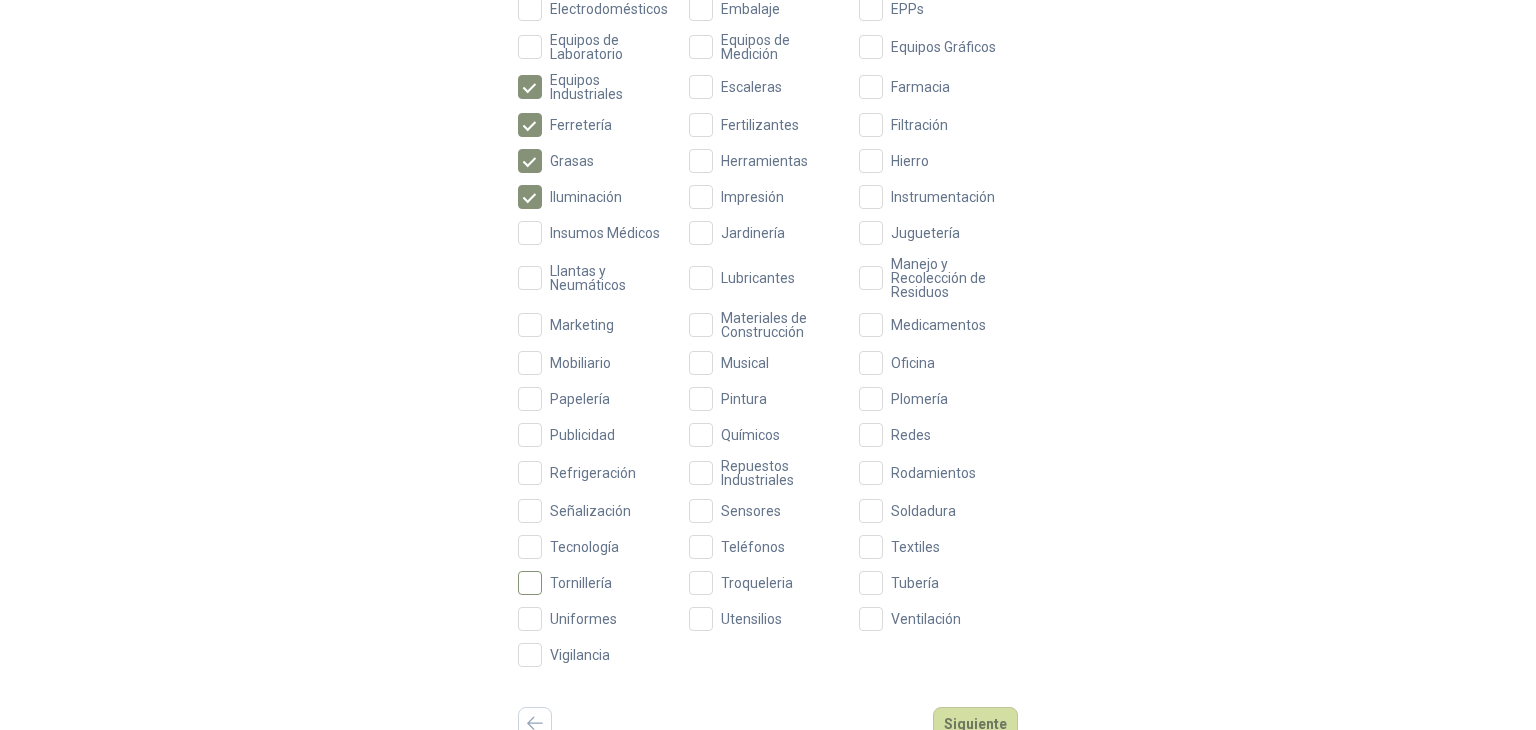 click on "Tornillería" at bounding box center (581, 583) 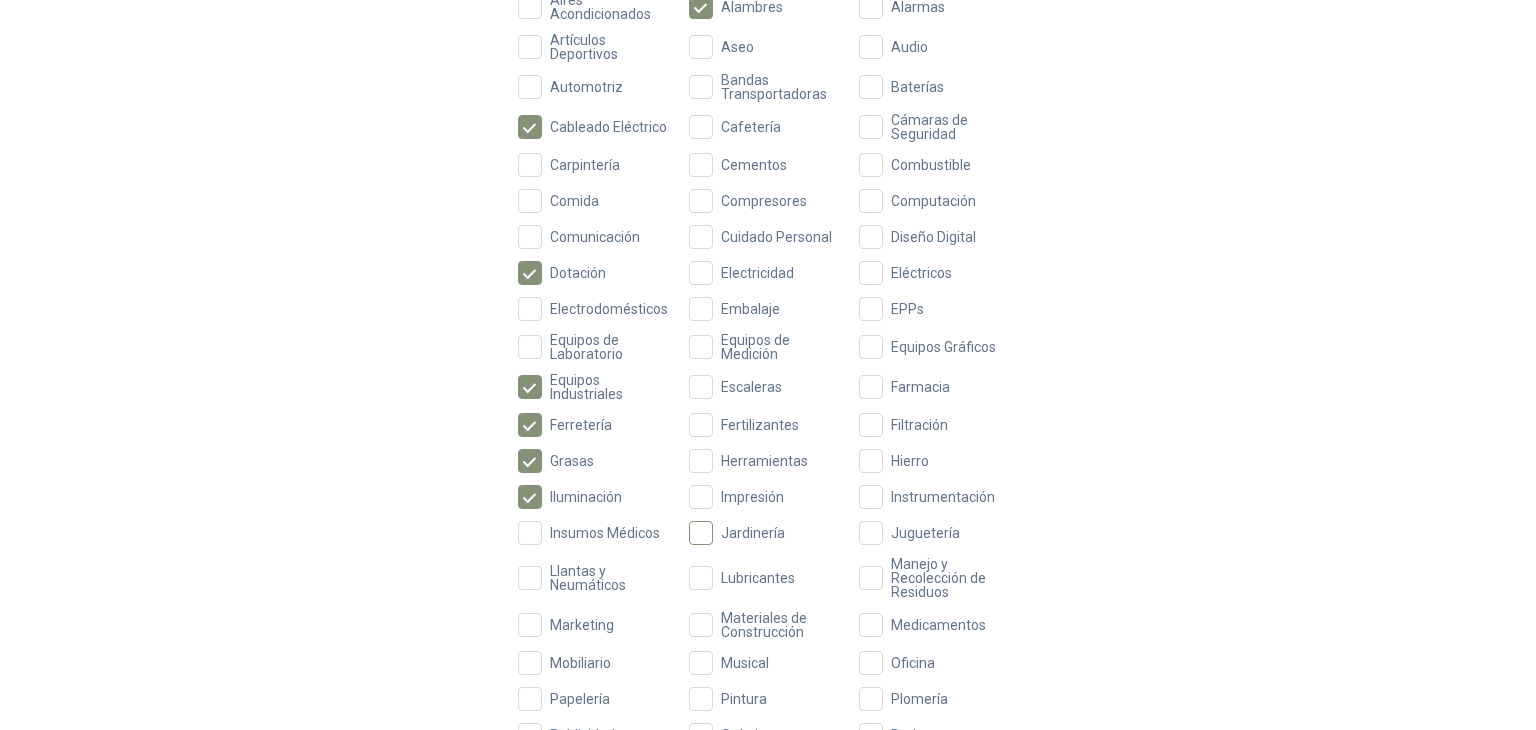 scroll, scrollTop: 500, scrollLeft: 0, axis: vertical 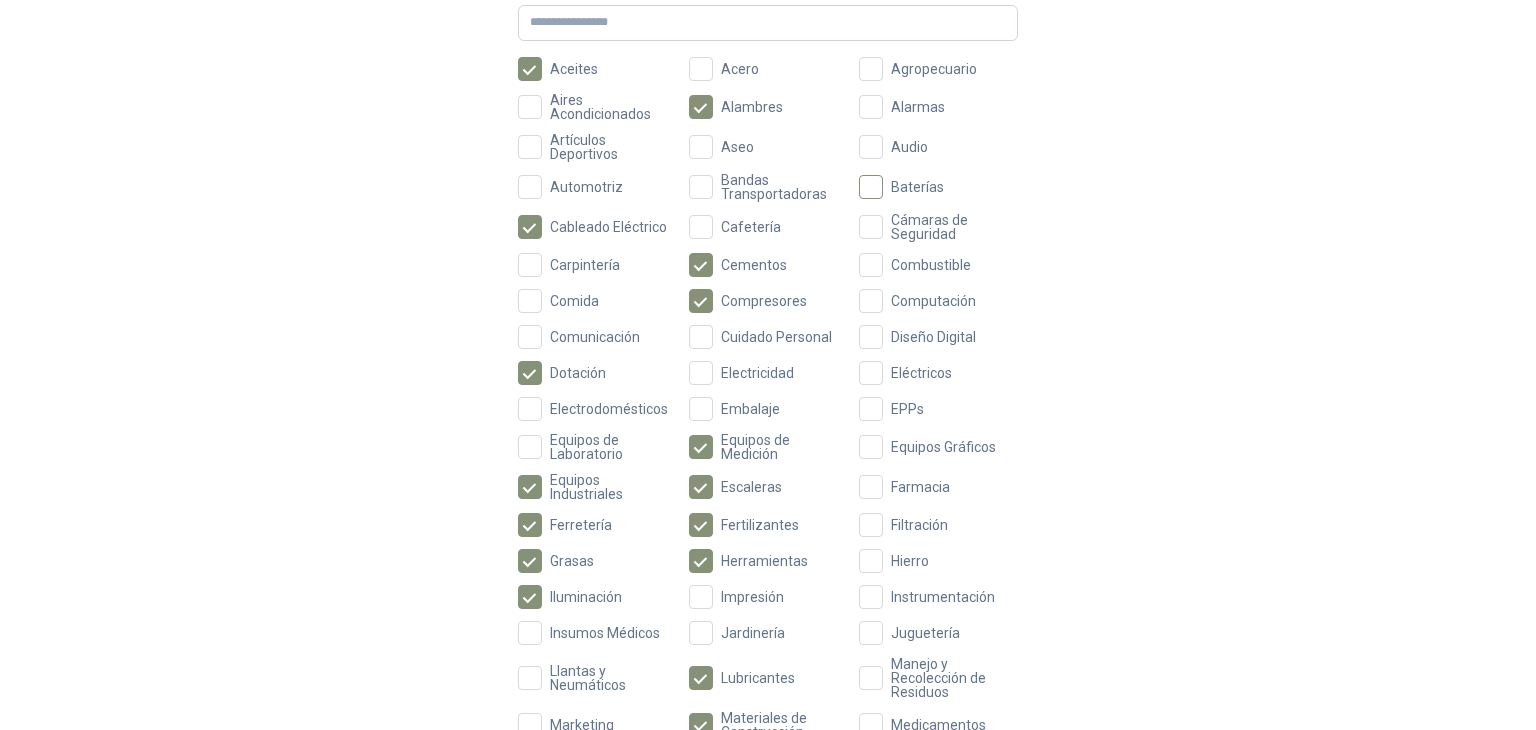 click on "Baterías" at bounding box center [917, 187] 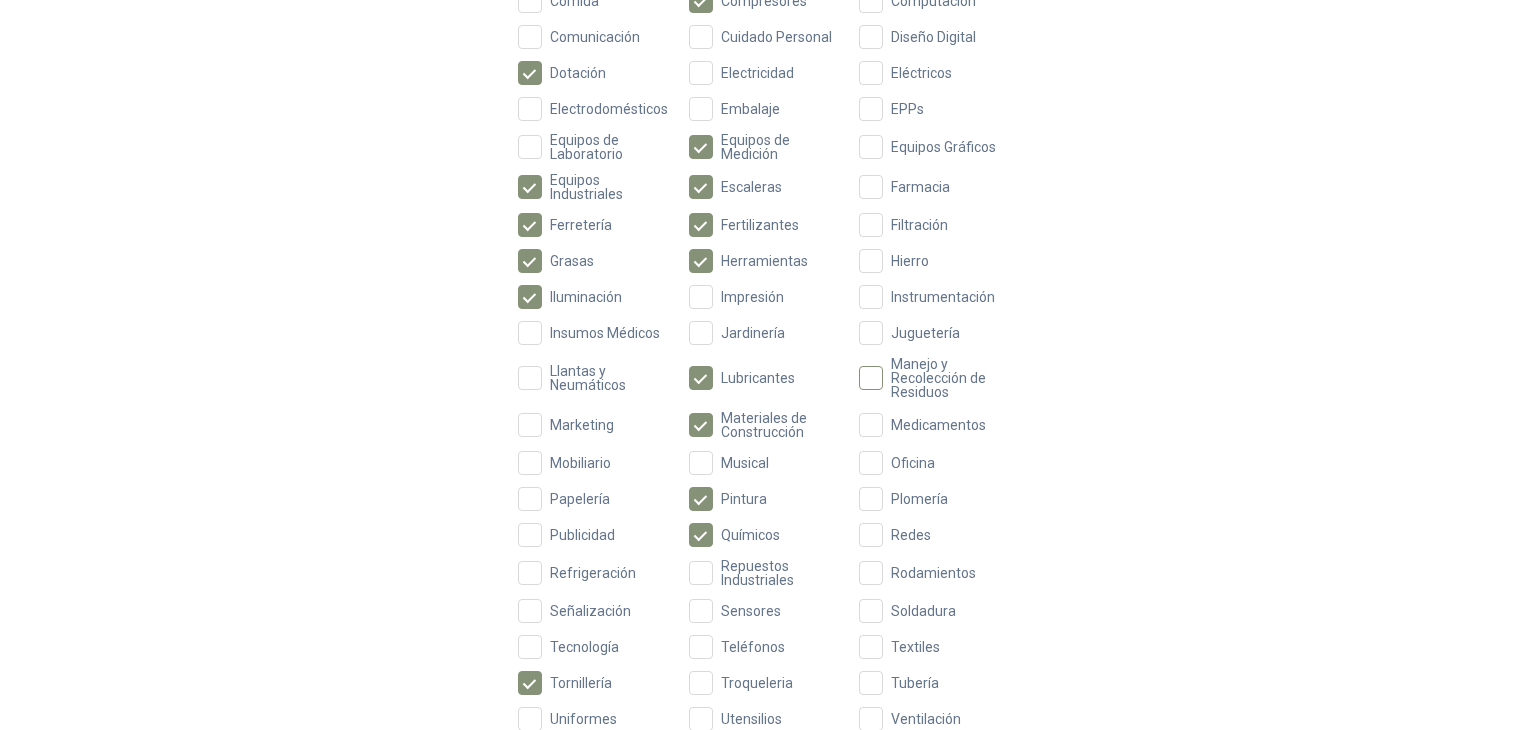 scroll, scrollTop: 600, scrollLeft: 0, axis: vertical 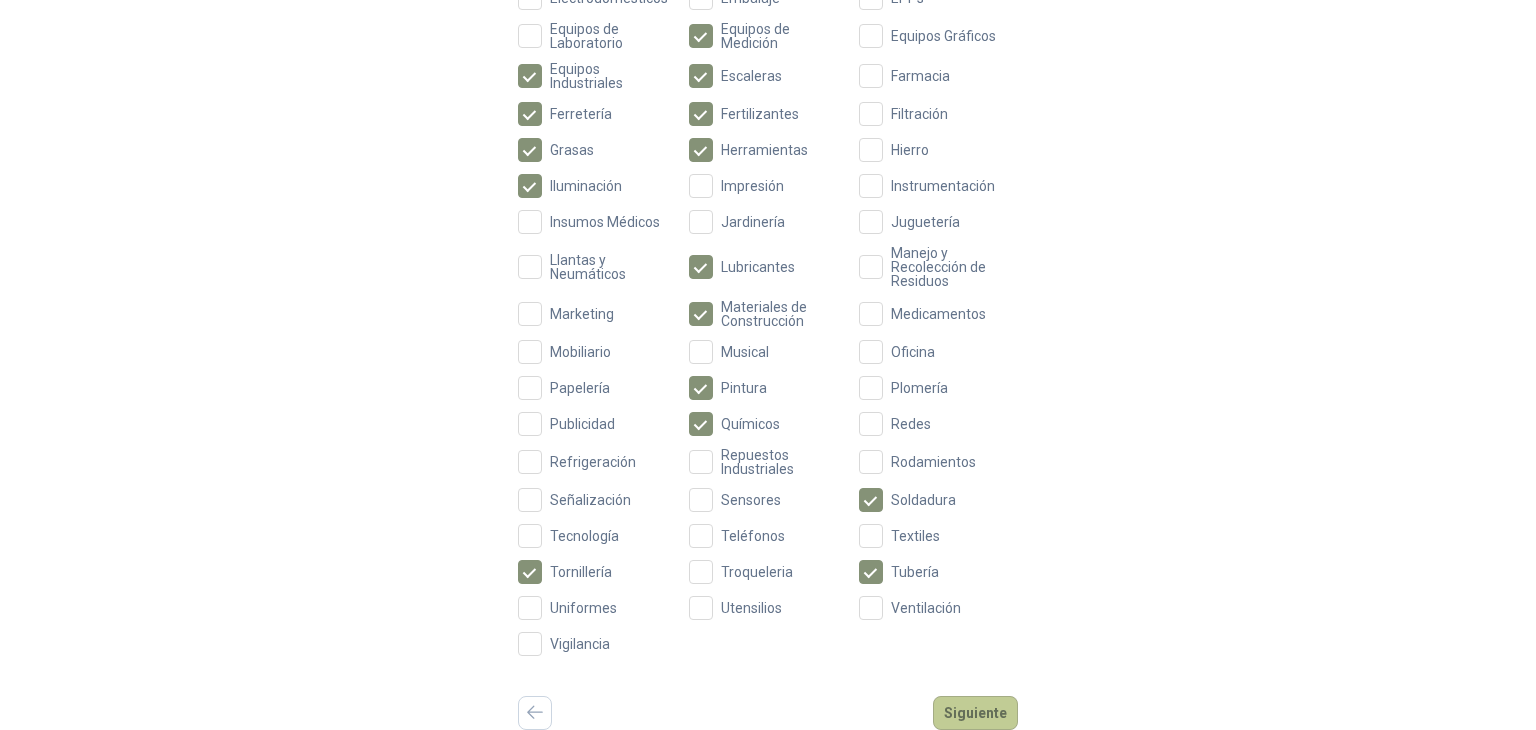 click on "Siguiente" at bounding box center (975, 713) 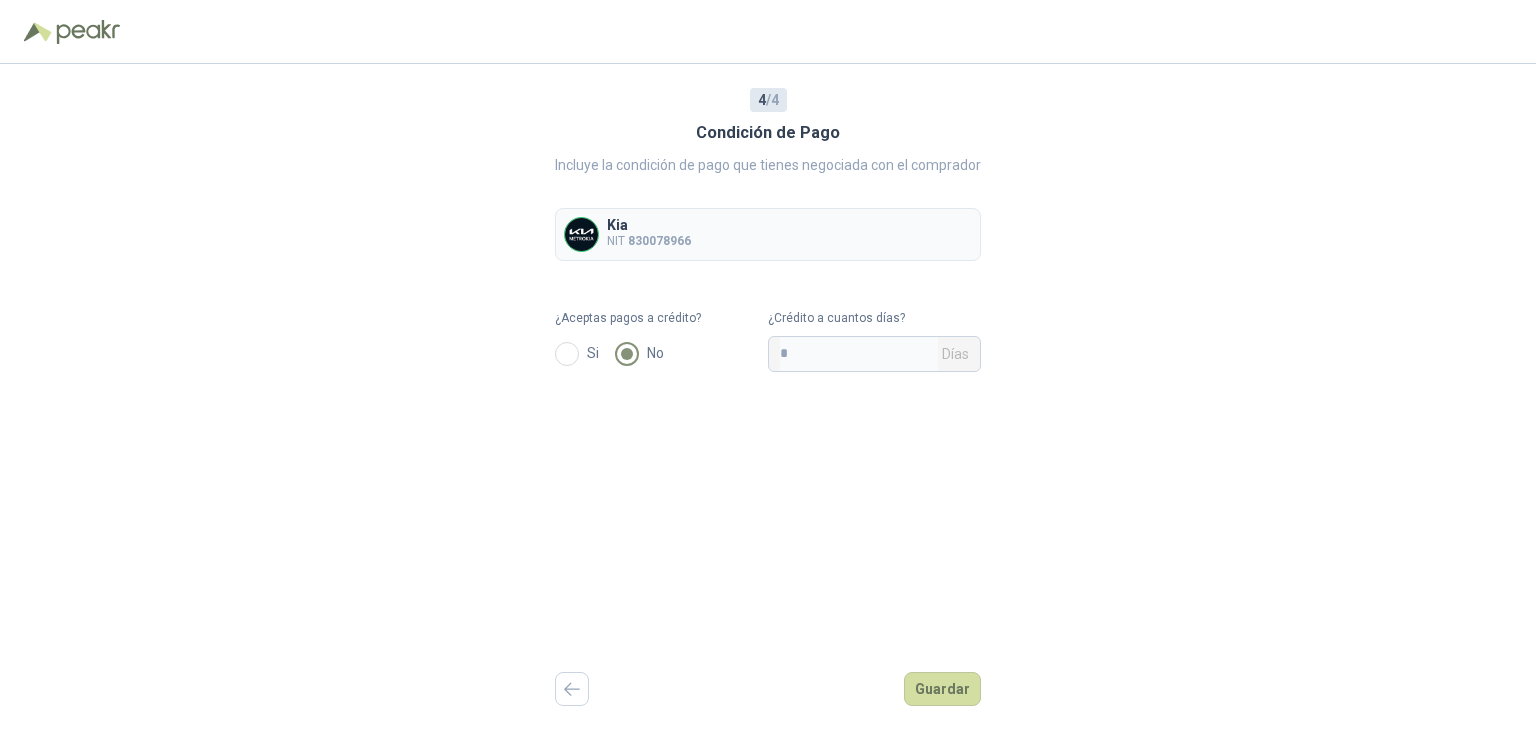 scroll, scrollTop: 0, scrollLeft: 0, axis: both 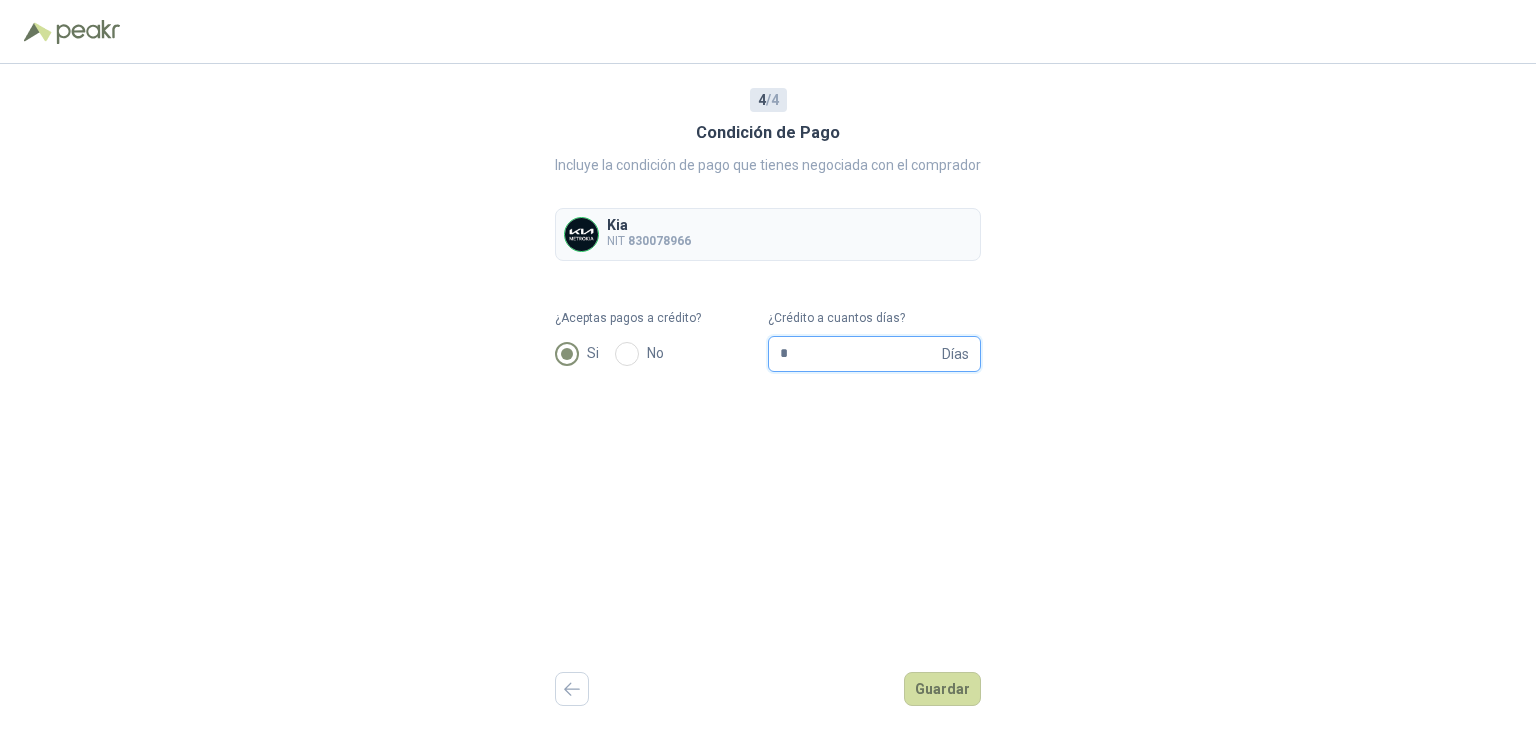 drag, startPoint x: 836, startPoint y: 353, endPoint x: 709, endPoint y: 361, distance: 127.25172 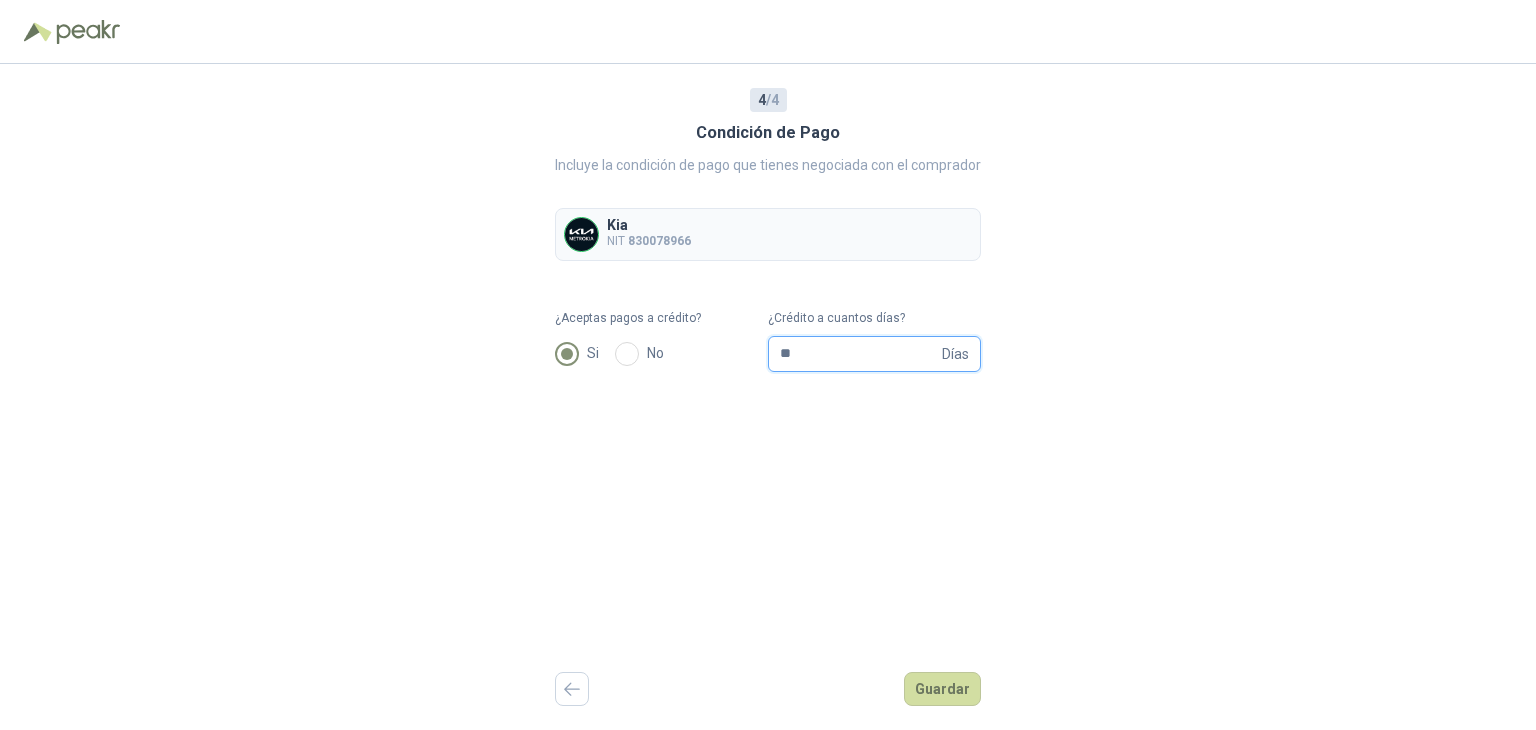 type on "**" 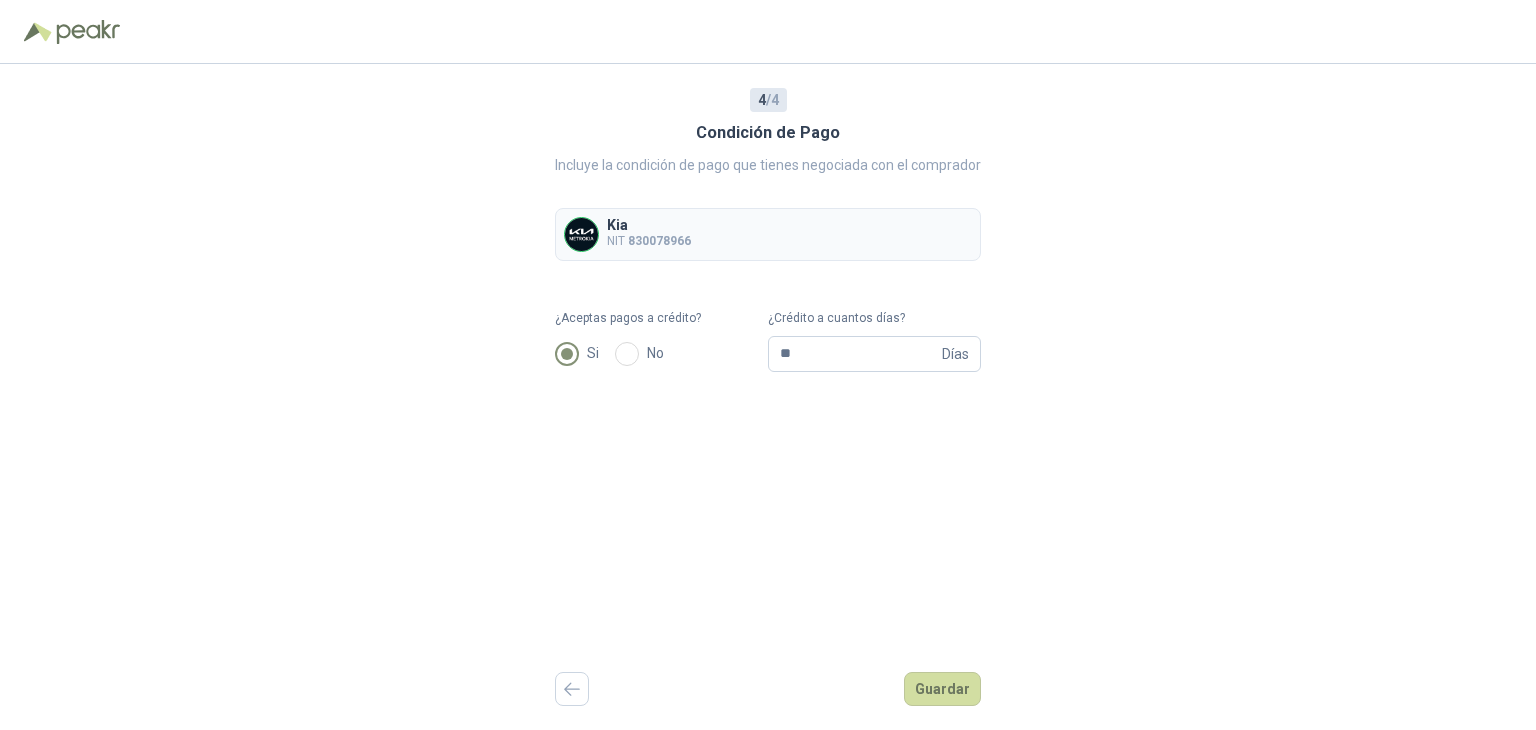 click on "4 / 4 Condición de Pago Incluye la condición de pago que tienes negociada con el comprador Kia NIT   830078966 ¿Aceptas pagos a crédito? Si No ¿Crédito a cuantos días? ** Días Guardar" at bounding box center [768, 397] 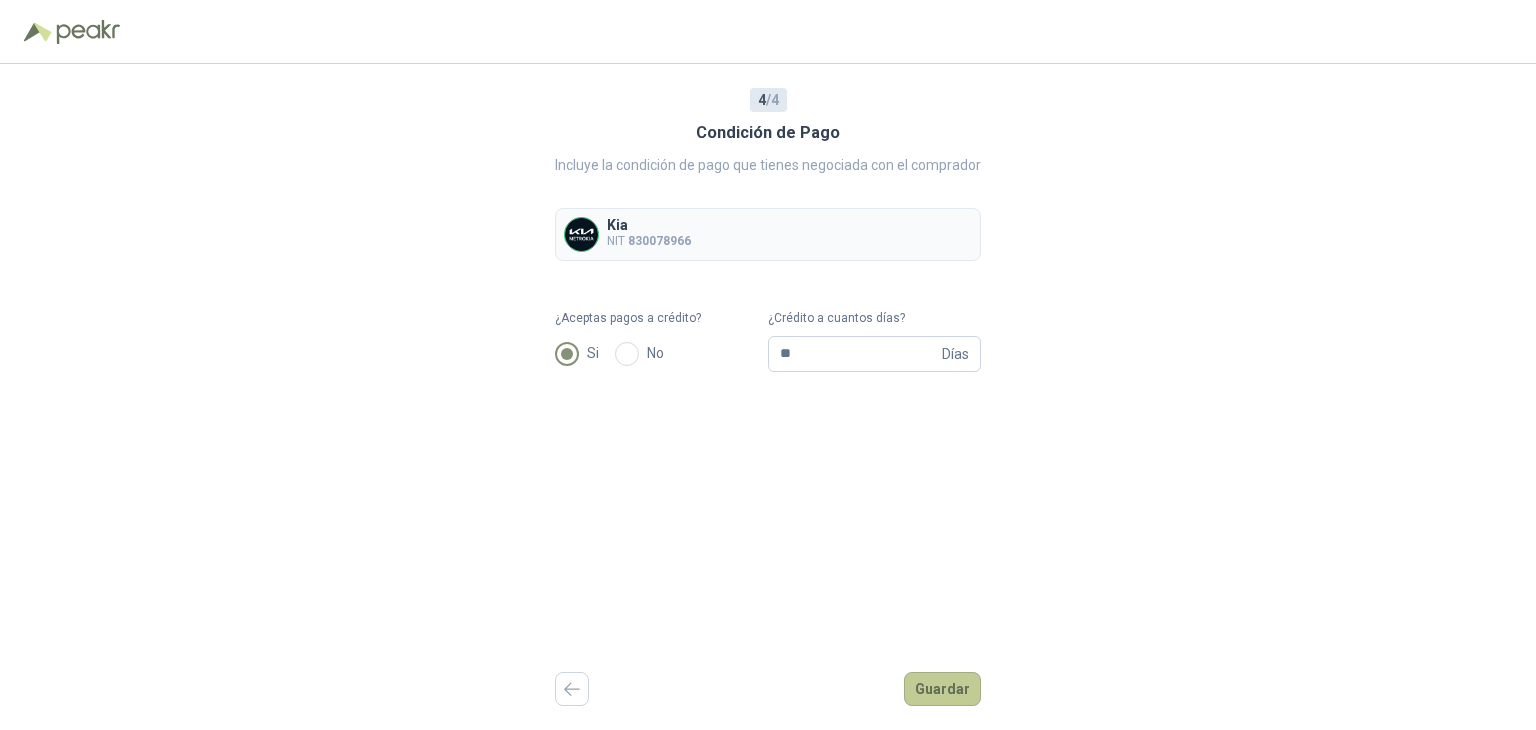 click on "Guardar" at bounding box center (942, 689) 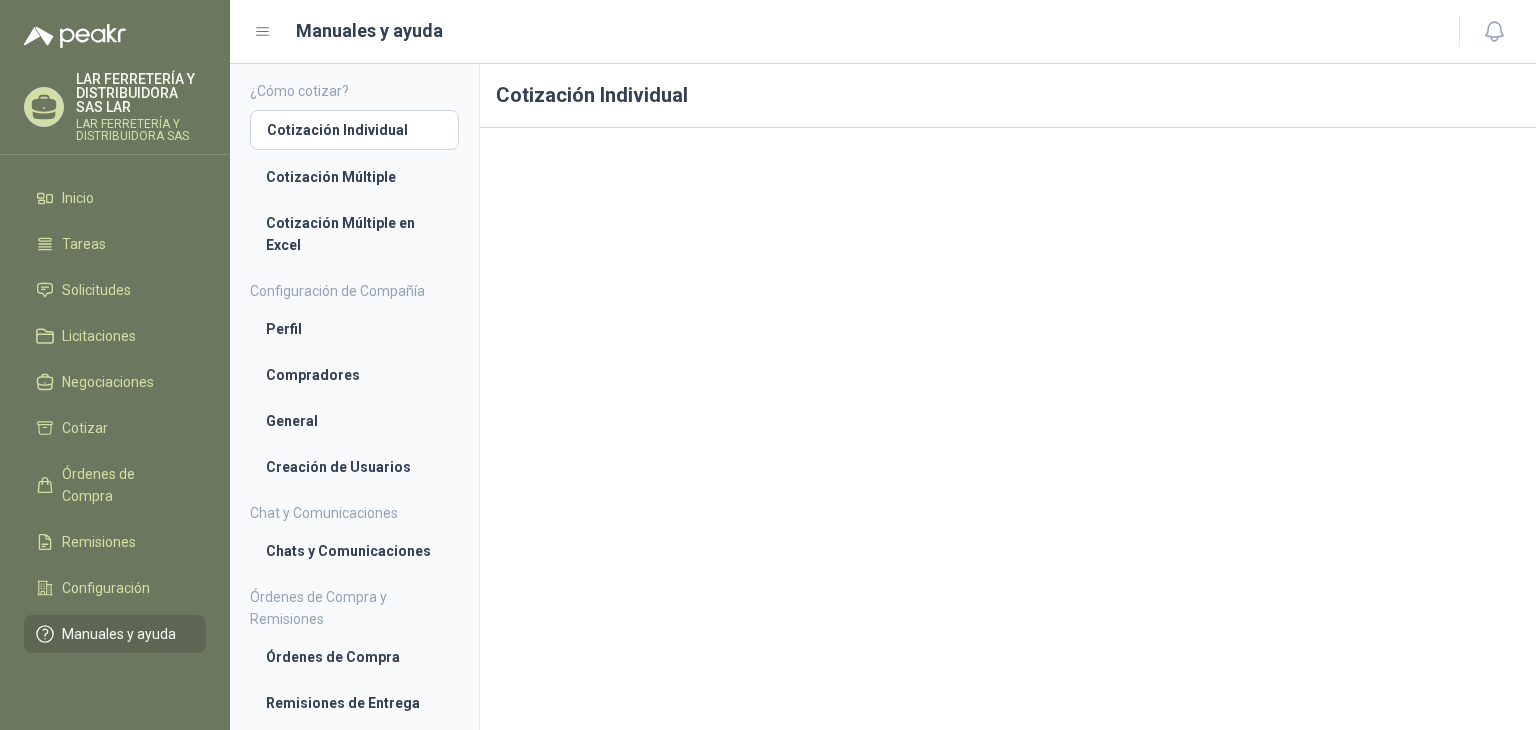 scroll, scrollTop: 3, scrollLeft: 0, axis: vertical 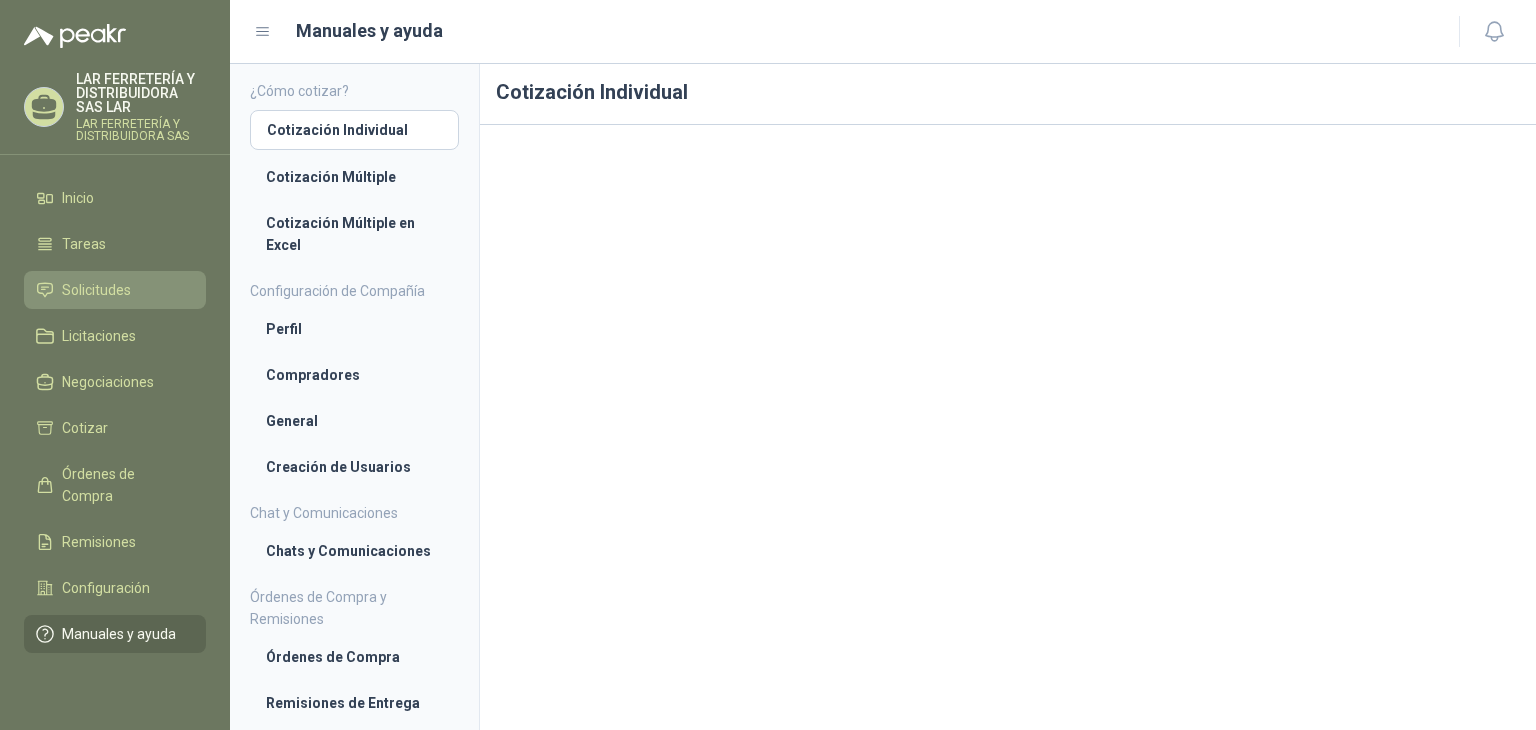 click on "Solicitudes" at bounding box center (115, 290) 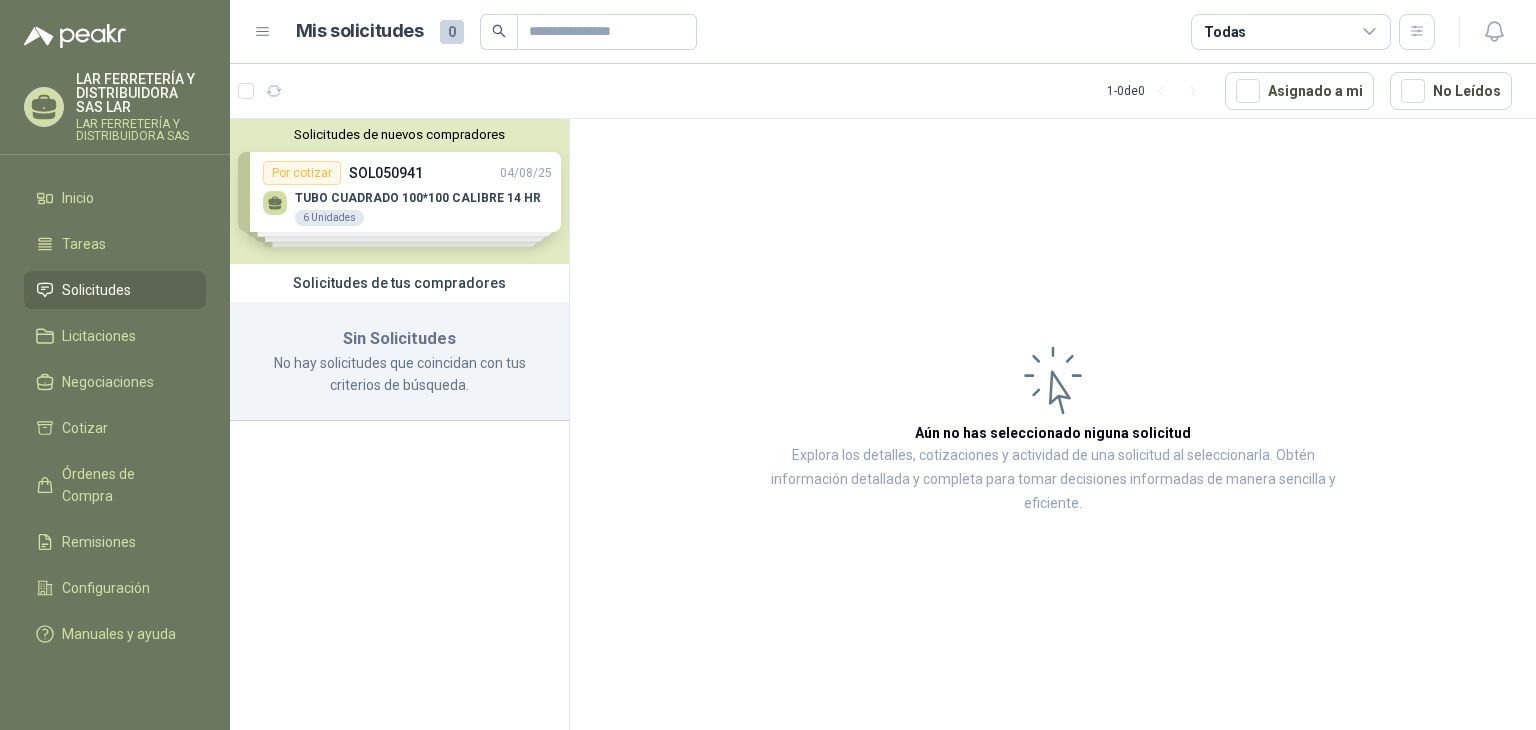 click on "Solicitudes de nuevos compradores Por cotizar SOL050941 04/08/25   TUBO CUADRADO 100*100 CALIBRE 14 HR 6   Unidades Por cotizar SOL050921 01/08/25   PINTURA NARANJA EN ACEITE 10   Unidades Por cotizar SOL050920 01/08/25   PINTURA EN ACEITE COLOR AZUL 10   Unidades Por cotizar SOL050906 01/08/25   POLISOMBRA NEGRO 80% X ROLLO 8   Unidades ¿Quieres recibir  cientos de solicitudes de compra  como estas todos los días? Agenda una reunión" at bounding box center [399, 191] 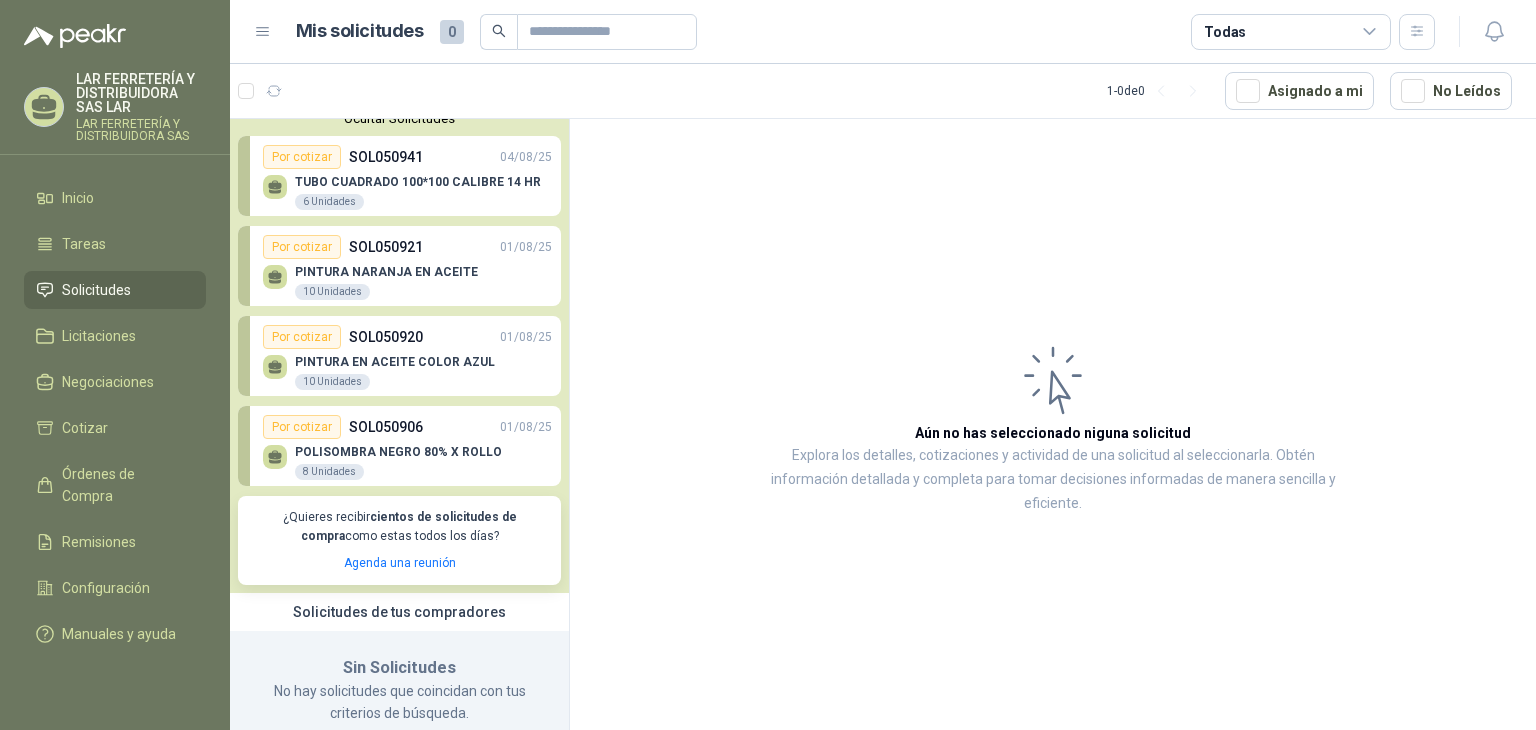 scroll, scrollTop: 0, scrollLeft: 0, axis: both 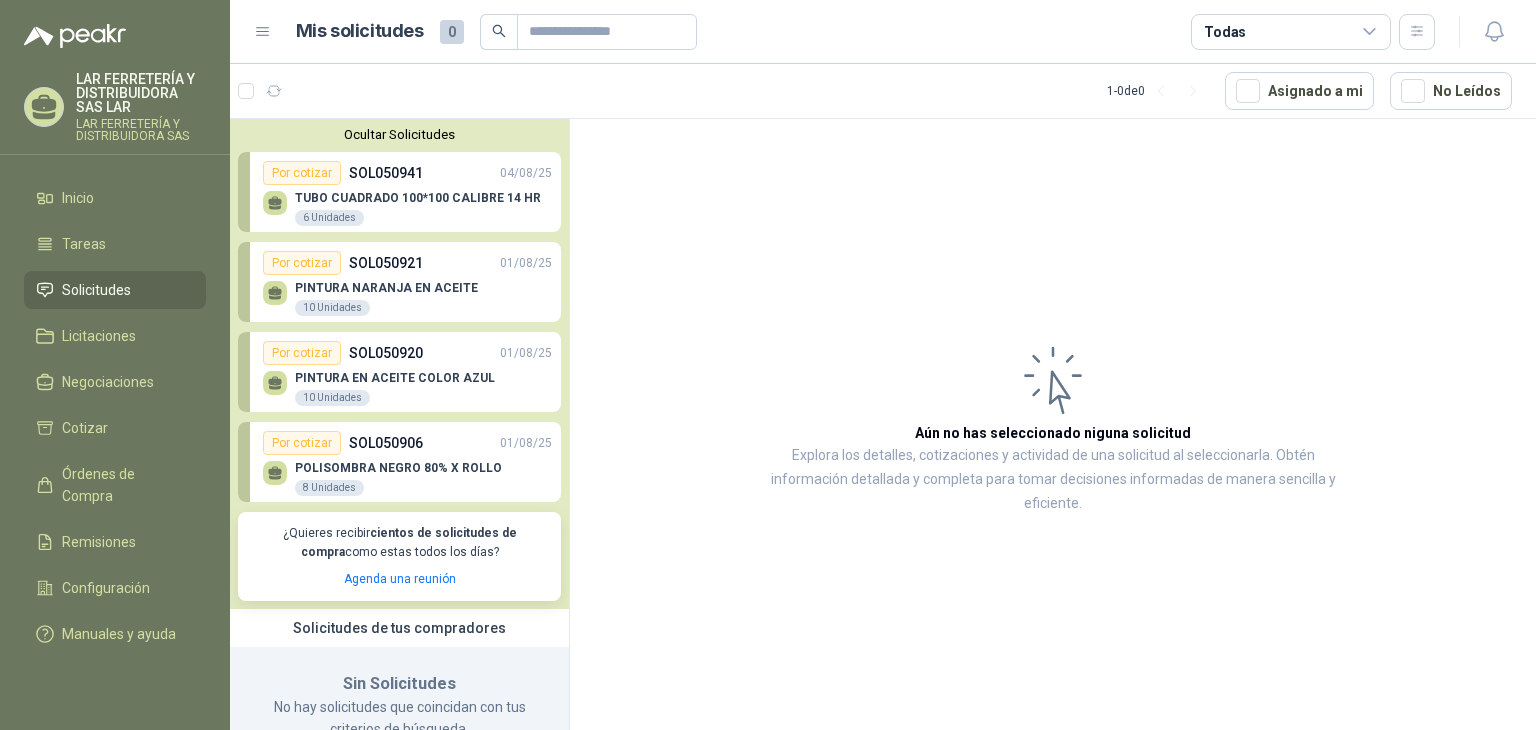 click on "SOL050941" at bounding box center (386, 173) 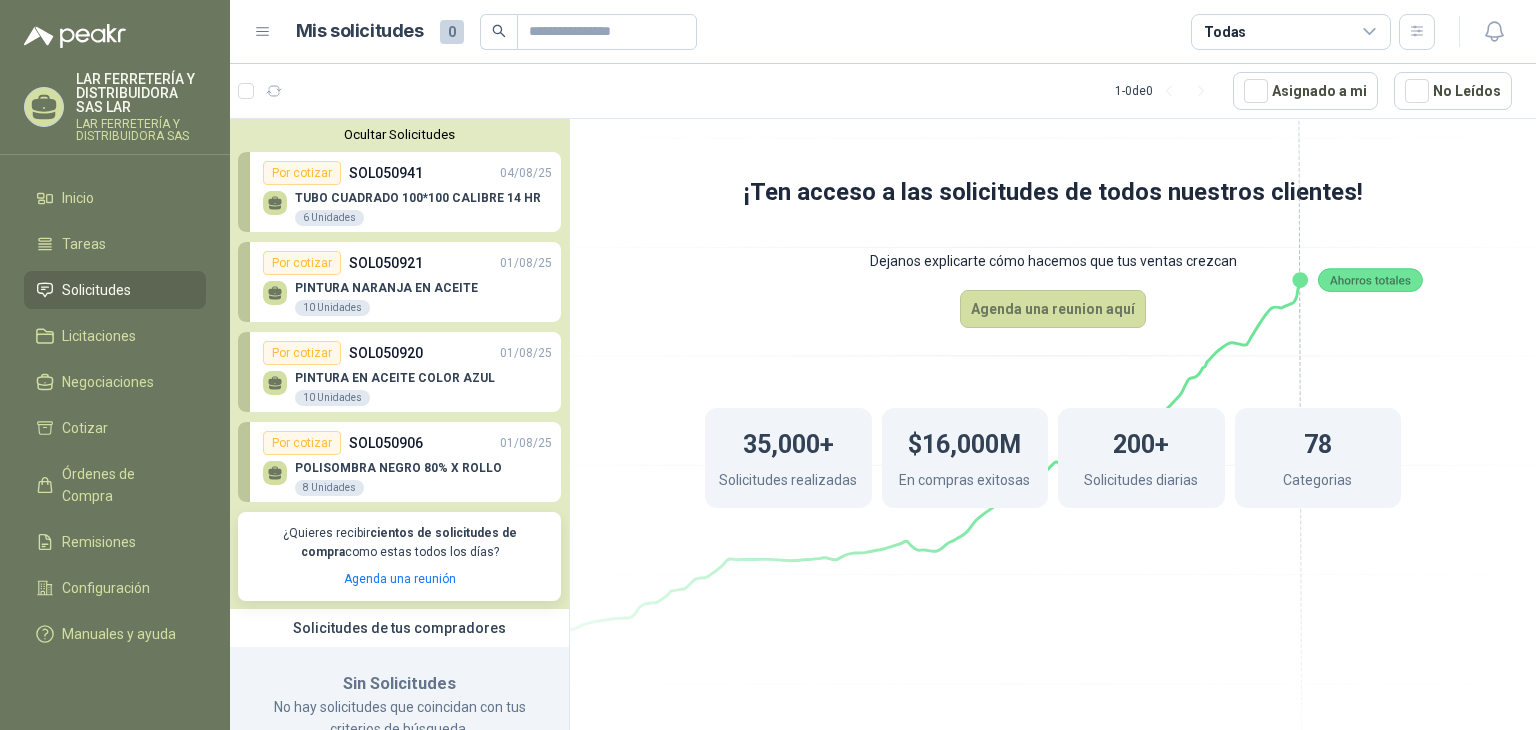 click on "Por cotizar" at bounding box center [302, 173] 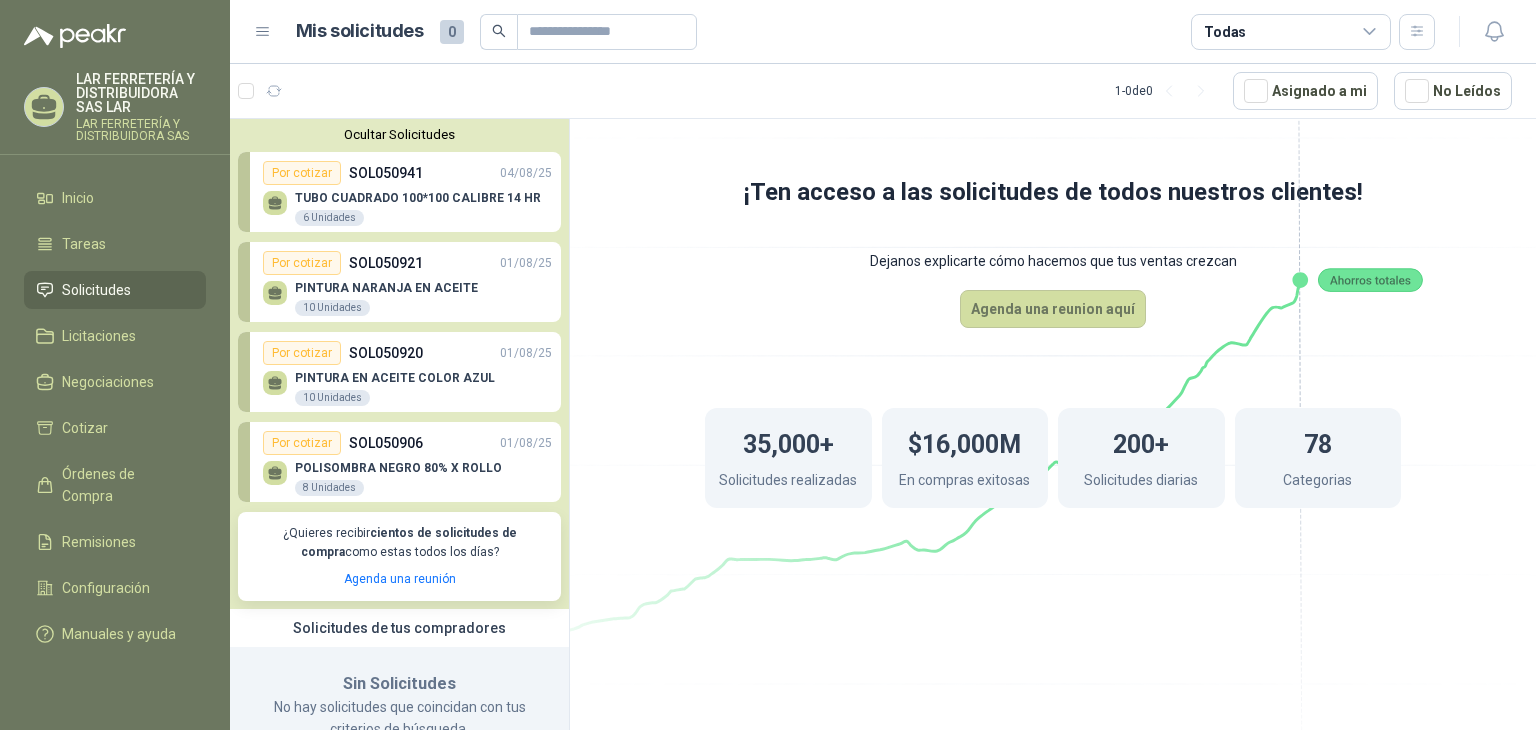 click on "SOL050921" at bounding box center [386, 263] 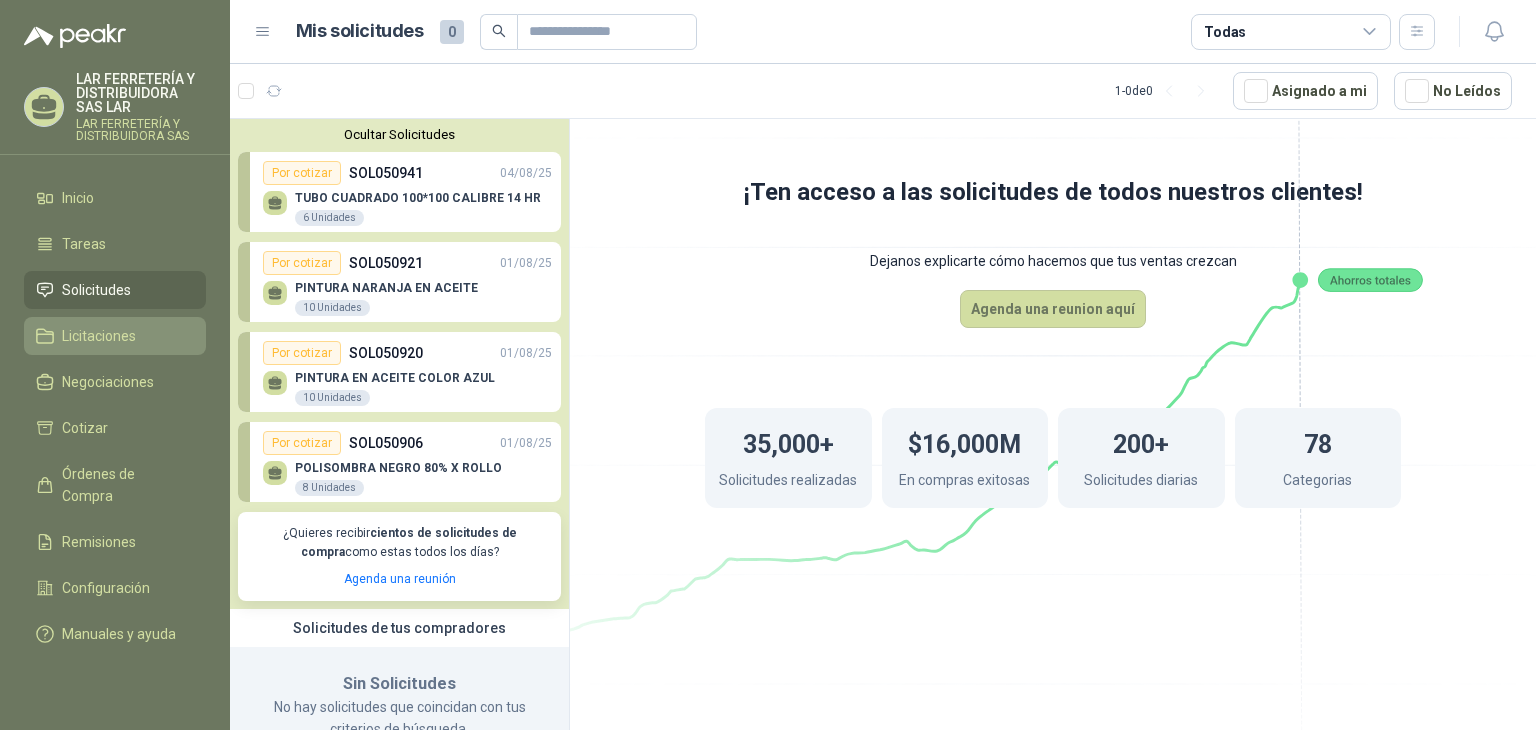 click on "Licitaciones" at bounding box center [99, 336] 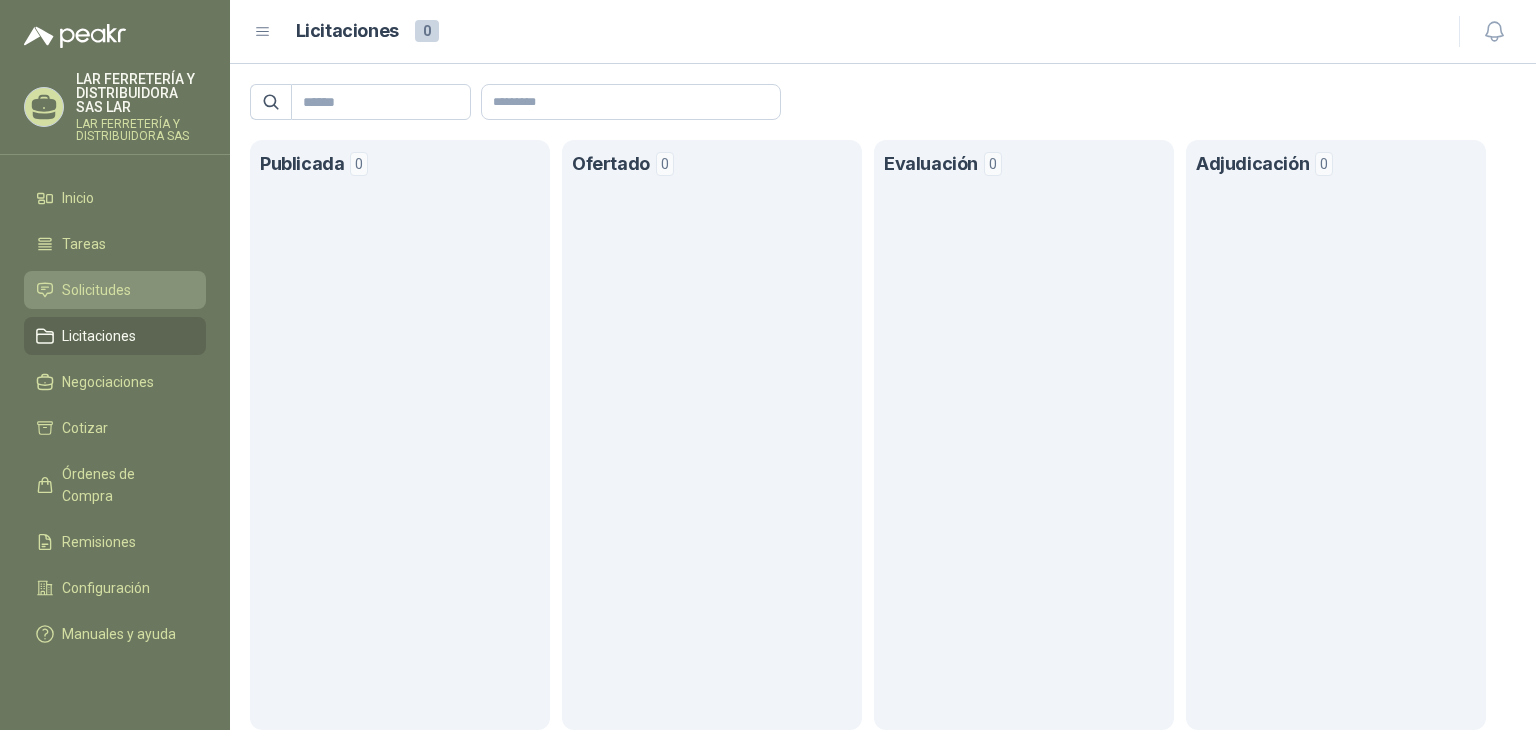 click on "Solicitudes" at bounding box center [96, 290] 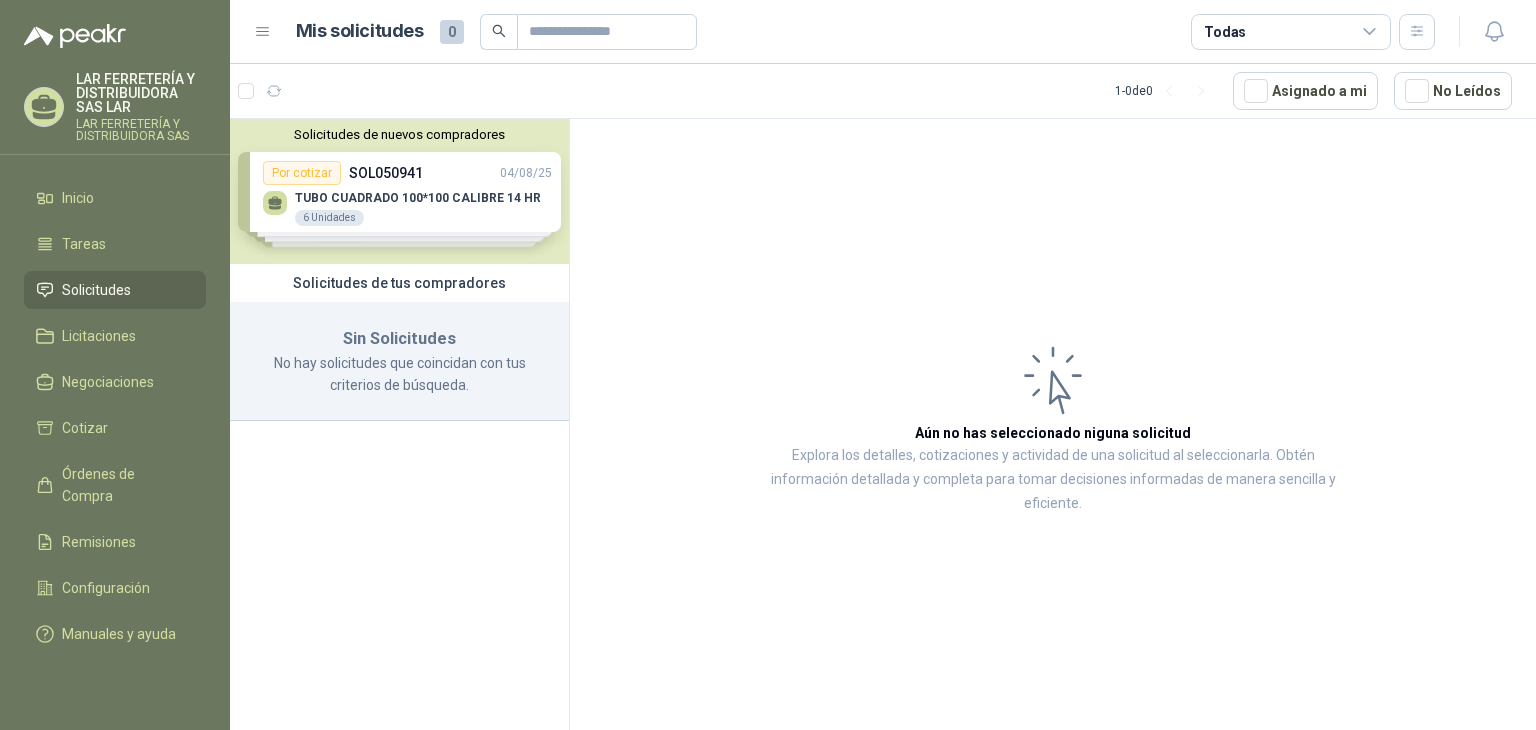 click on "No hay solicitudes que coincidan con tus criterios de búsqueda." at bounding box center (399, 374) 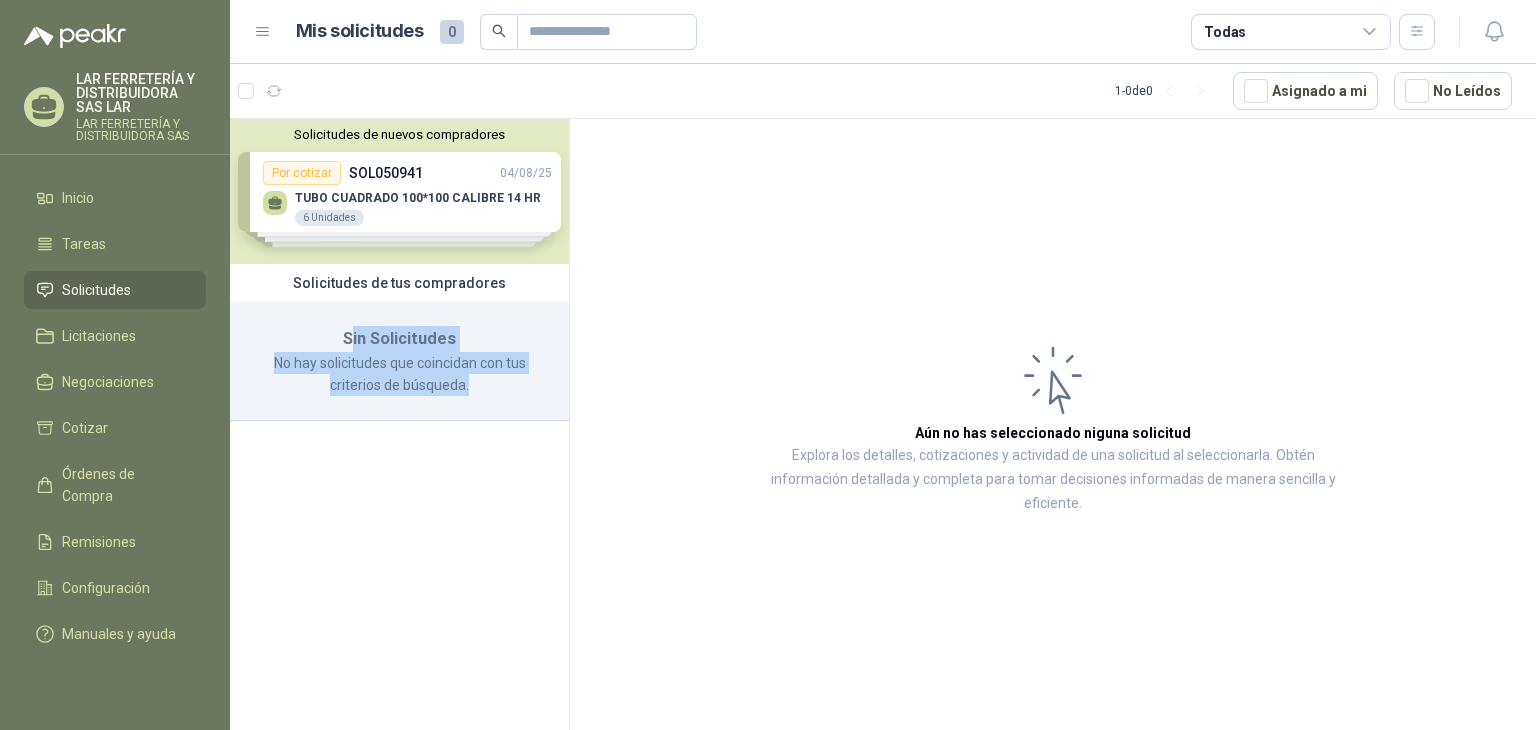 drag, startPoint x: 472, startPoint y: 382, endPoint x: 352, endPoint y: 332, distance: 130 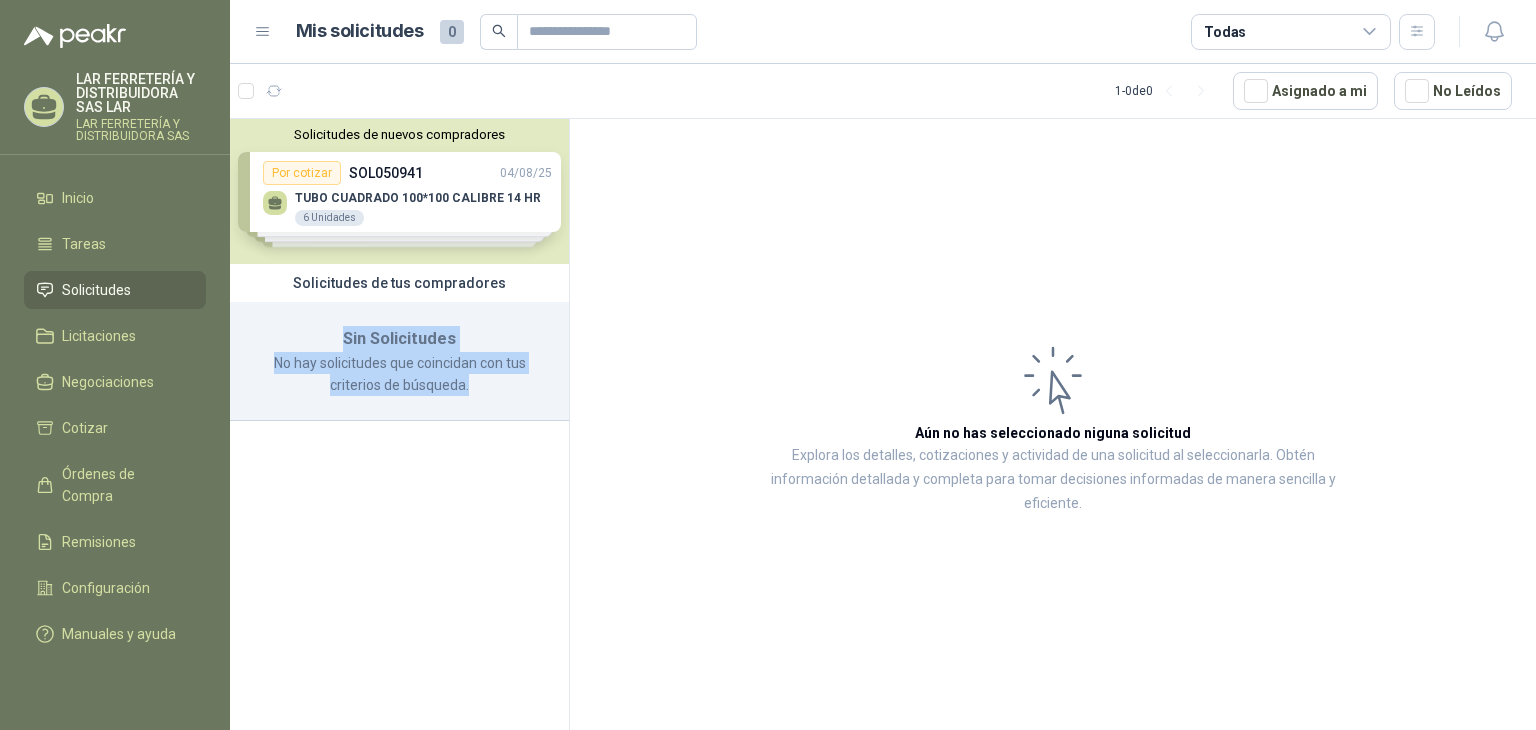 drag, startPoint x: 328, startPoint y: 333, endPoint x: 477, endPoint y: 382, distance: 156.85025 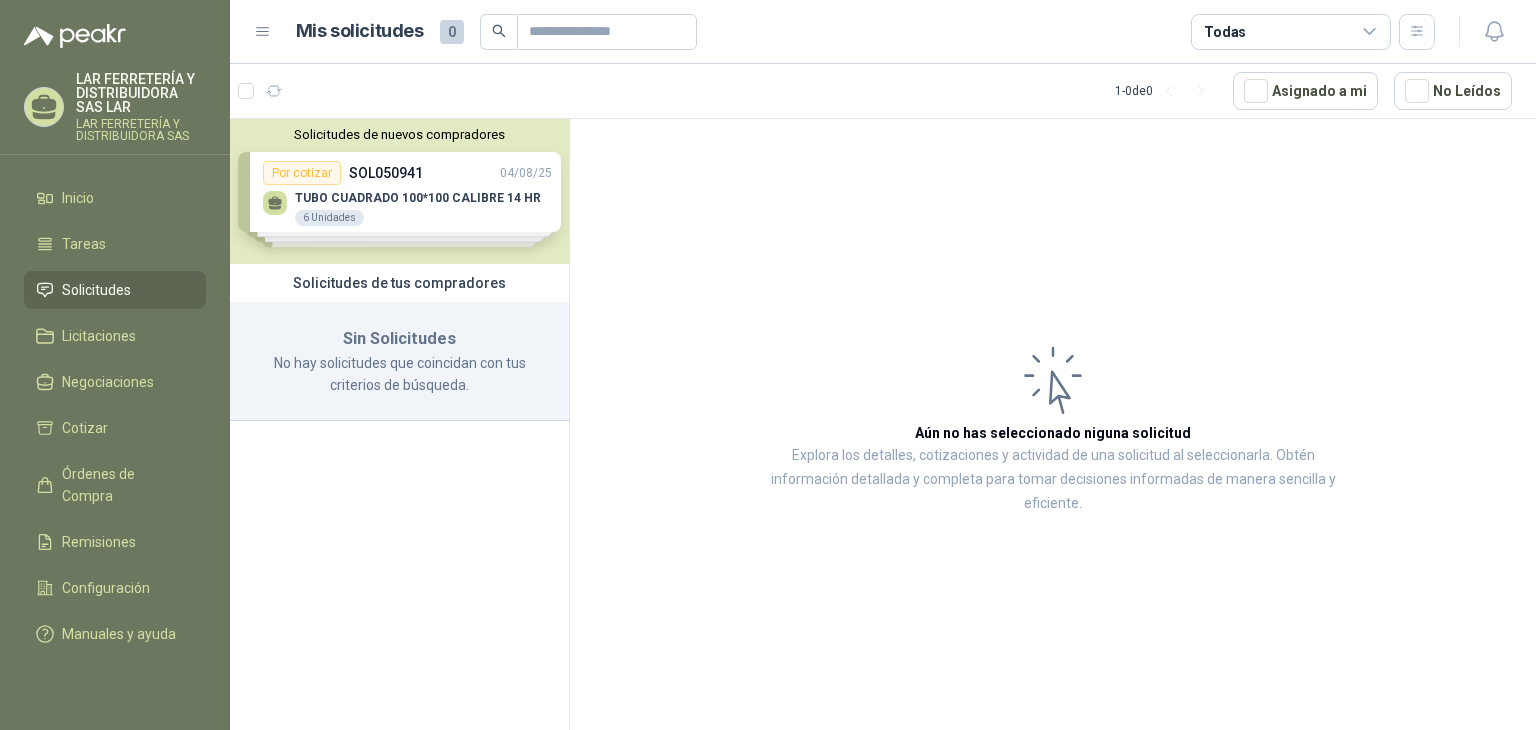 click on "Solicitudes de nuevos compradores Por cotizar SOL050941 04/08/25   TUBO CUADRADO 100*100 CALIBRE 14 HR 6   Unidades Por cotizar SOL050921 01/08/25   PINTURA NARANJA EN ACEITE 10   Unidades Por cotizar SOL050920 01/08/25   PINTURA EN ACEITE COLOR AZUL 10   Unidades Por cotizar SOL050906 01/08/25   POLISOMBRA NEGRO 80% X ROLLO 8   Unidades ¿Quieres recibir  cientos de solicitudes de compra  como estas todos los días? Agenda una reunión Solicitudes de tus compradores Sin Solicitudes No hay solicitudes que coincidan con tus criterios de búsqueda." at bounding box center [400, 428] 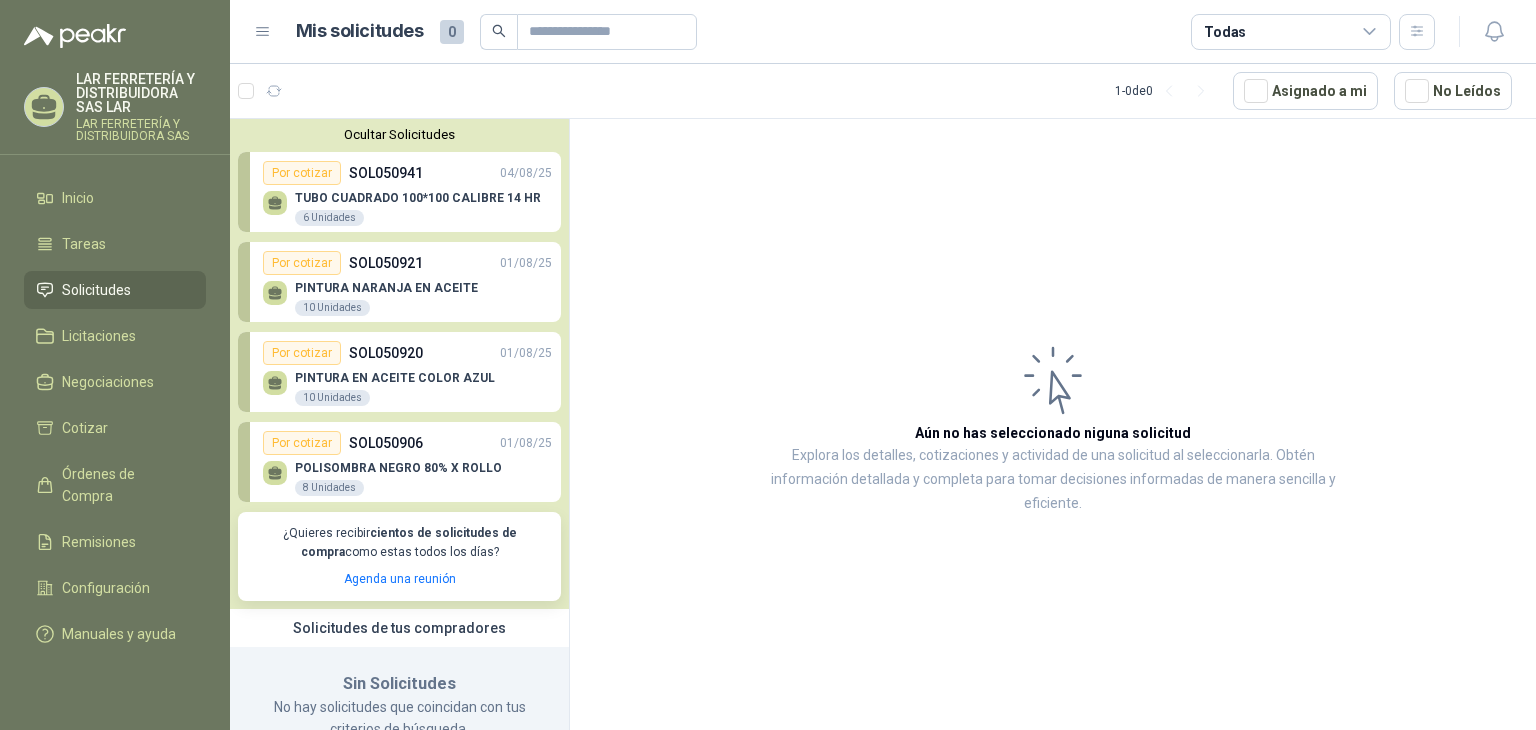 click on "TUBO CUADRADO 100*100 CALIBRE 14 HR" at bounding box center (418, 198) 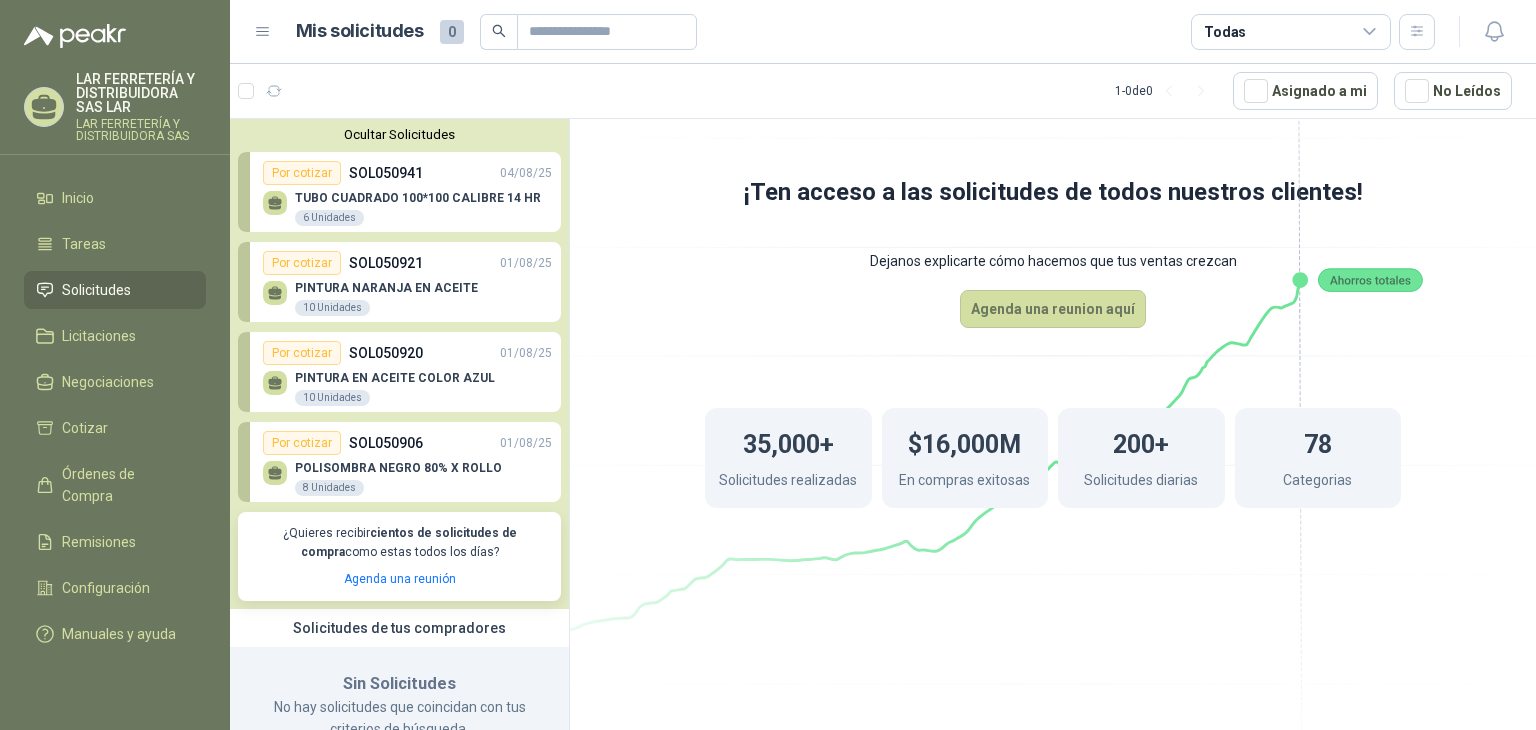 click on "Ocultar Solicitudes" at bounding box center (399, 134) 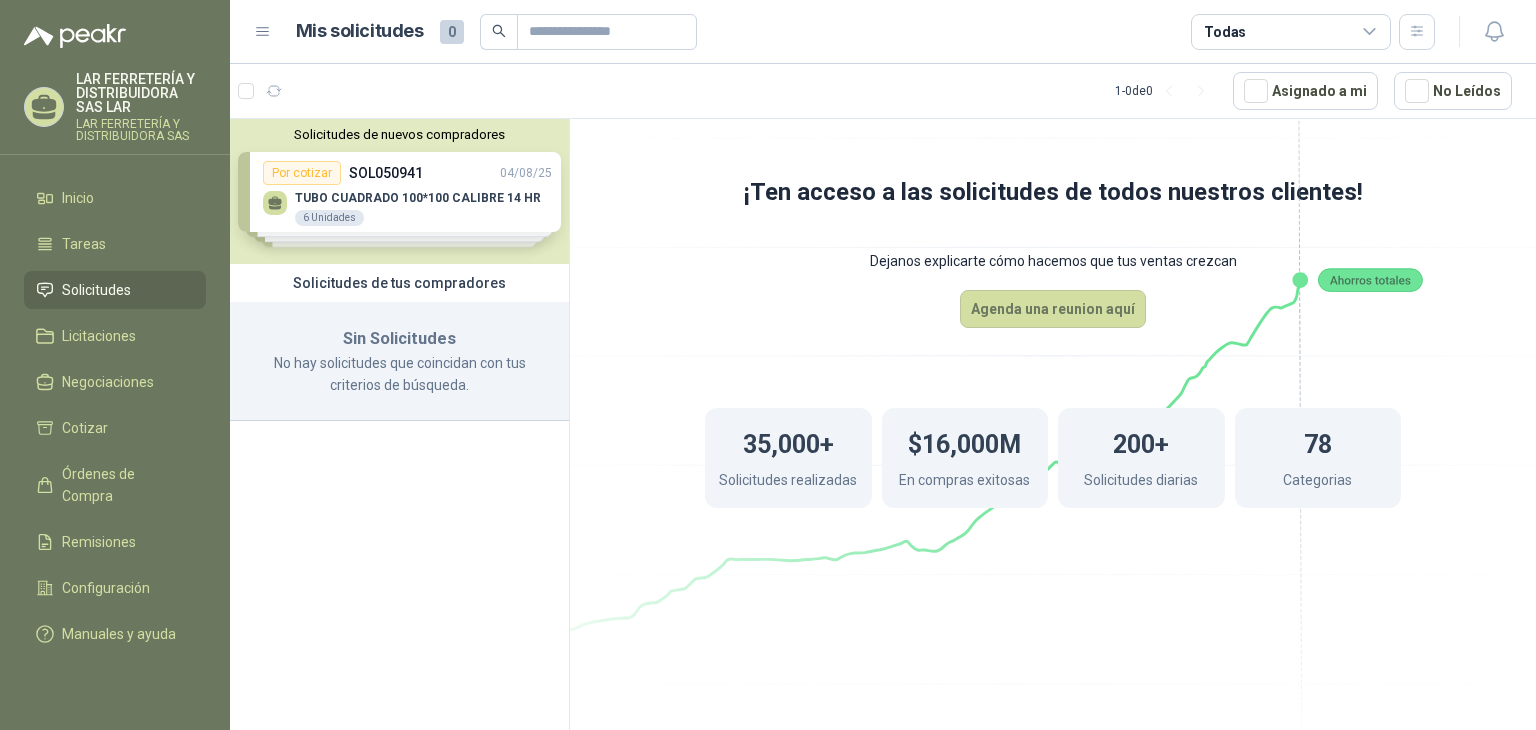 click on "Solicitudes de nuevos compradores Por cotizar SOL050941 04/08/25   TUBO CUADRADO 100*100 CALIBRE 14 HR 6   Unidades Por cotizar SOL050921 01/08/25   PINTURA NARANJA EN ACEITE 10   Unidades Por cotizar SOL050920 01/08/25   PINTURA EN ACEITE COLOR AZUL 10   Unidades Por cotizar SOL050906 01/08/25   POLISOMBRA NEGRO 80% X ROLLO 8   Unidades ¿Quieres recibir  cientos de solicitudes de compra  como estas todos los días? Agenda una reunión" at bounding box center (399, 191) 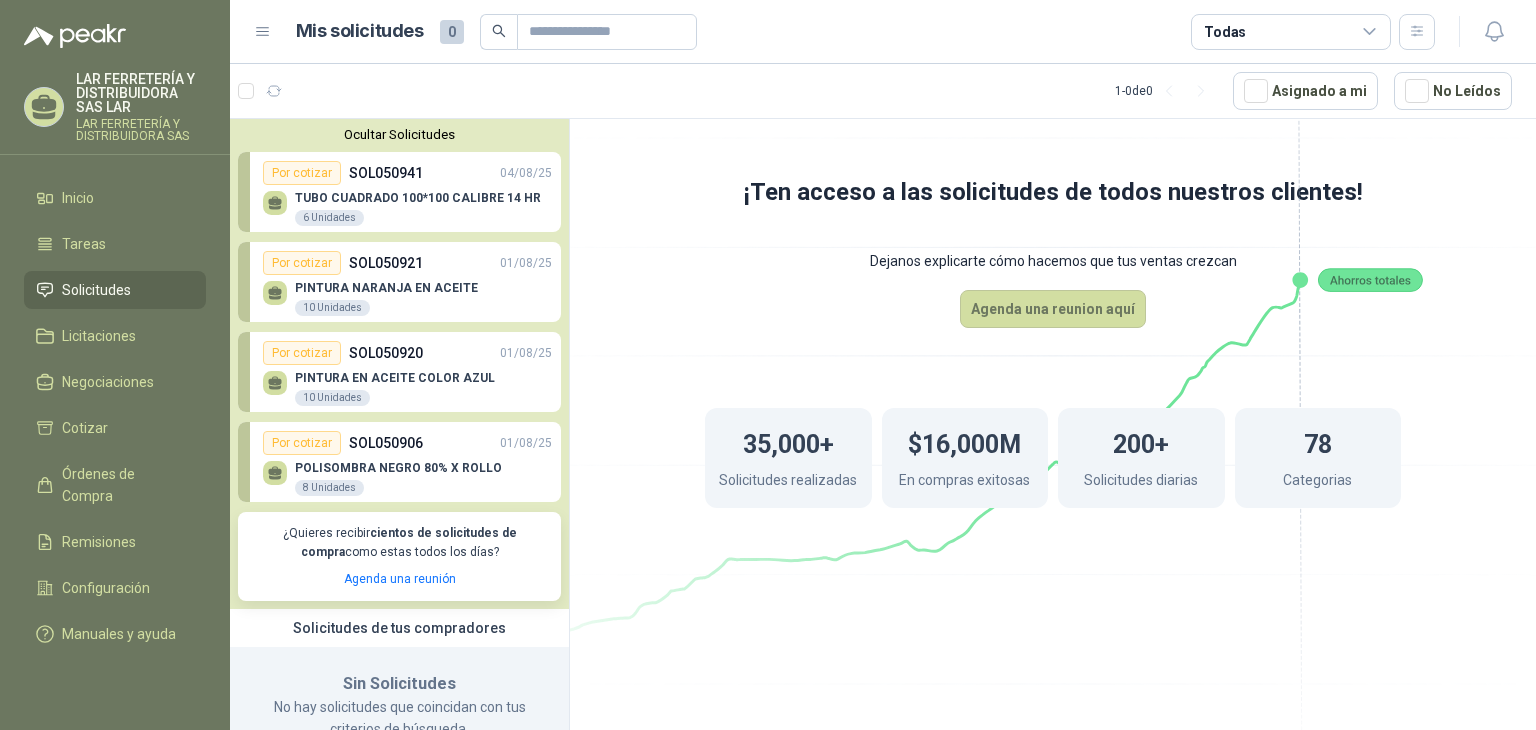 click on "Por cotizar" at bounding box center (302, 173) 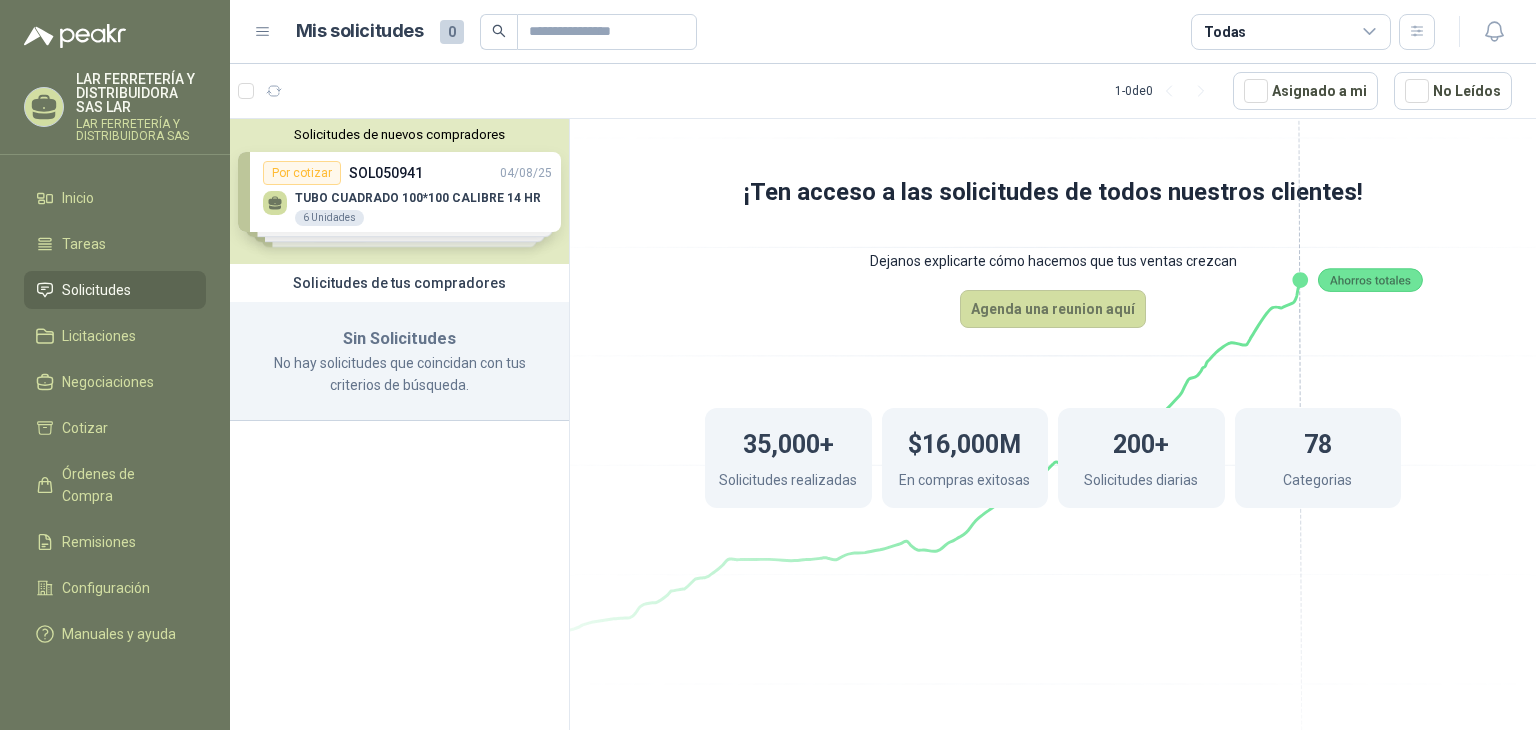 click on "Sin Solicitudes" at bounding box center (399, 339) 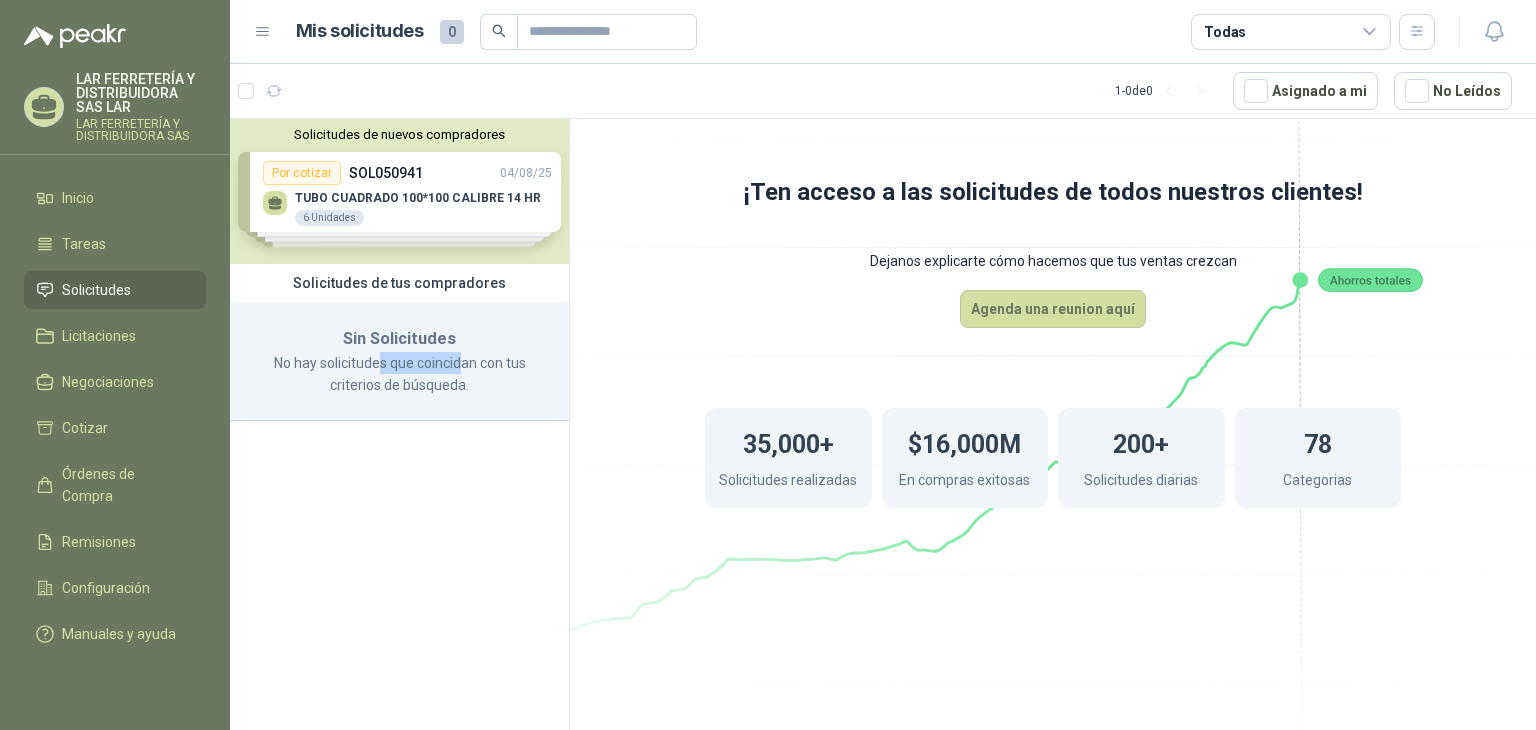 drag, startPoint x: 437, startPoint y: 358, endPoint x: 381, endPoint y: 358, distance: 56 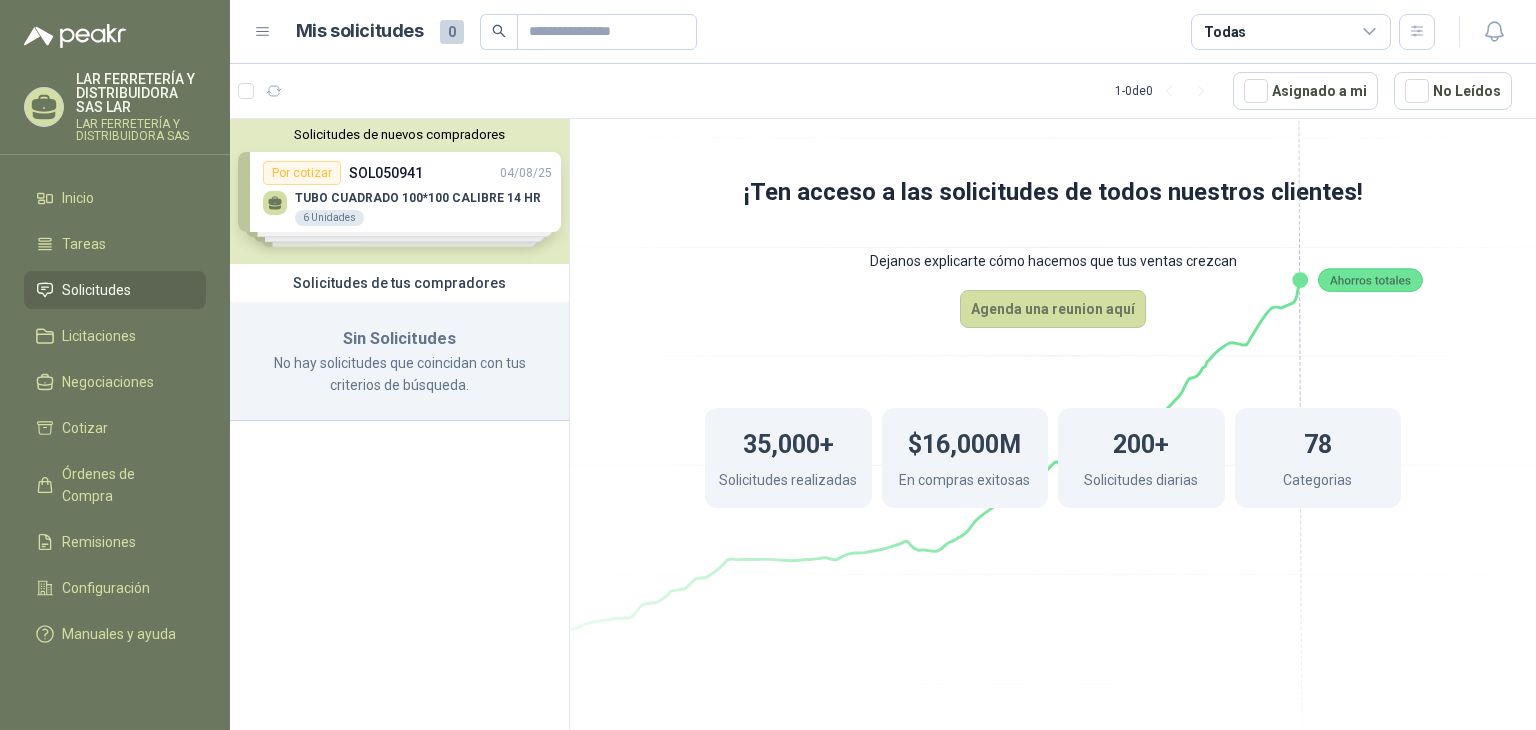 click on "No hay solicitudes que coincidan con tus criterios de búsqueda." at bounding box center (399, 374) 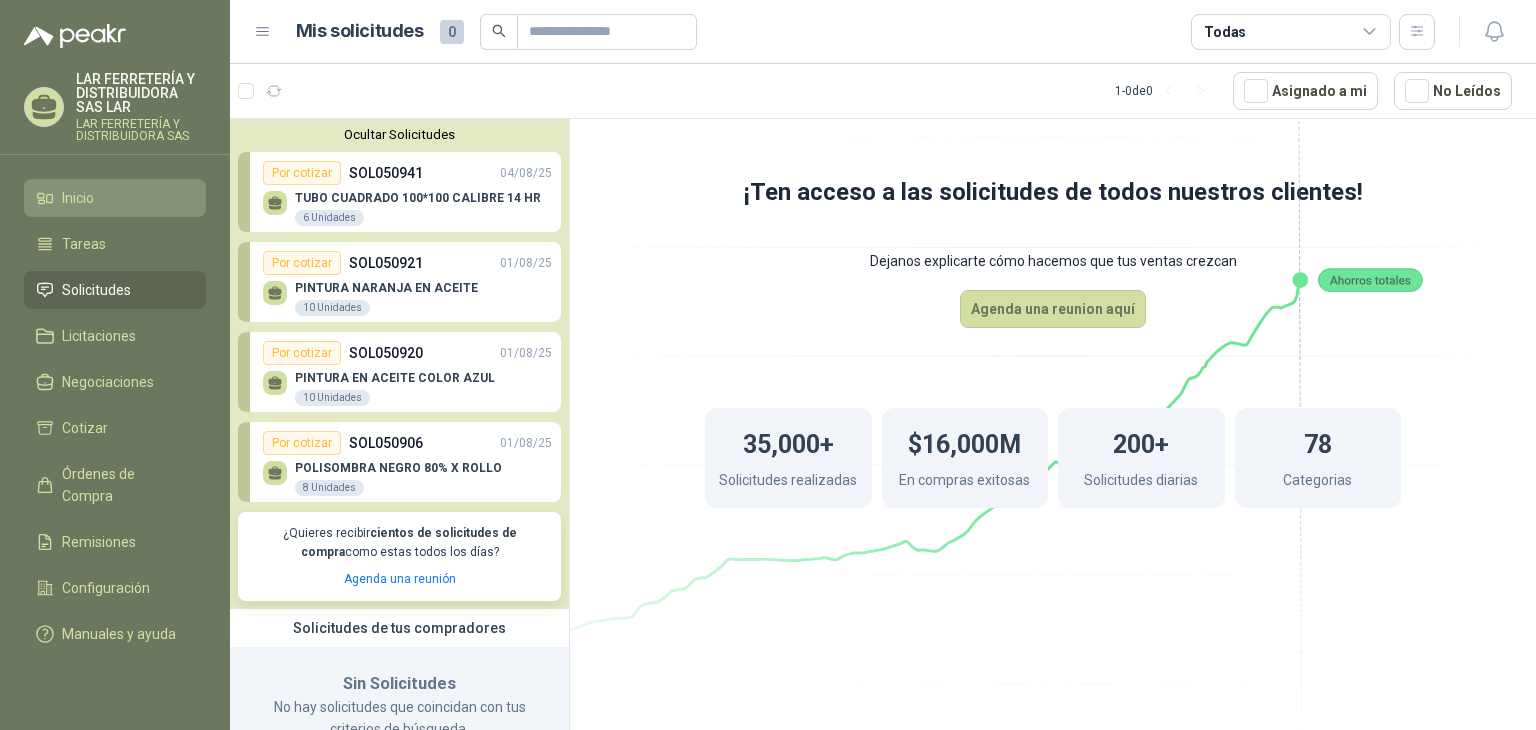 click on "Inicio" at bounding box center (78, 198) 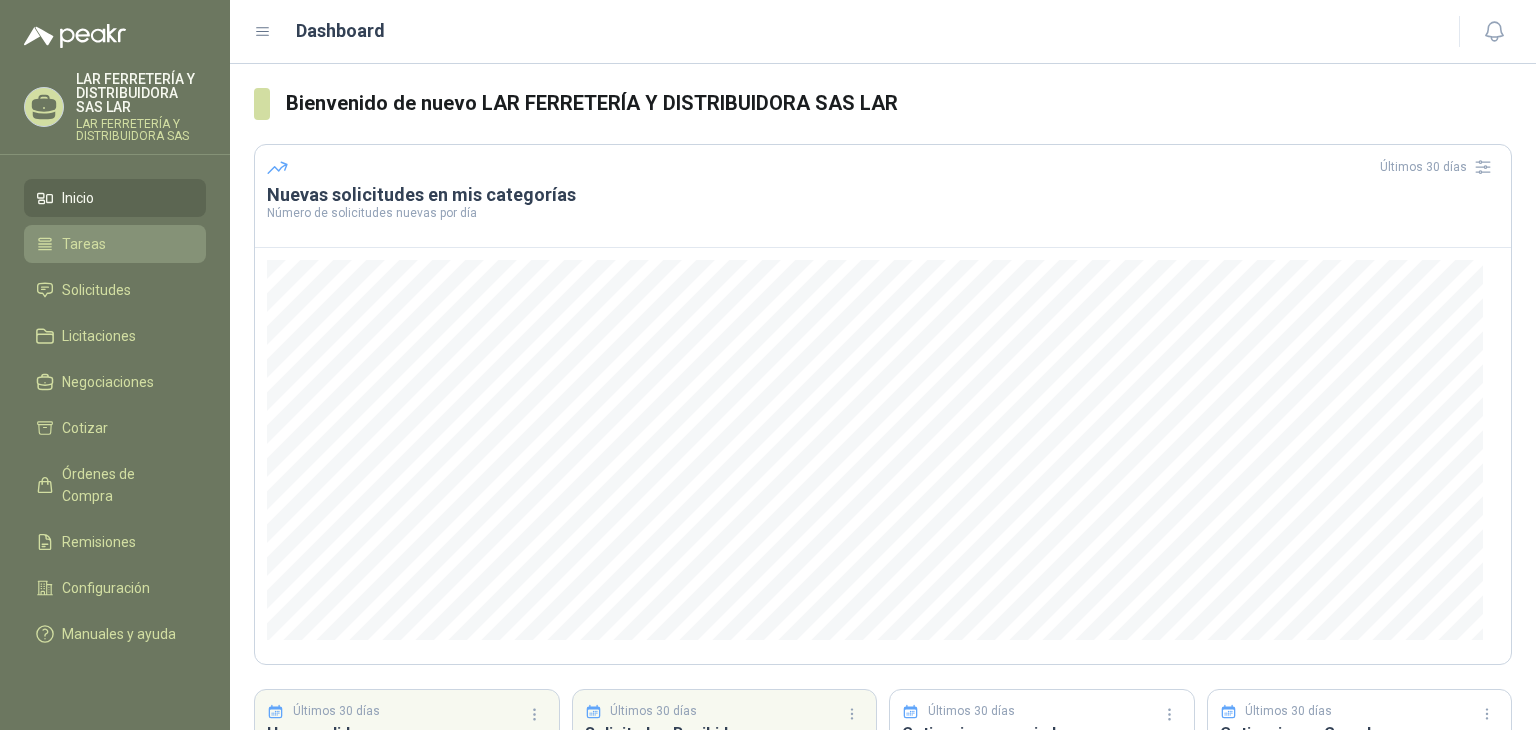 click on "Tareas" at bounding box center (84, 244) 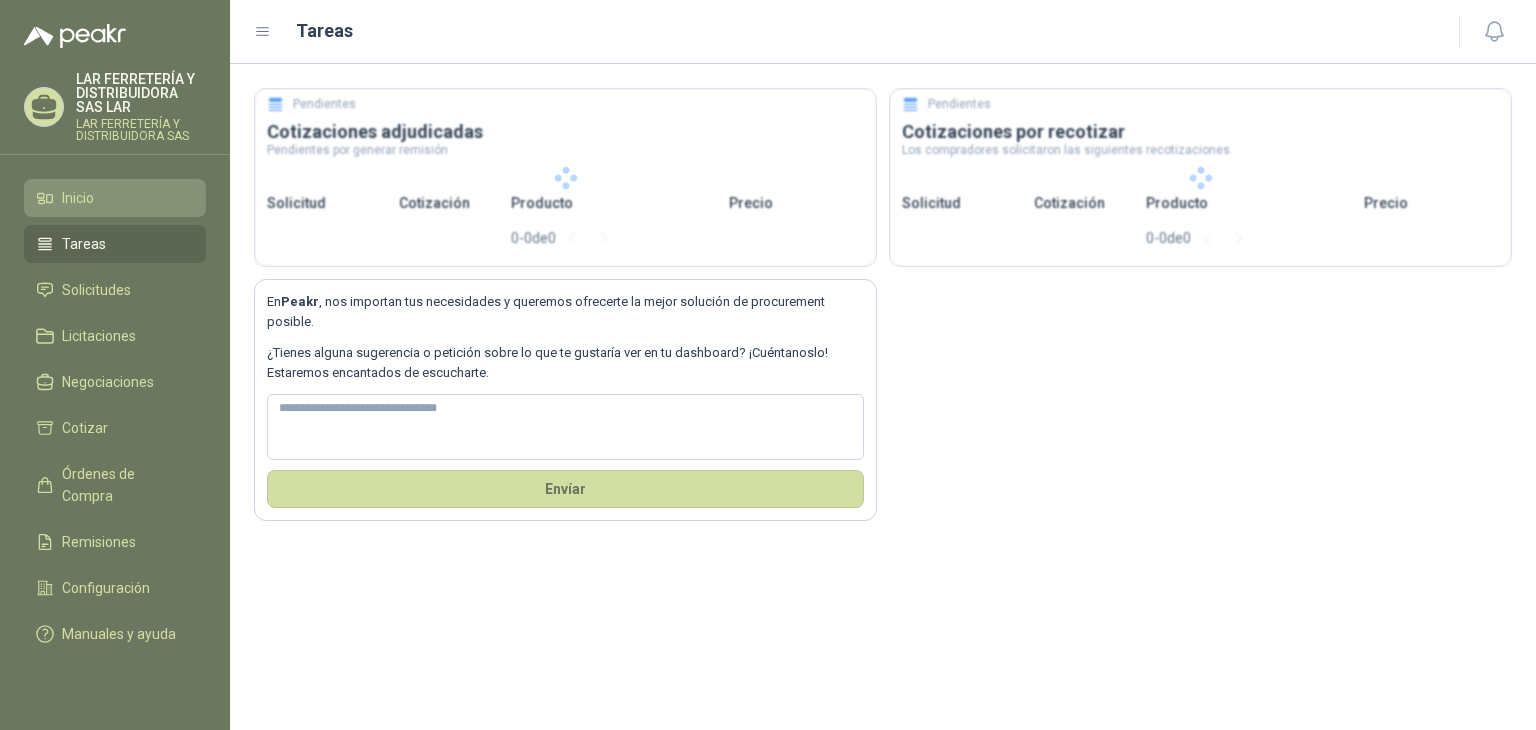 type 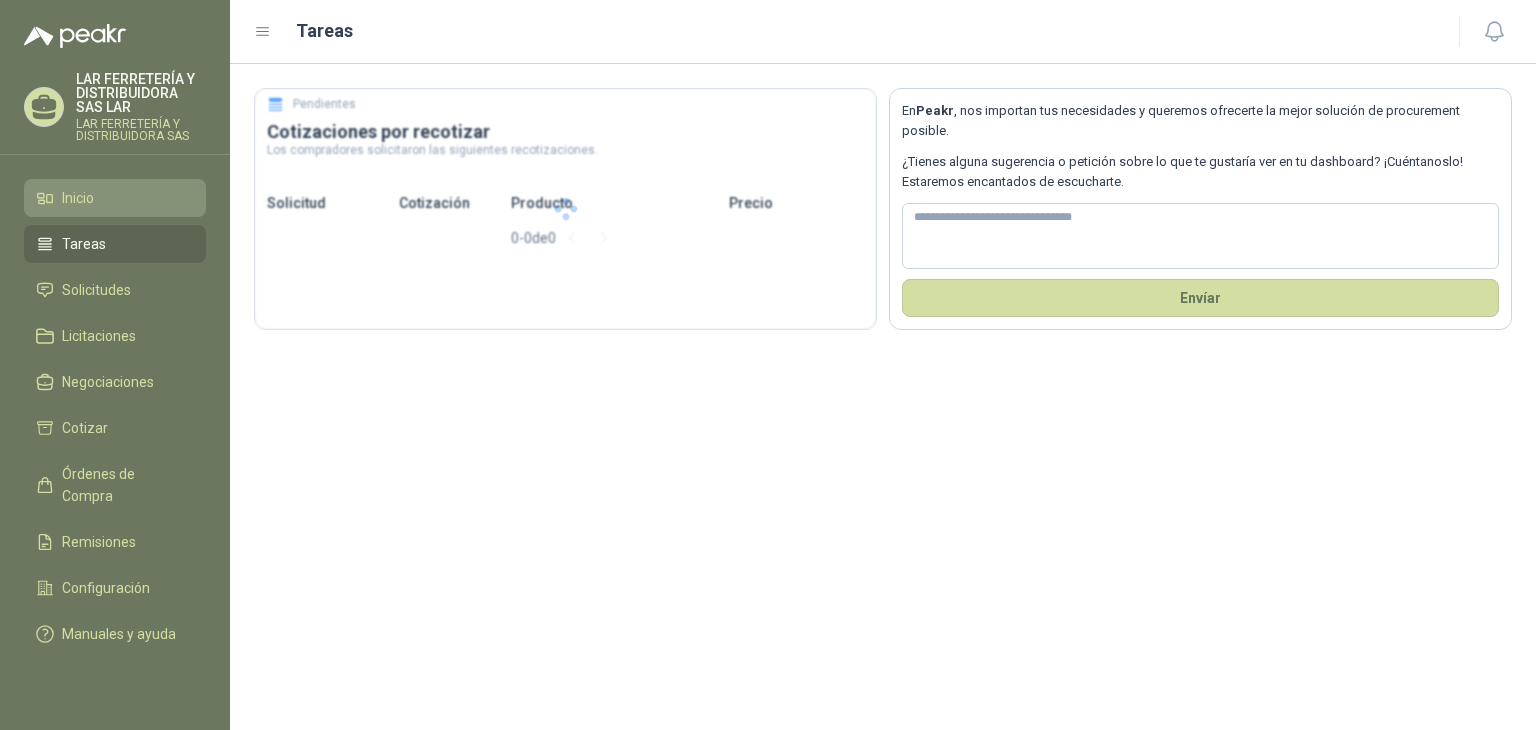click on "Inicio" at bounding box center [78, 198] 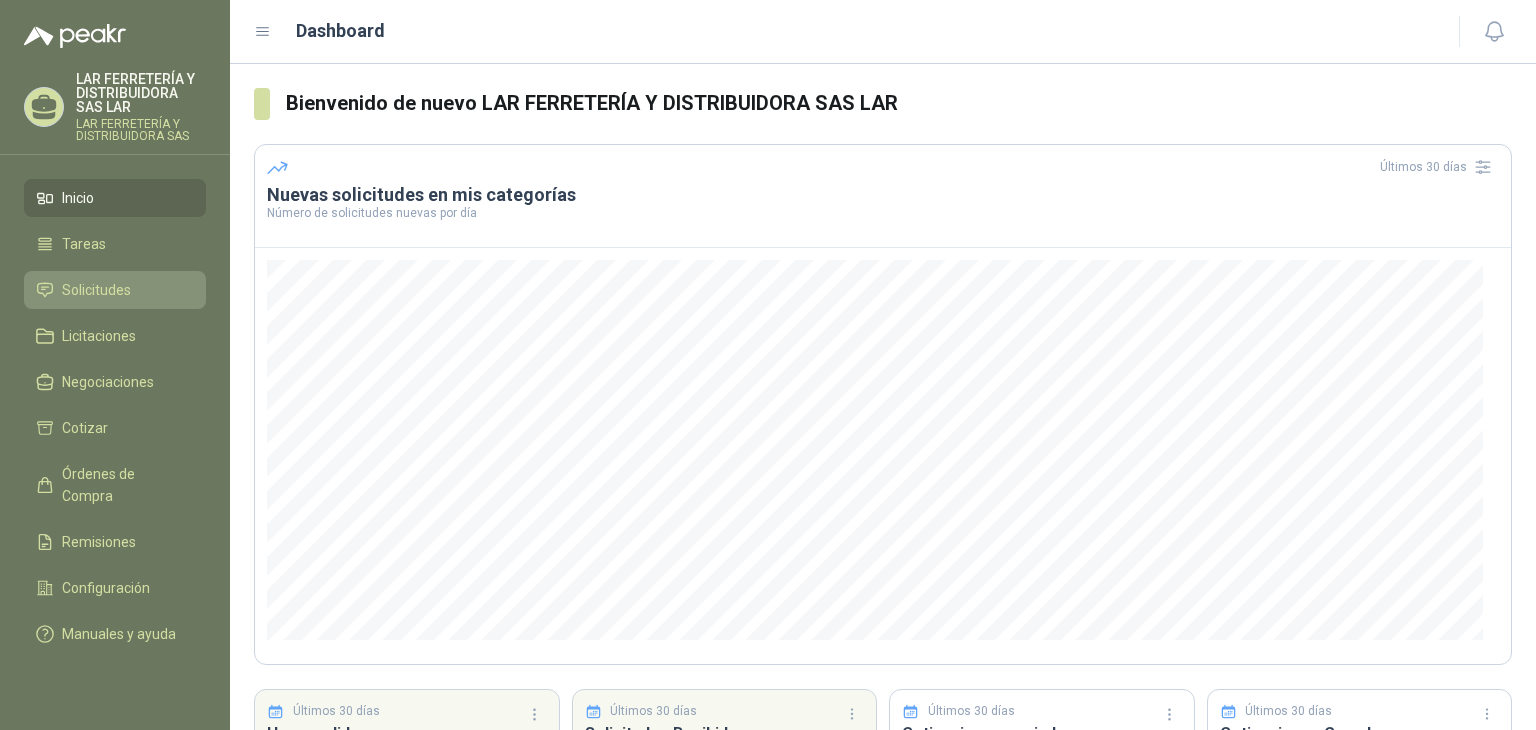 click on "Solicitudes" at bounding box center (96, 290) 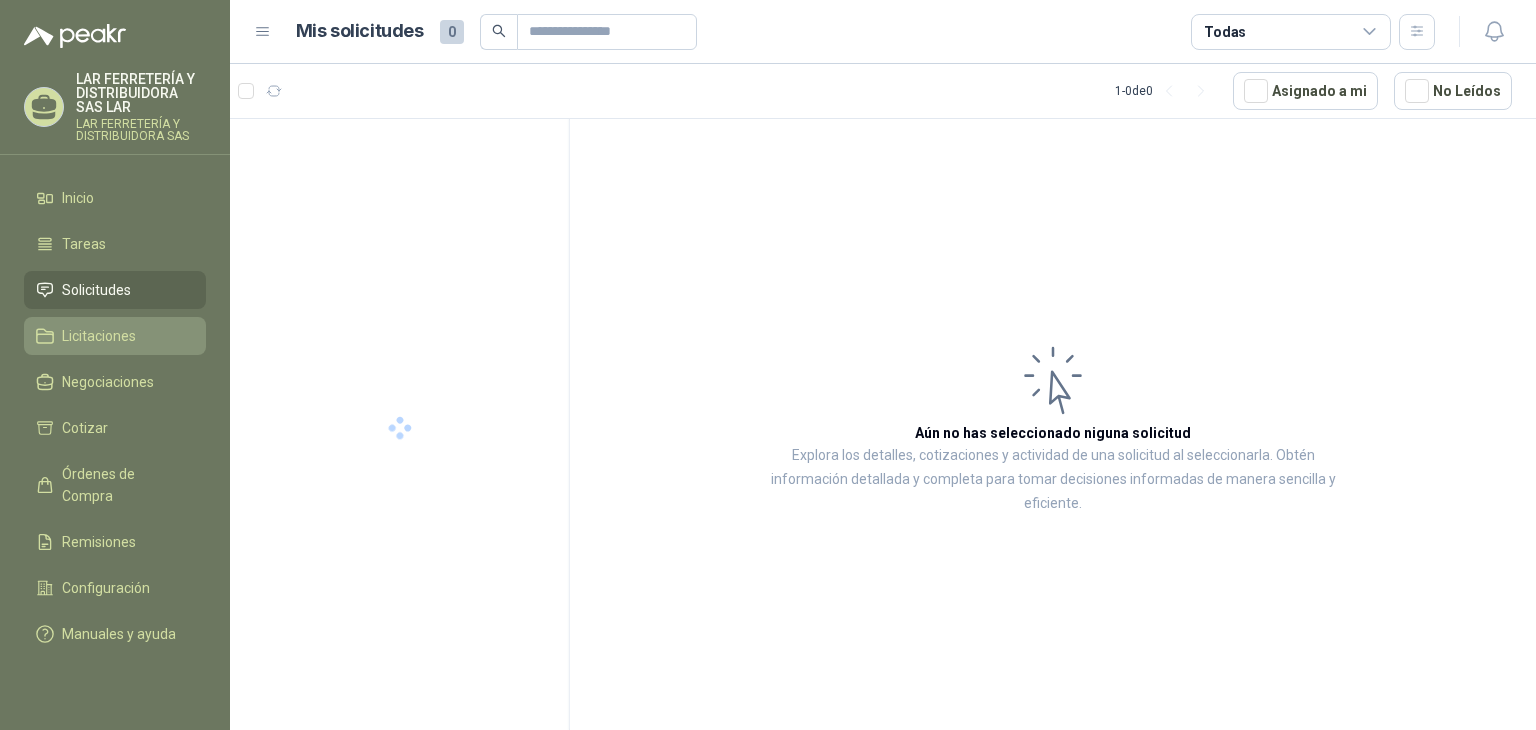 click on "Licitaciones" at bounding box center [99, 336] 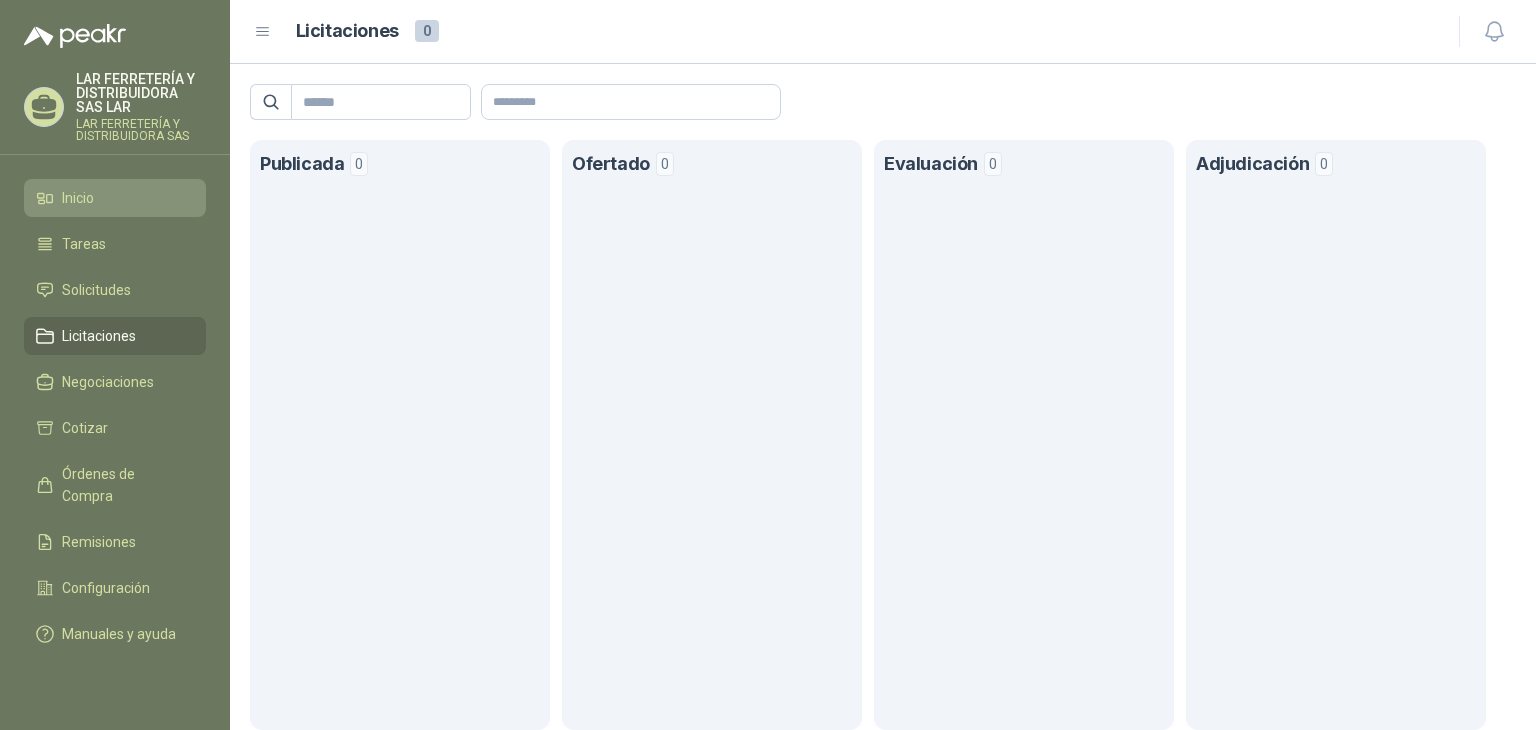click on "Inicio" at bounding box center [115, 198] 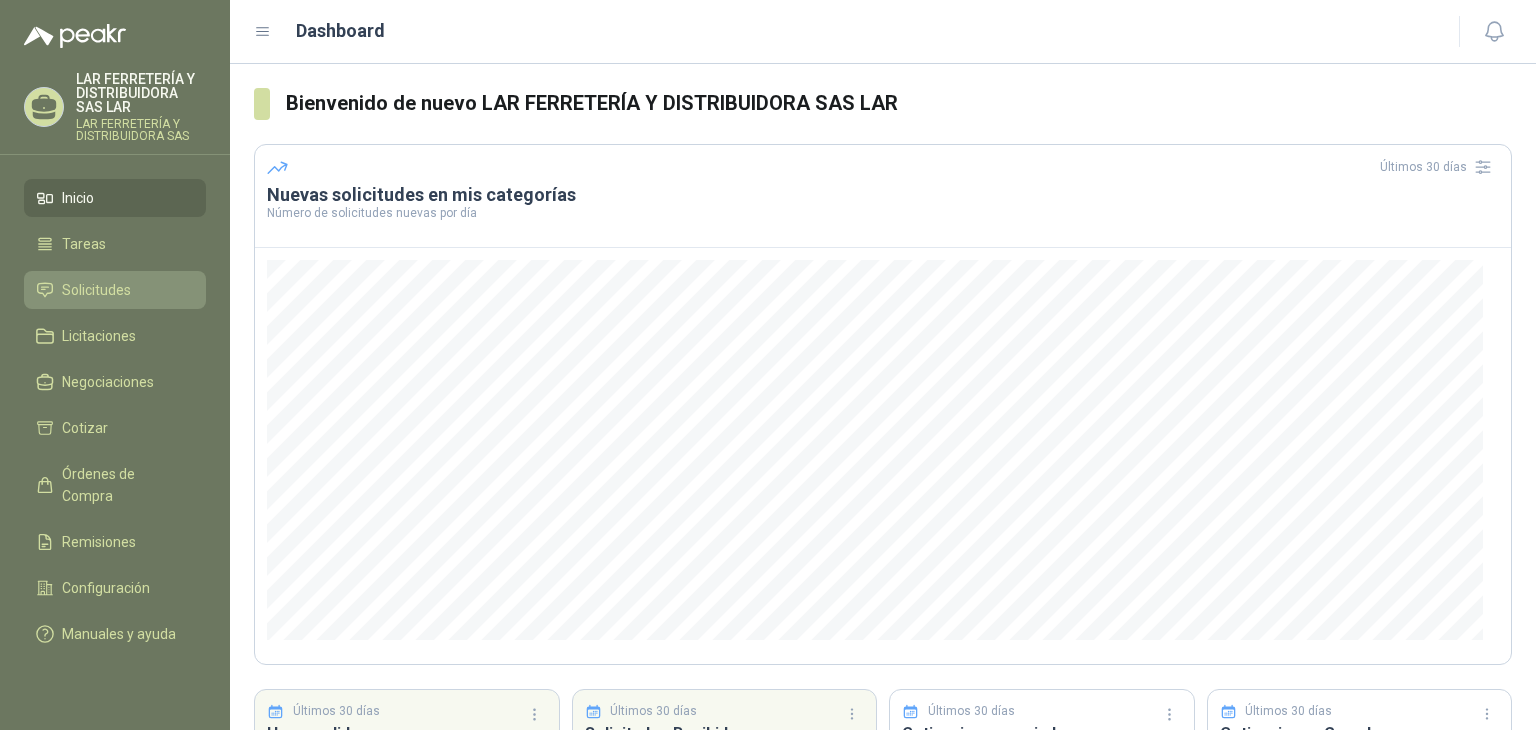 click on "Solicitudes" at bounding box center [96, 290] 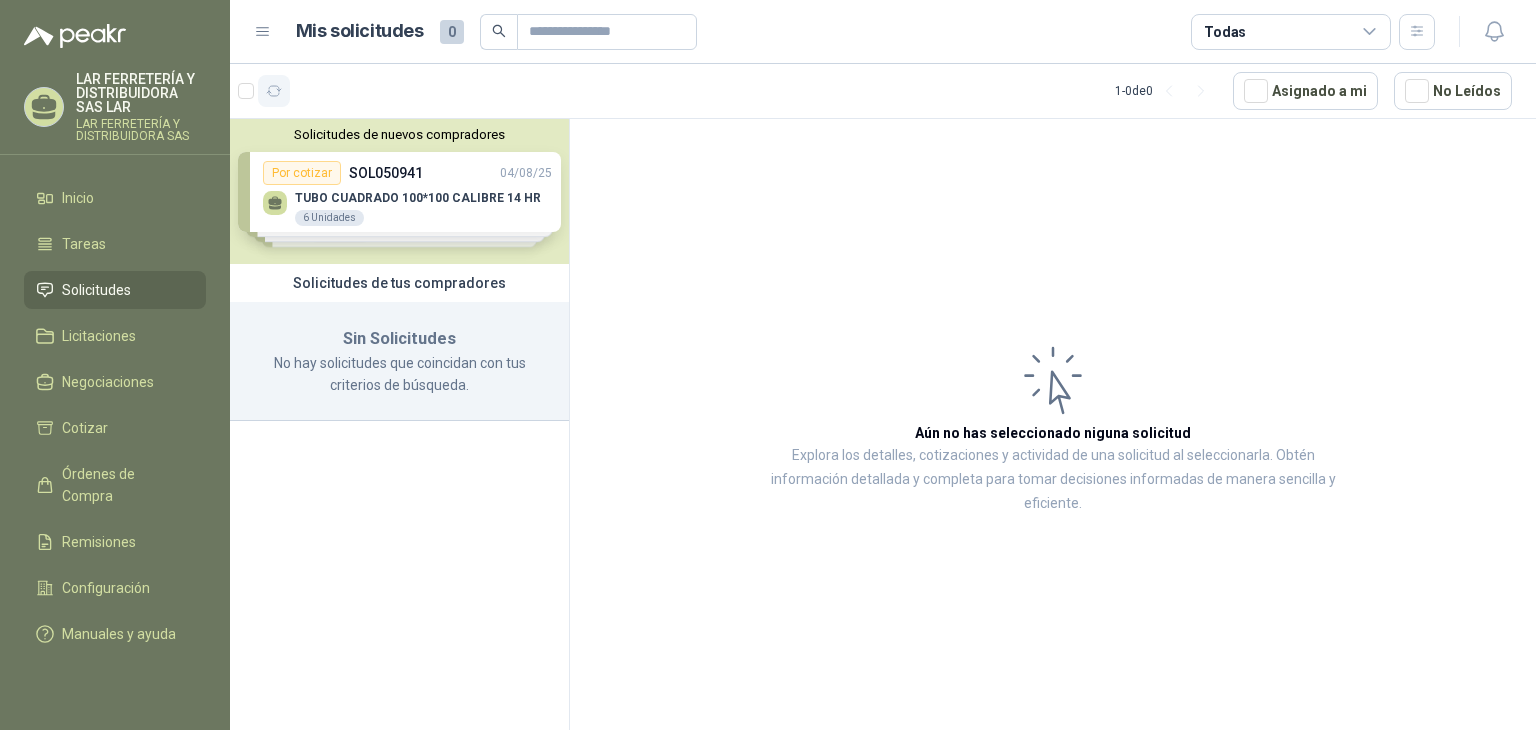 click 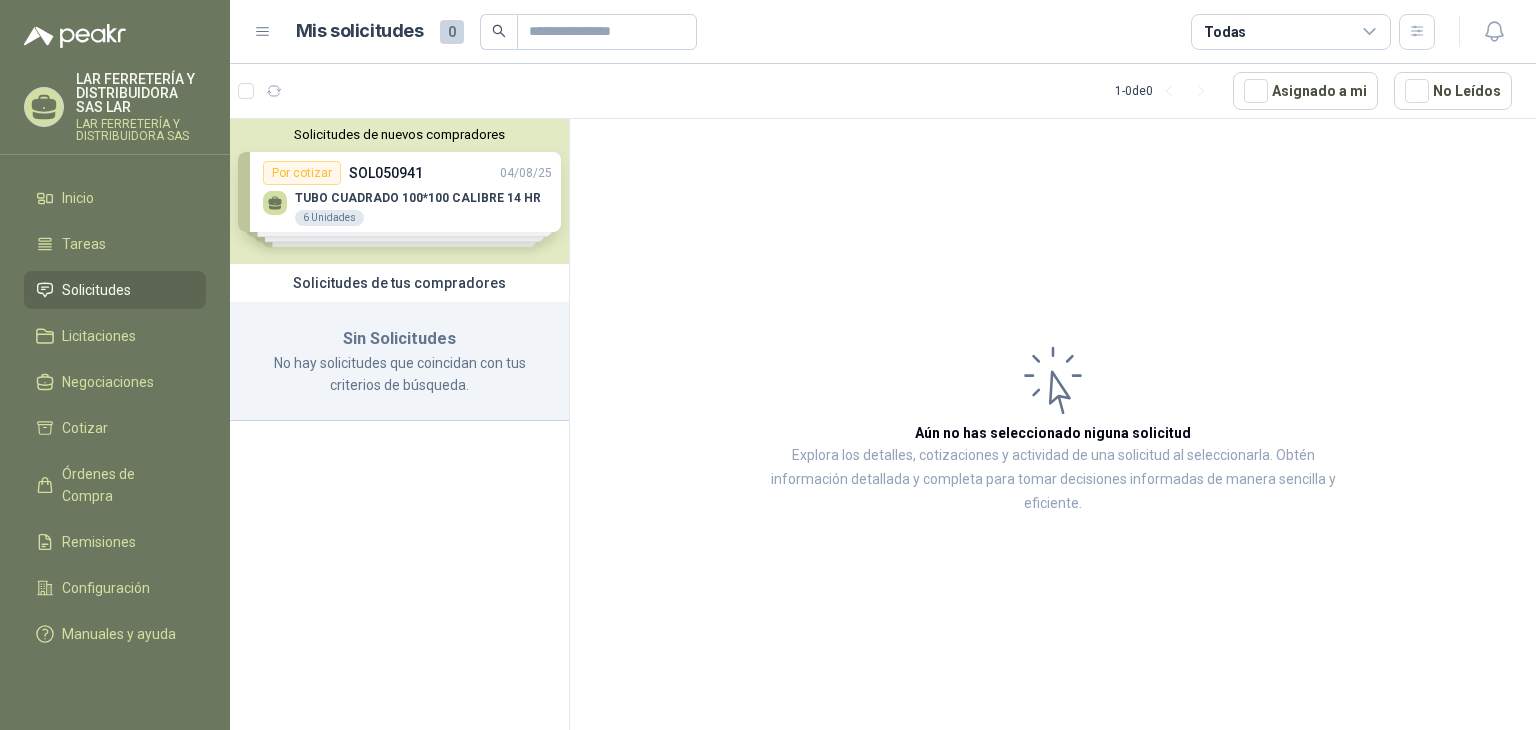 click on "Solicitudes de nuevos compradores Por cotizar SOL050941 04/08/25   TUBO CUADRADO 100*100 CALIBRE 14 HR 6   Unidades Por cotizar SOL050921 01/08/25   PINTURA NARANJA EN ACEITE 10   Unidades Por cotizar SOL050920 01/08/25   PINTURA EN ACEITE COLOR AZUL 10   Unidades Por cotizar SOL050906 01/08/25   POLISOMBRA NEGRO 80% X ROLLO 8   Unidades ¿Quieres recibir  cientos de solicitudes de compra  como estas todos los días? Agenda una reunión" at bounding box center (399, 191) 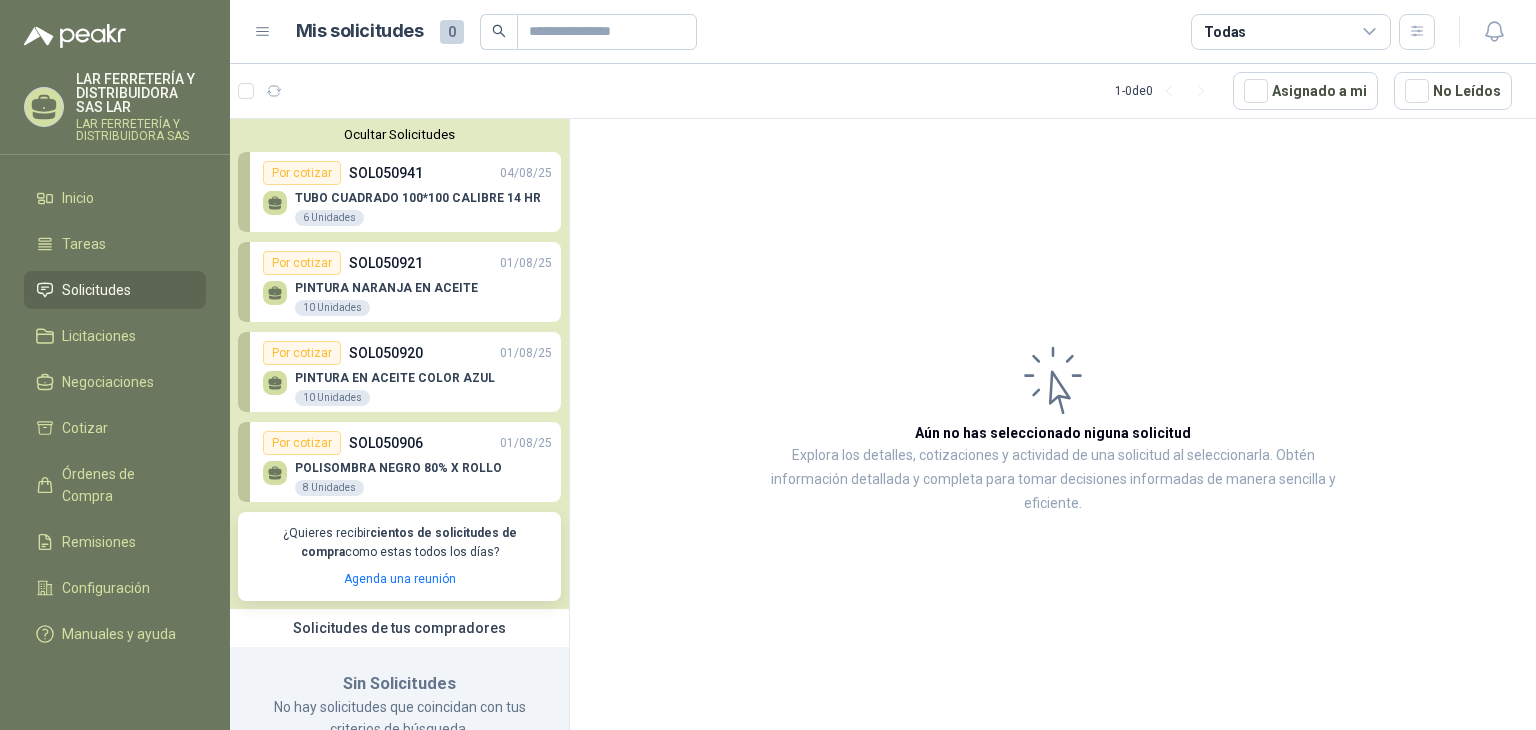 click on "Por cotizar" at bounding box center (302, 173) 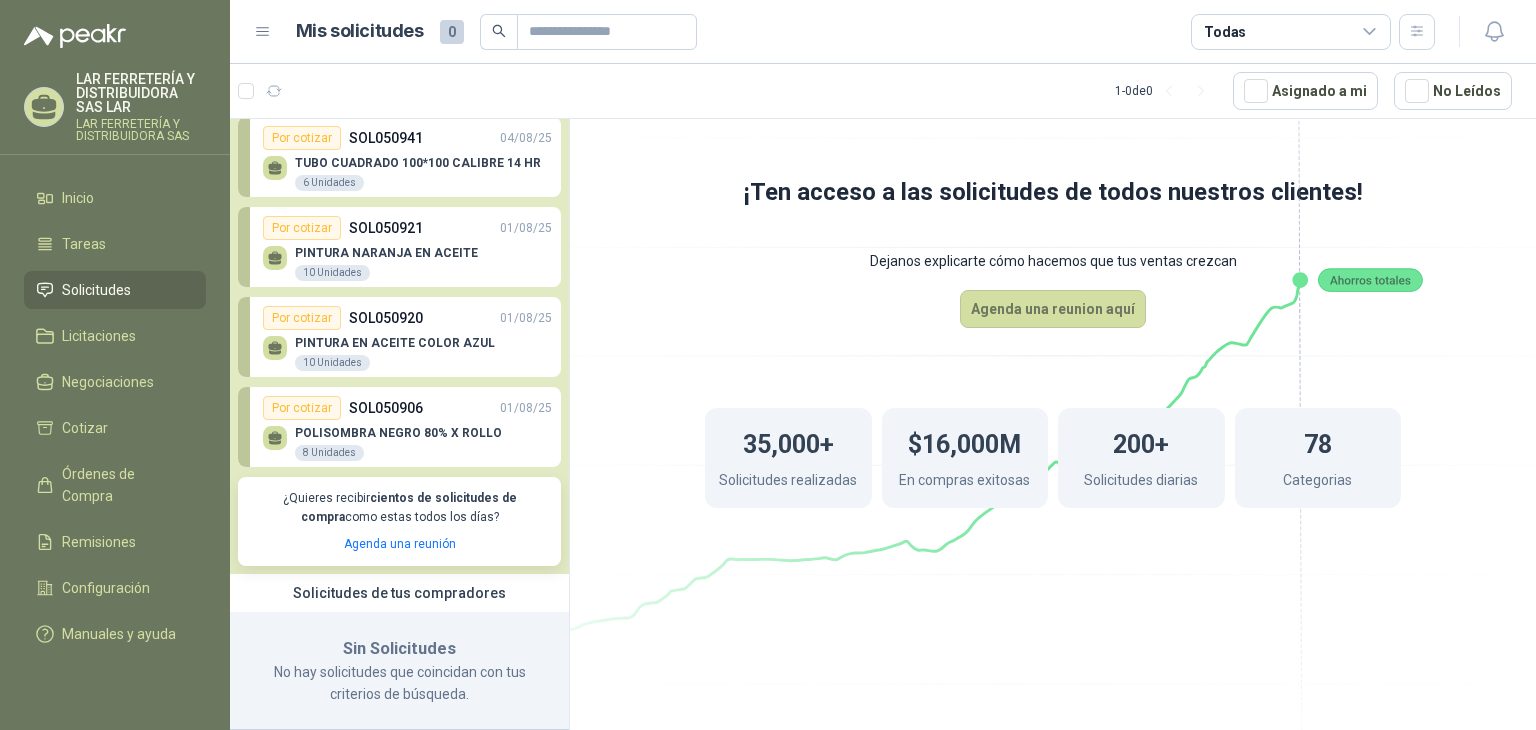 scroll, scrollTop: 0, scrollLeft: 0, axis: both 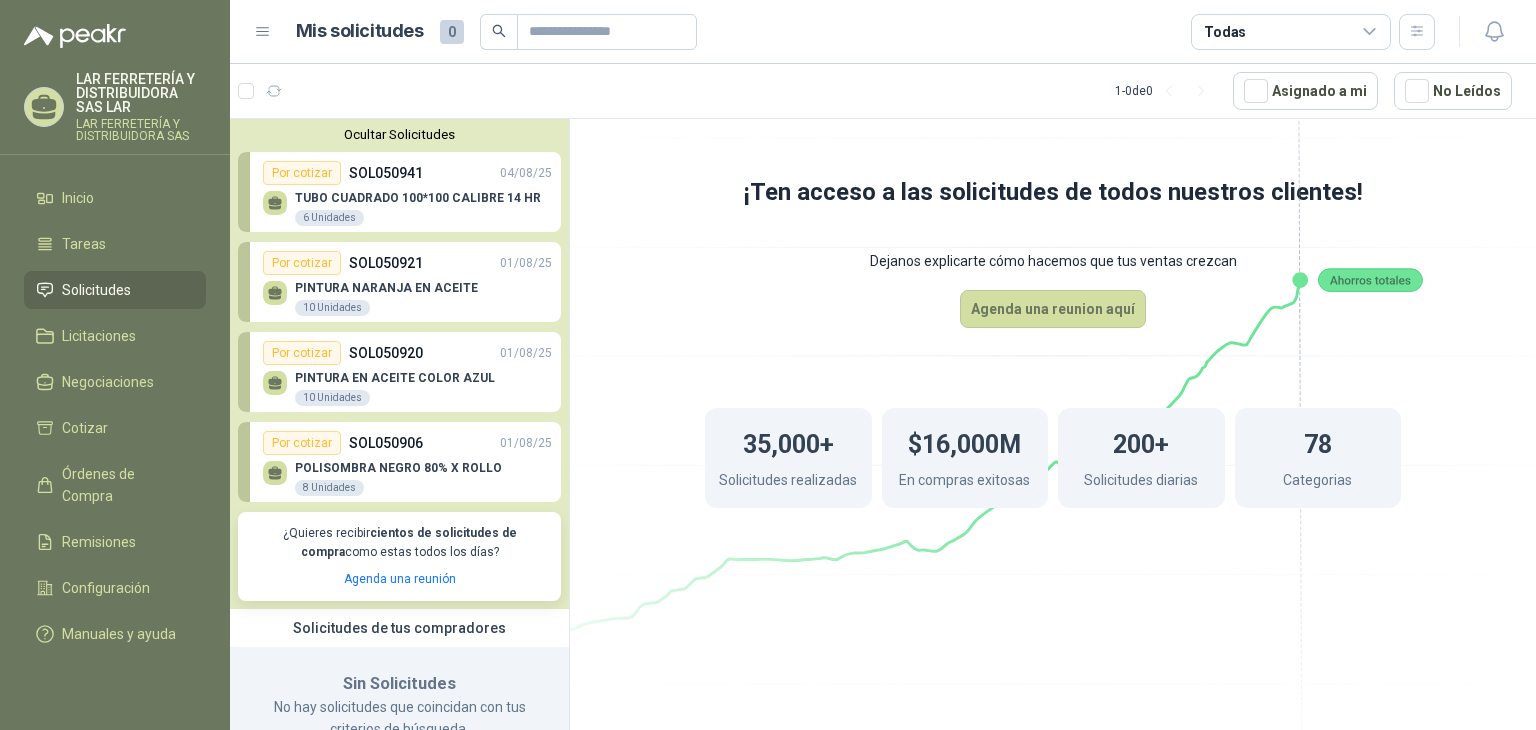 click on "Ocultar Solicitudes" at bounding box center [399, 134] 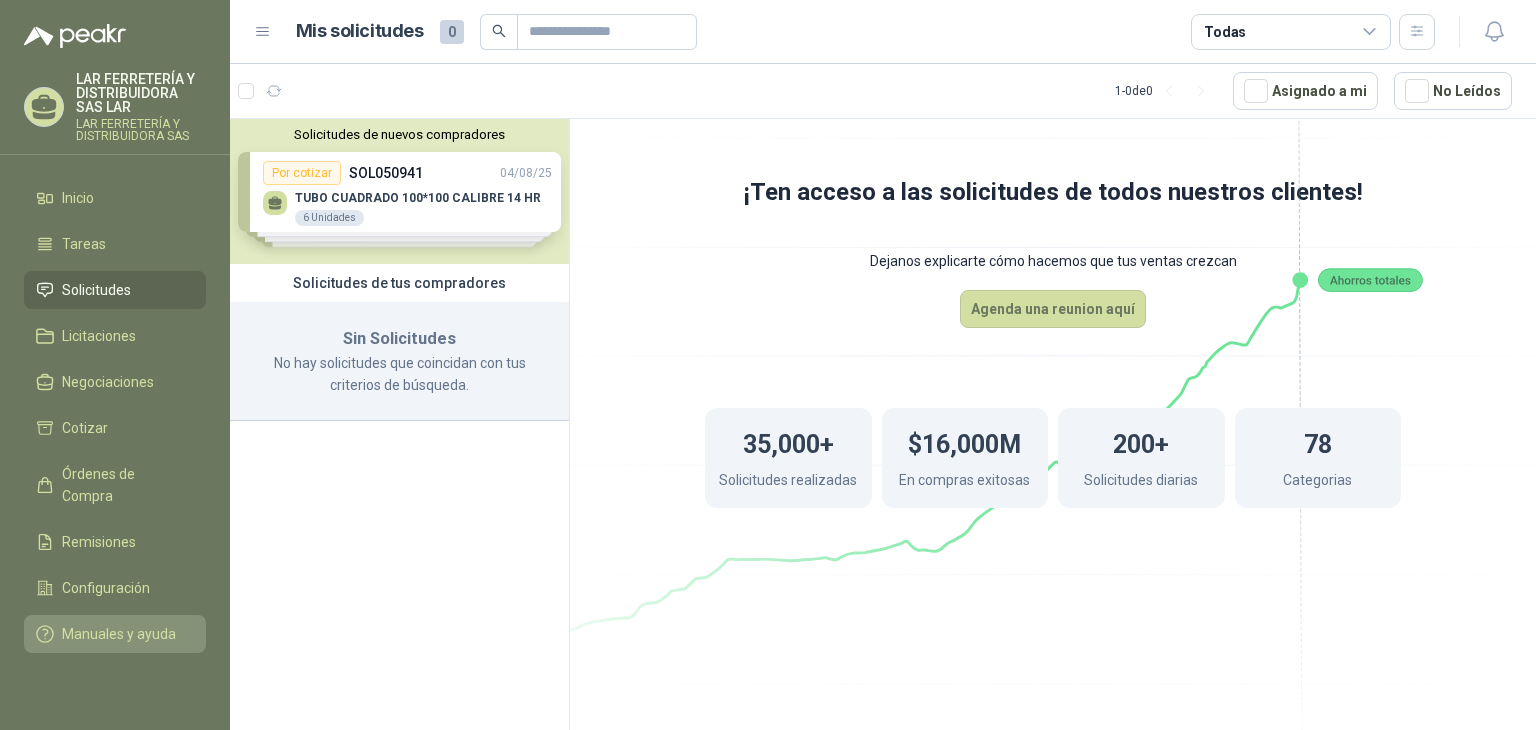 click on "Manuales y ayuda" at bounding box center [119, 634] 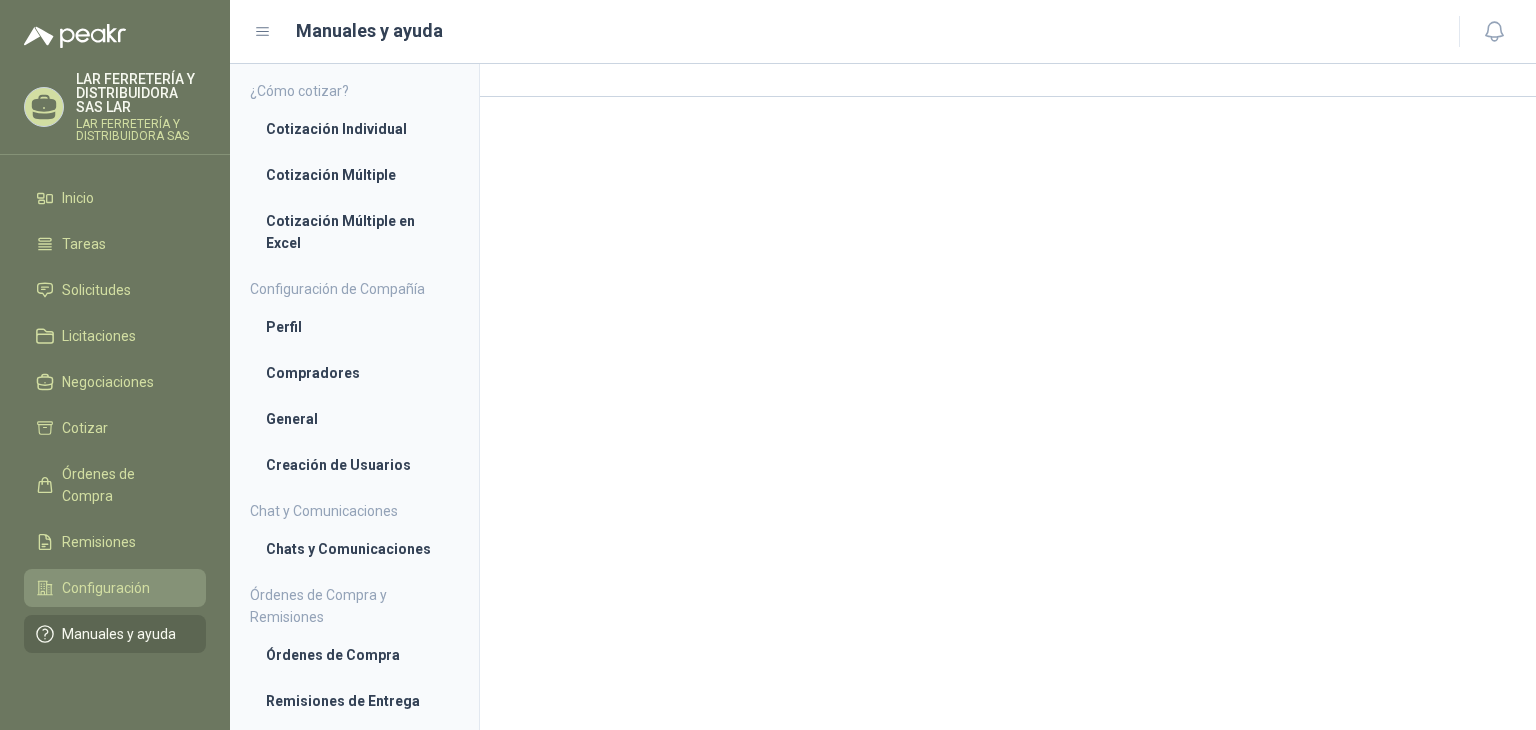 click on "Configuración" at bounding box center (106, 588) 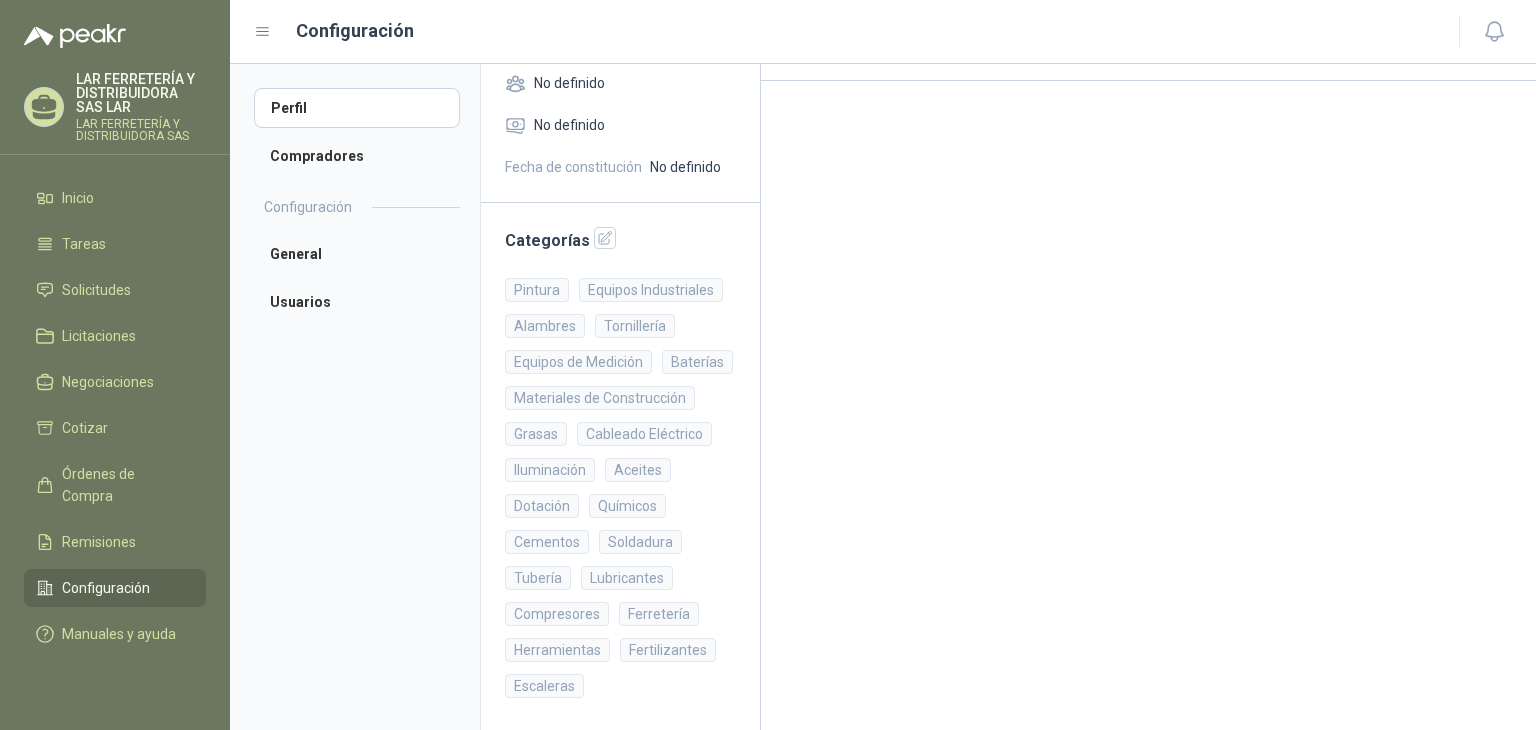 scroll, scrollTop: 320, scrollLeft: 0, axis: vertical 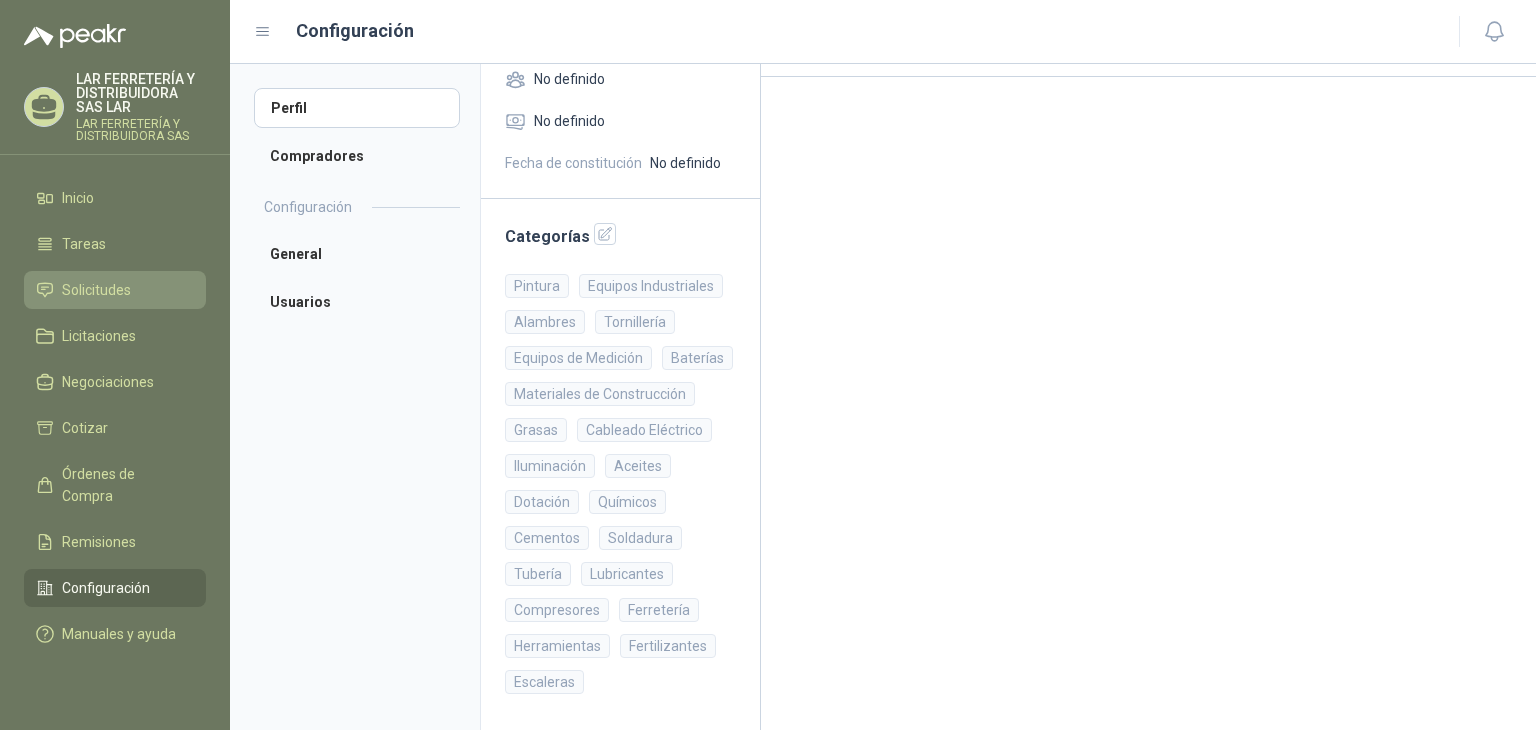 click on "Solicitudes" at bounding box center (96, 290) 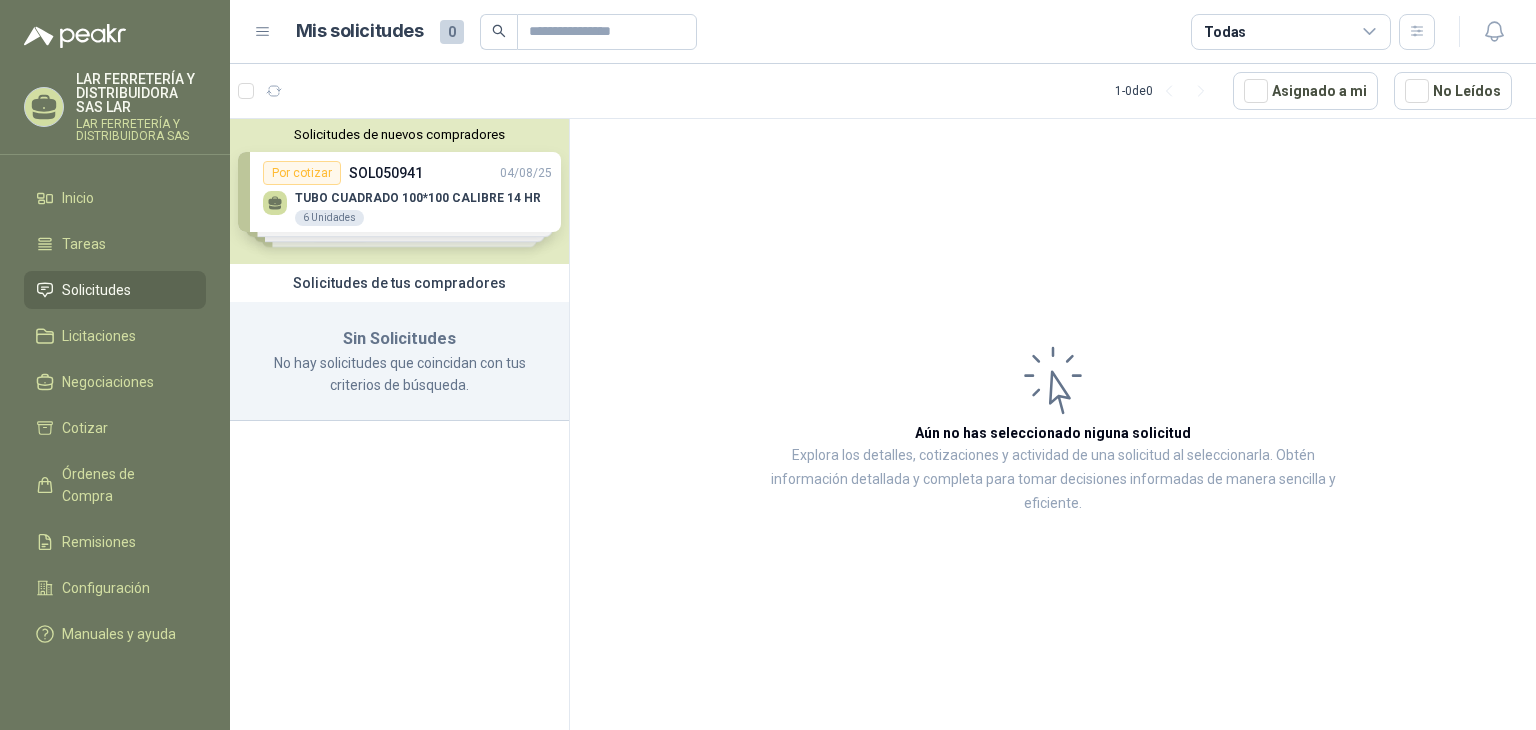 click on "Solicitudes de nuevos compradores Por cotizar SOL050941 04/08/25   TUBO CUADRADO 100*100 CALIBRE 14 HR 6   Unidades Por cotizar SOL050921 01/08/25   PINTURA NARANJA EN ACEITE 10   Unidades Por cotizar SOL050920 01/08/25   PINTURA EN ACEITE COLOR AZUL 10   Unidades Por cotizar SOL050906 01/08/25   POLISOMBRA NEGRO 80% X ROLLO 8   Unidades ¿Quieres recibir  cientos de solicitudes de compra  como estas todos los días? Agenda una reunión" at bounding box center (399, 191) 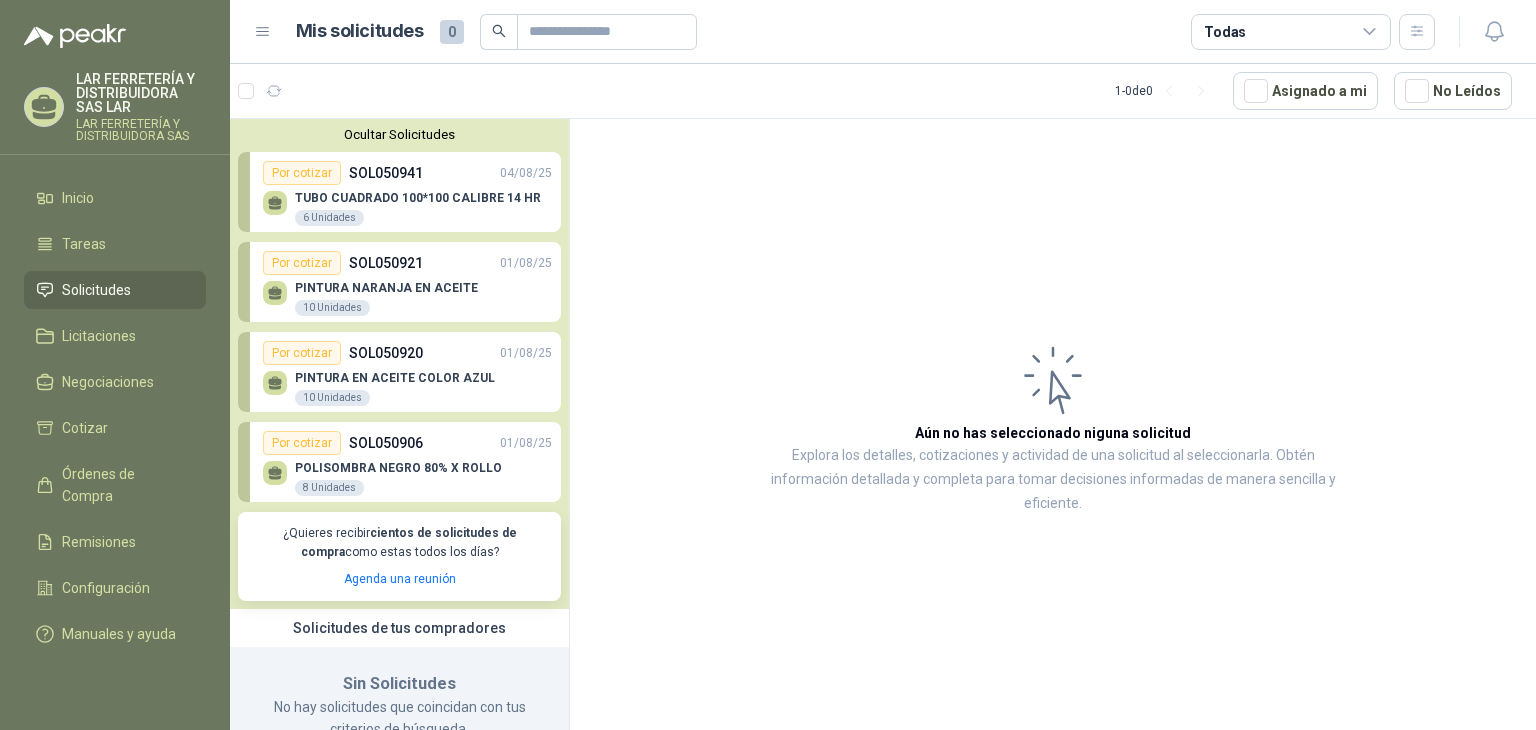 click on "SOL050941" at bounding box center (386, 173) 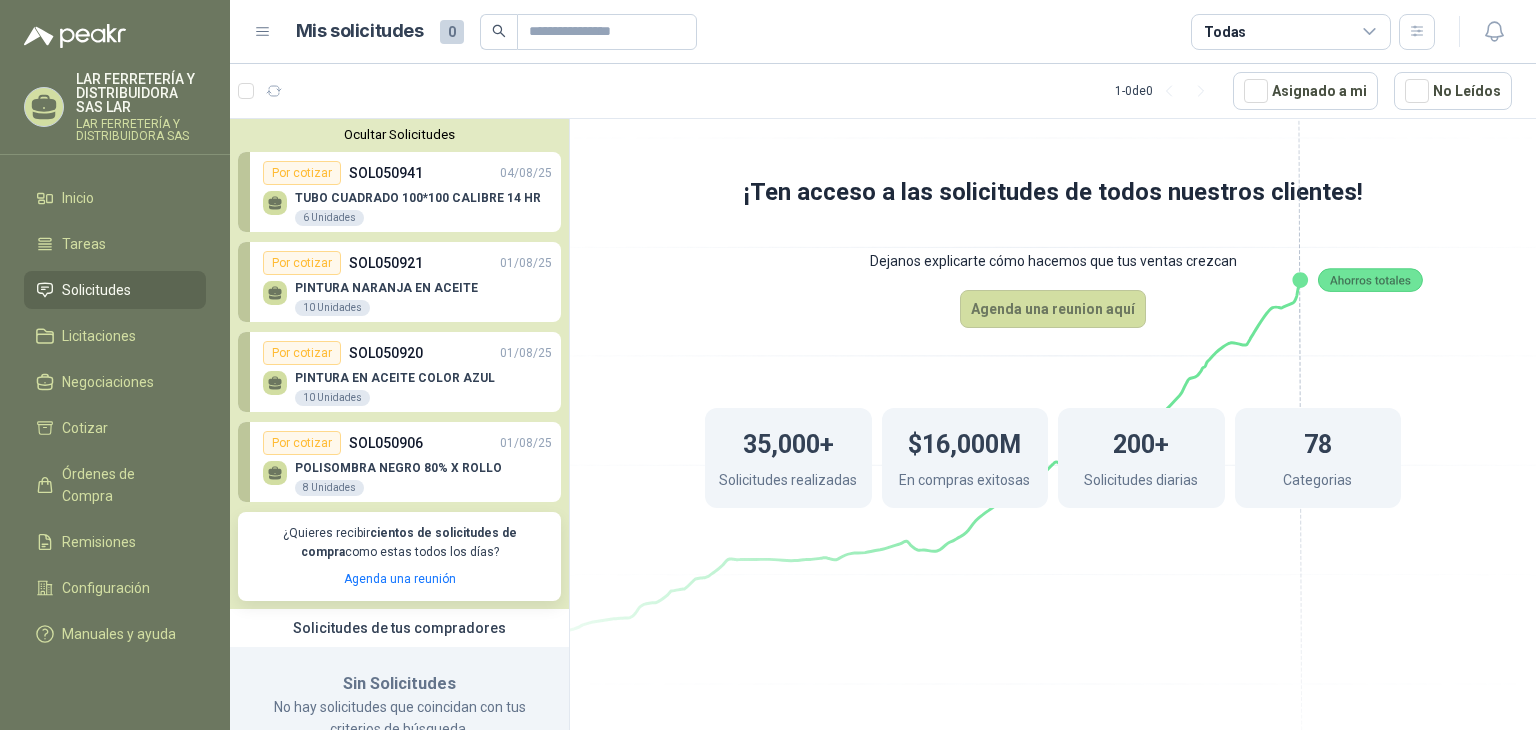 click on "PINTURA NARANJA EN ACEITE 10   Unidades" at bounding box center (407, 296) 